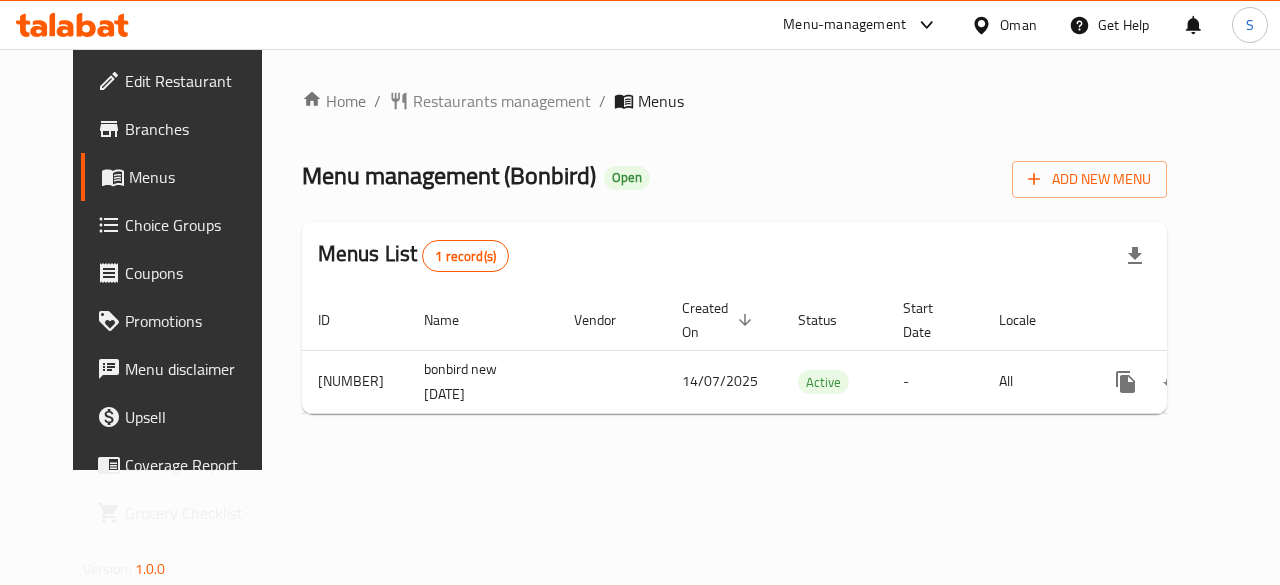 scroll, scrollTop: 0, scrollLeft: 0, axis: both 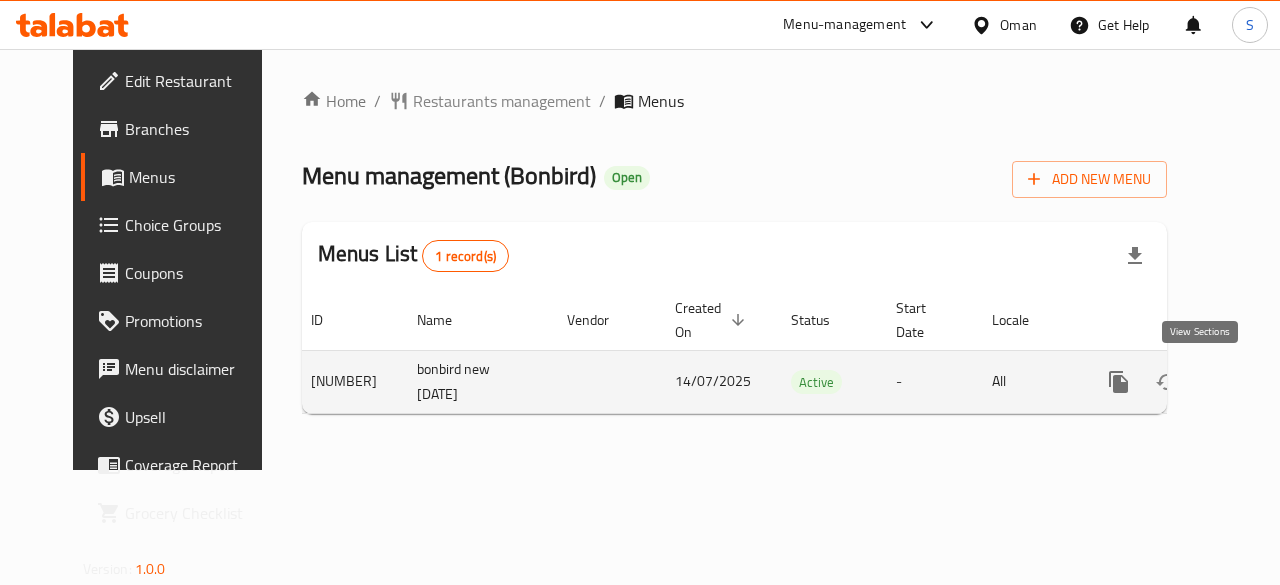 click at bounding box center (1263, 382) 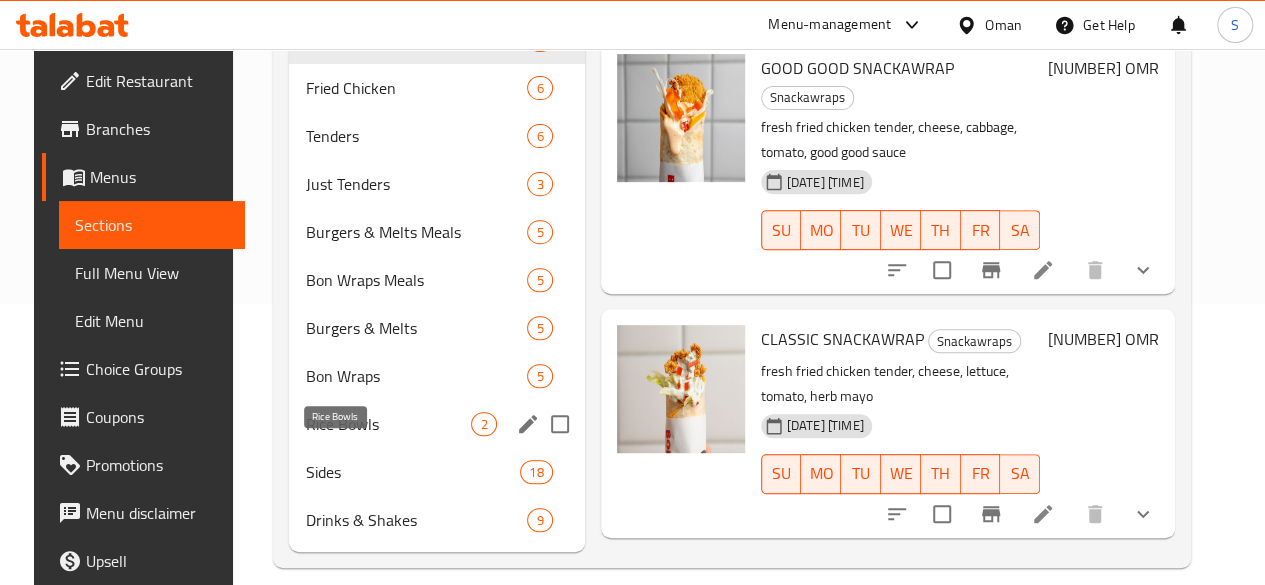 scroll, scrollTop: 333, scrollLeft: 0, axis: vertical 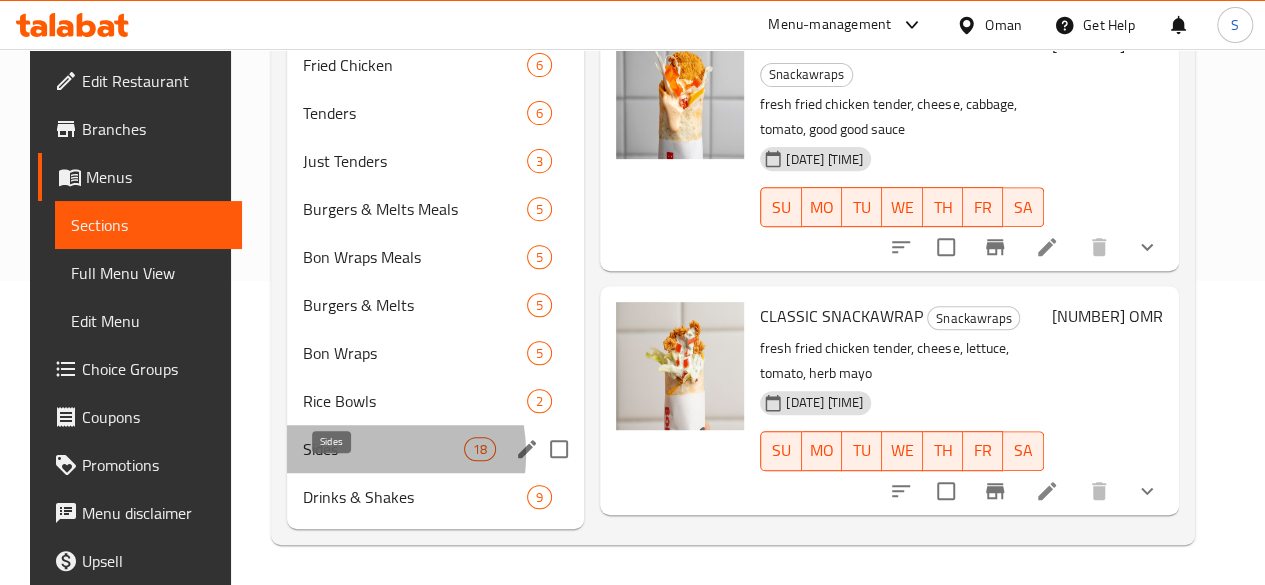 click on "Sides" at bounding box center (383, 449) 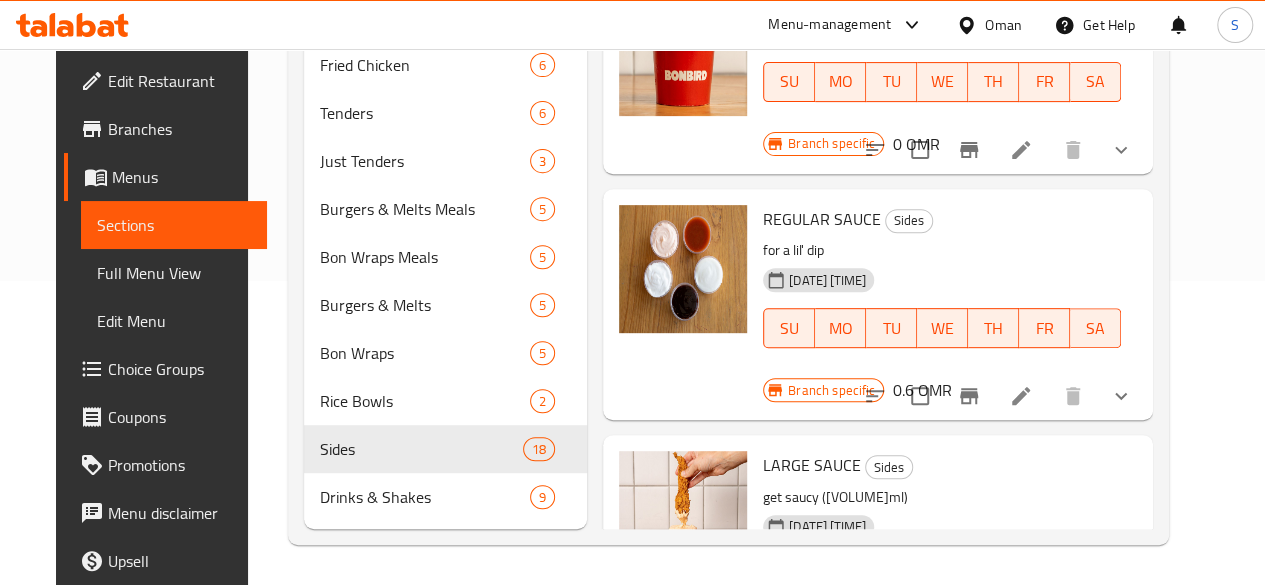 scroll, scrollTop: 2829, scrollLeft: 0, axis: vertical 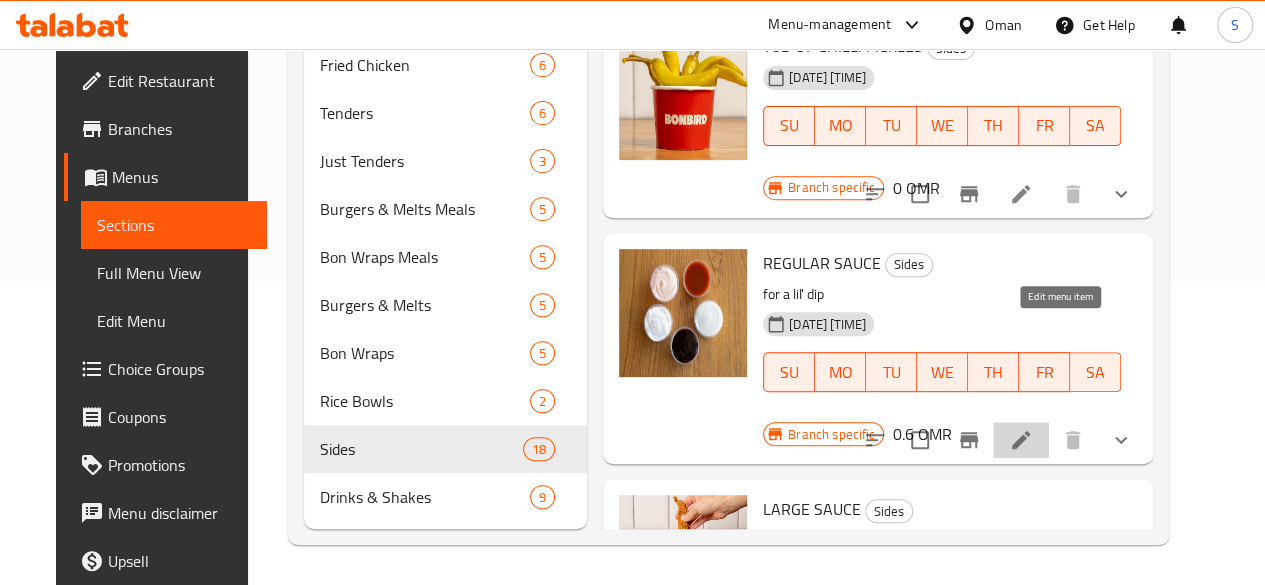 click 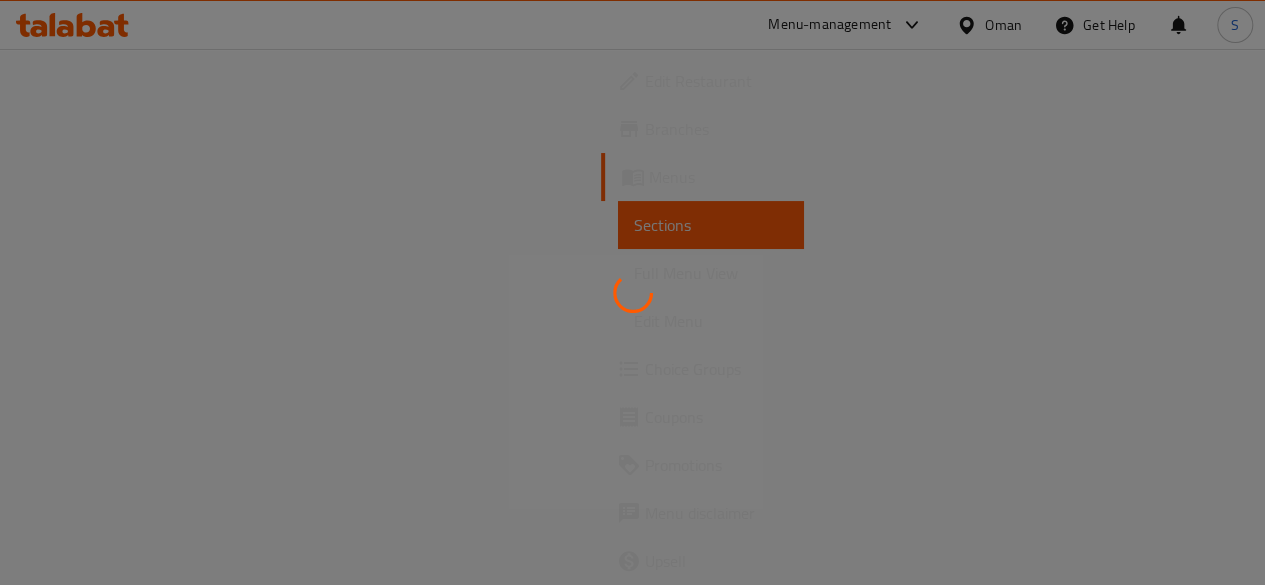 scroll, scrollTop: 0, scrollLeft: 0, axis: both 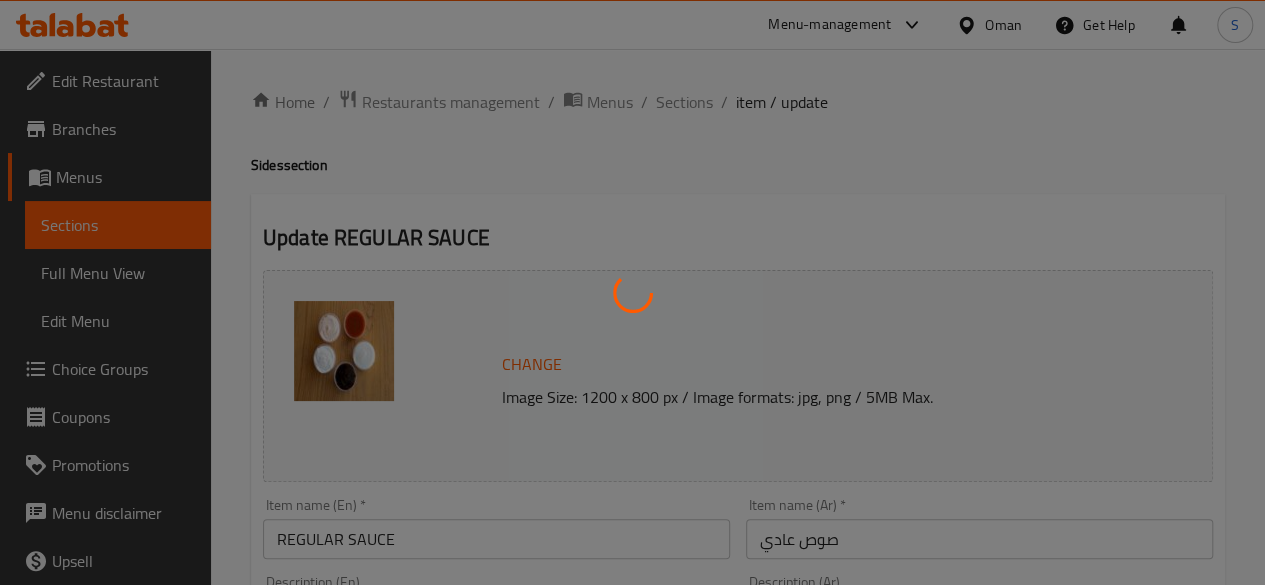 type on "إضافة صوص عادي؟" 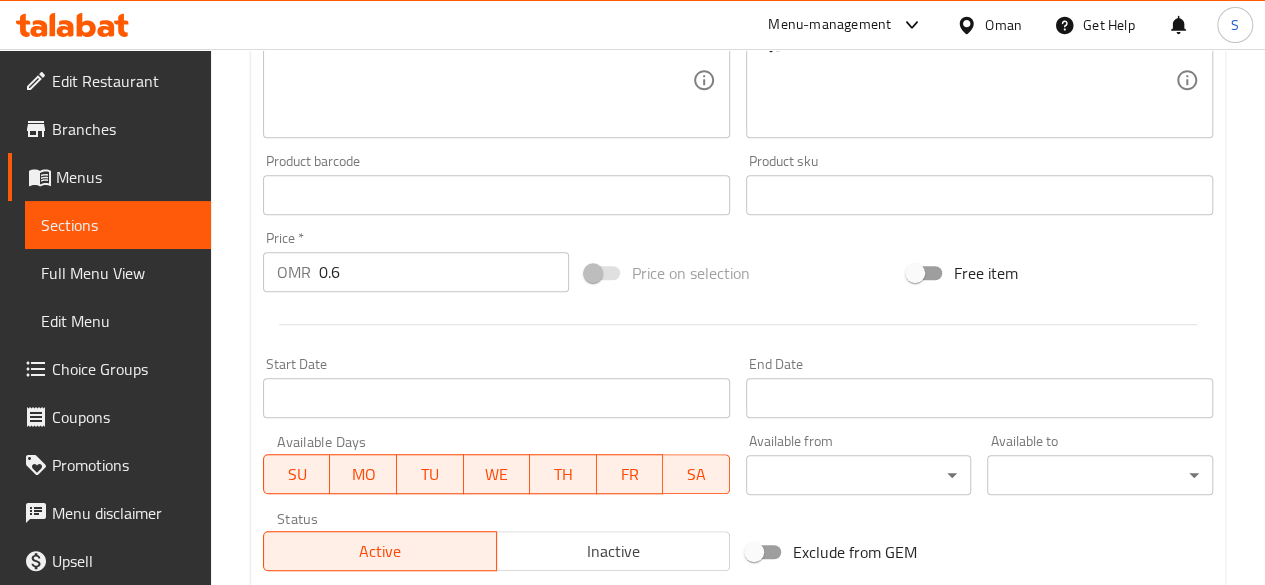scroll, scrollTop: 576, scrollLeft: 0, axis: vertical 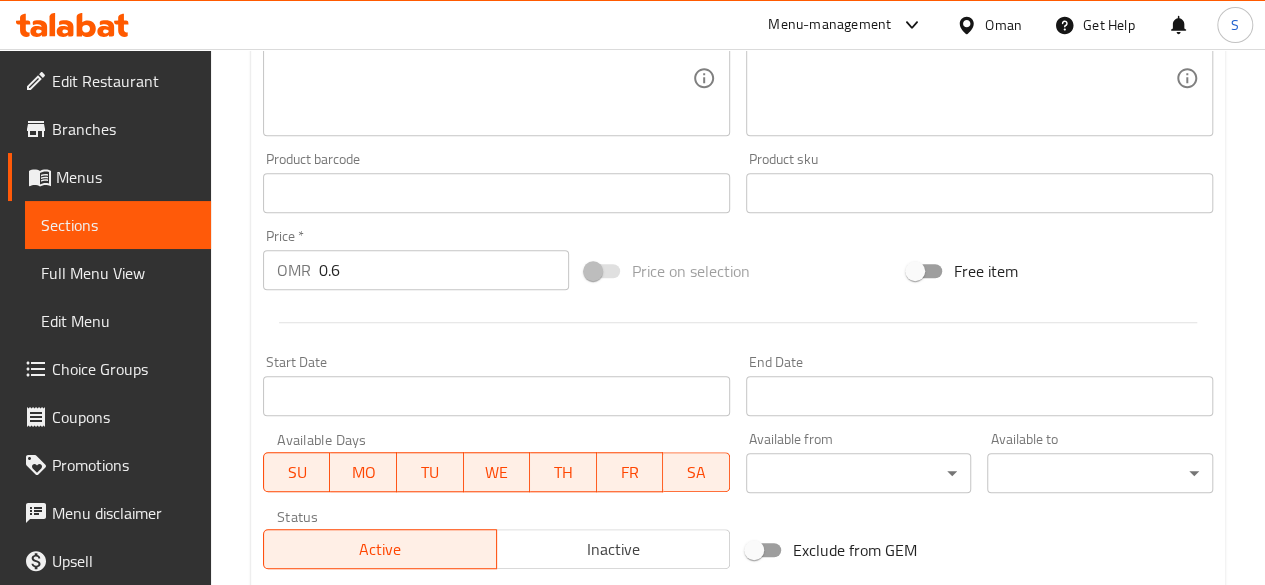 click on "0.6" at bounding box center (444, 270) 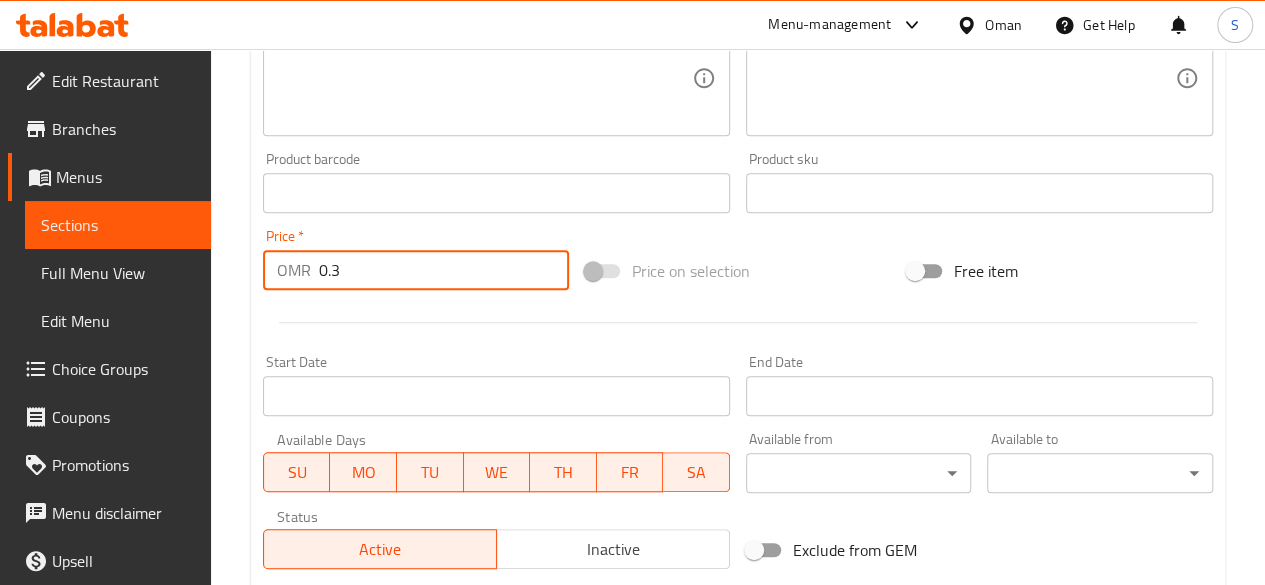 scroll, scrollTop: 889, scrollLeft: 0, axis: vertical 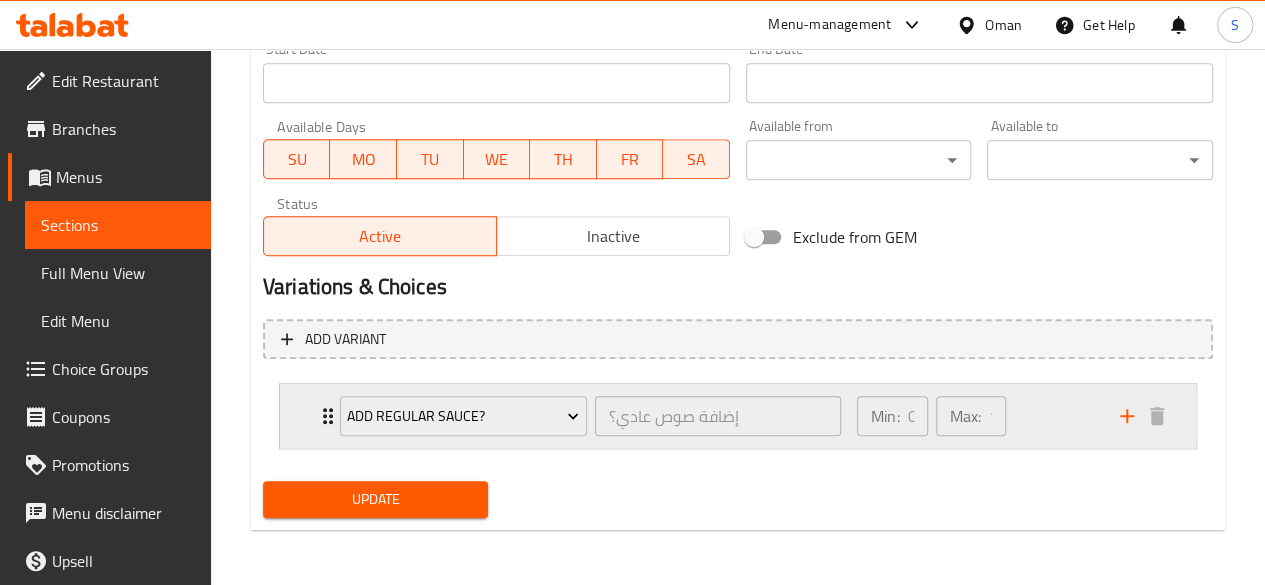 click 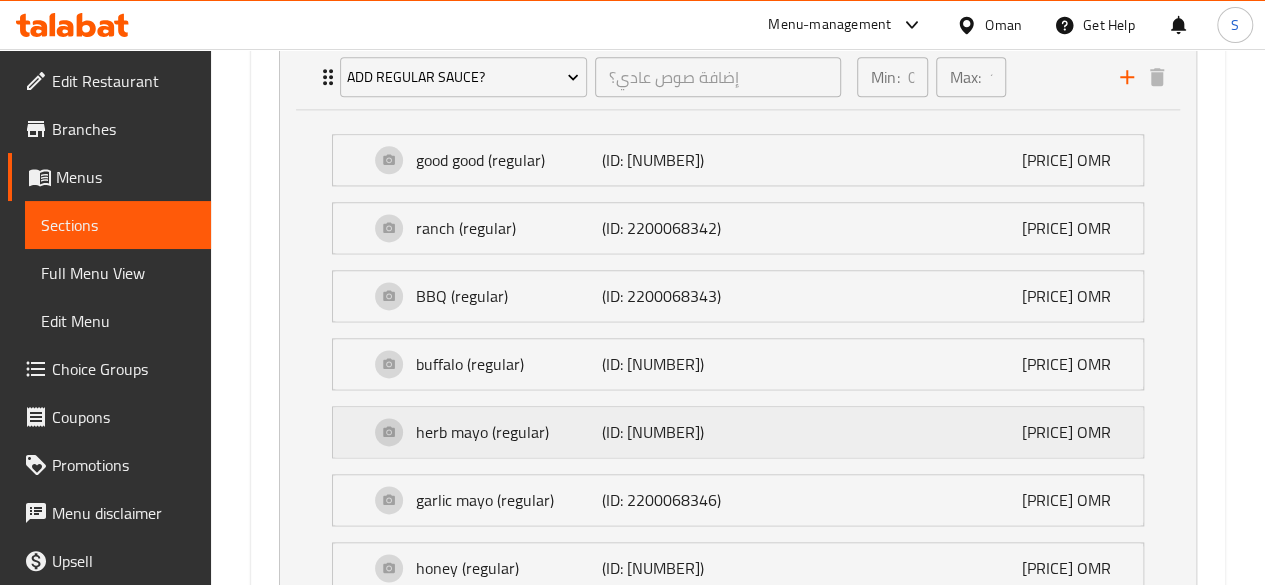 scroll, scrollTop: 1469, scrollLeft: 0, axis: vertical 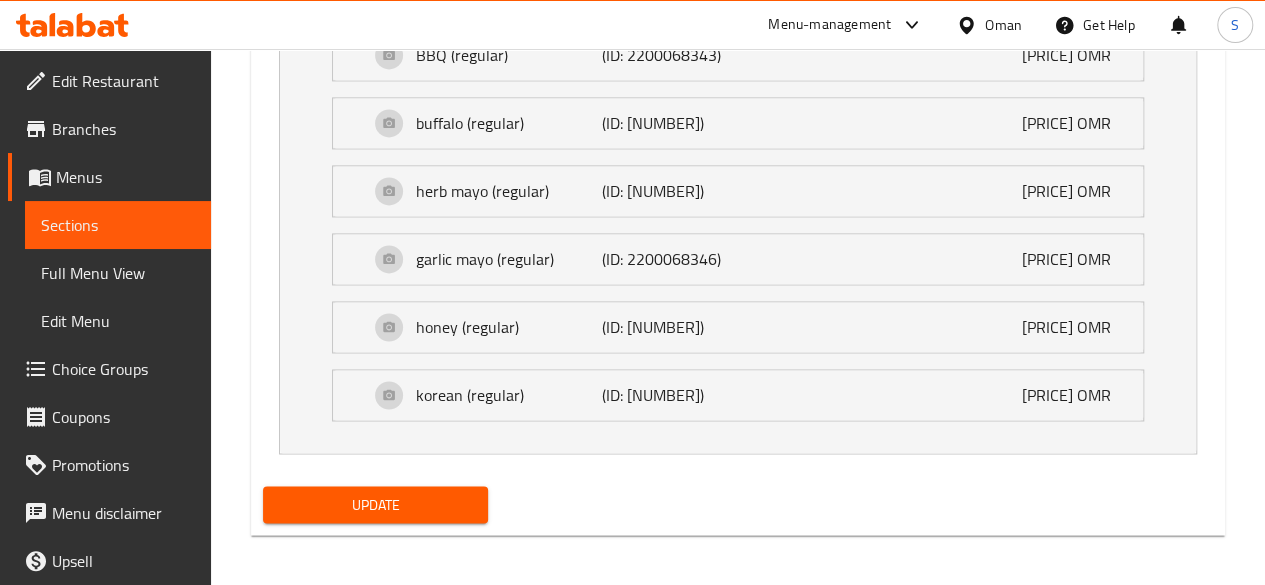 type on "0.3" 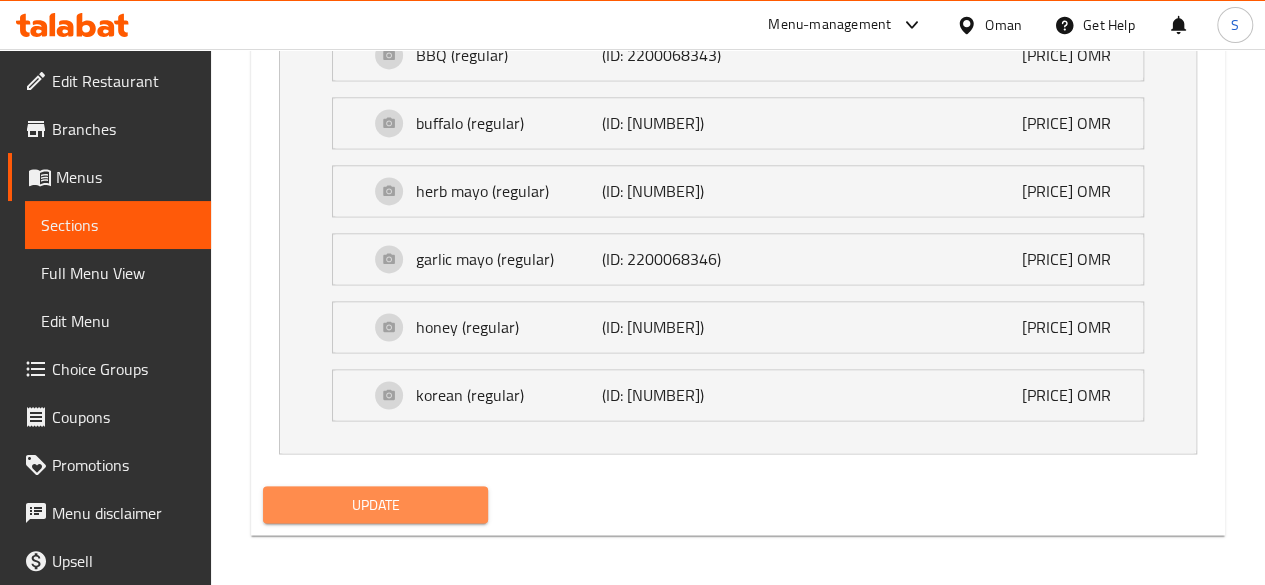 click on "Update" at bounding box center [376, 504] 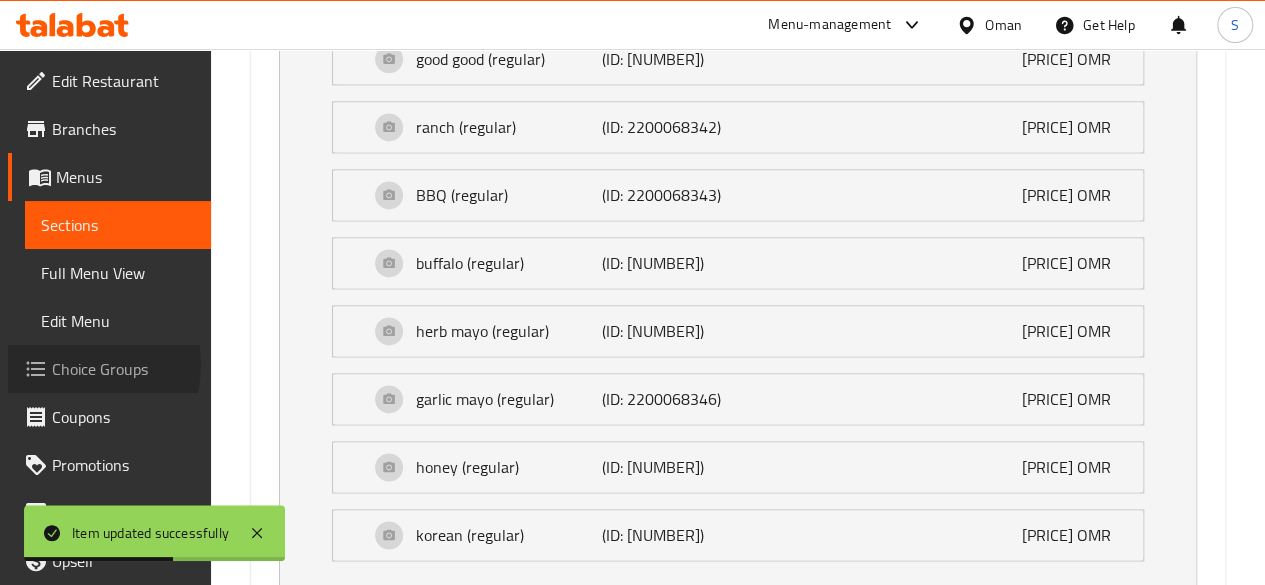 click on "Choice Groups" at bounding box center (123, 369) 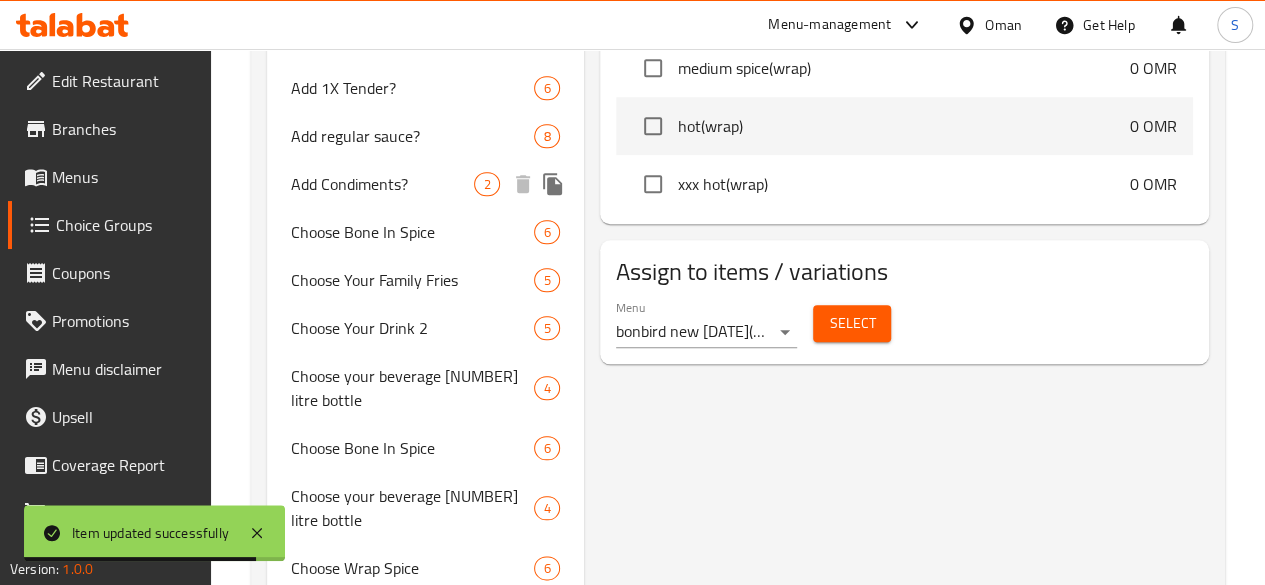 scroll, scrollTop: 888, scrollLeft: 0, axis: vertical 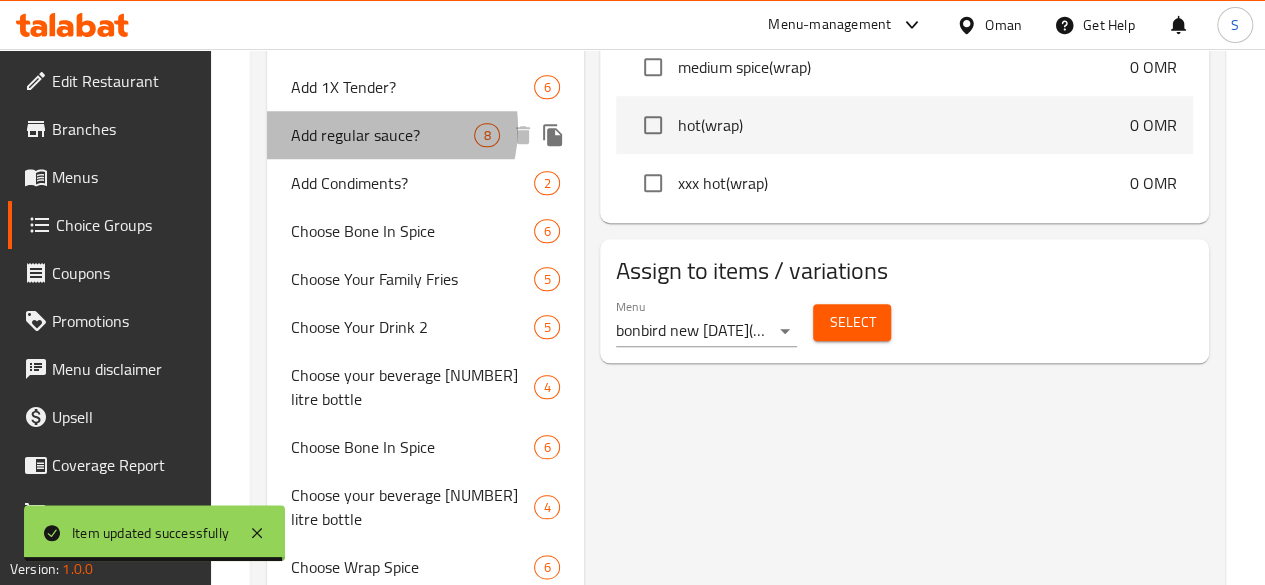 click on "Add regular sauce?" at bounding box center [383, 135] 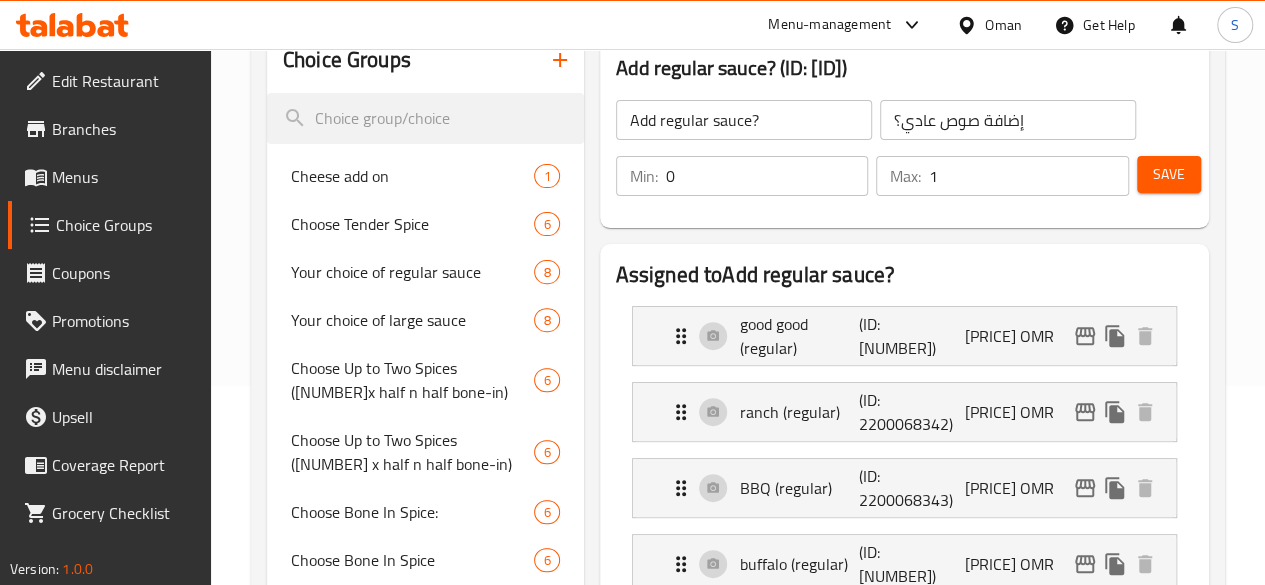 scroll, scrollTop: 186, scrollLeft: 0, axis: vertical 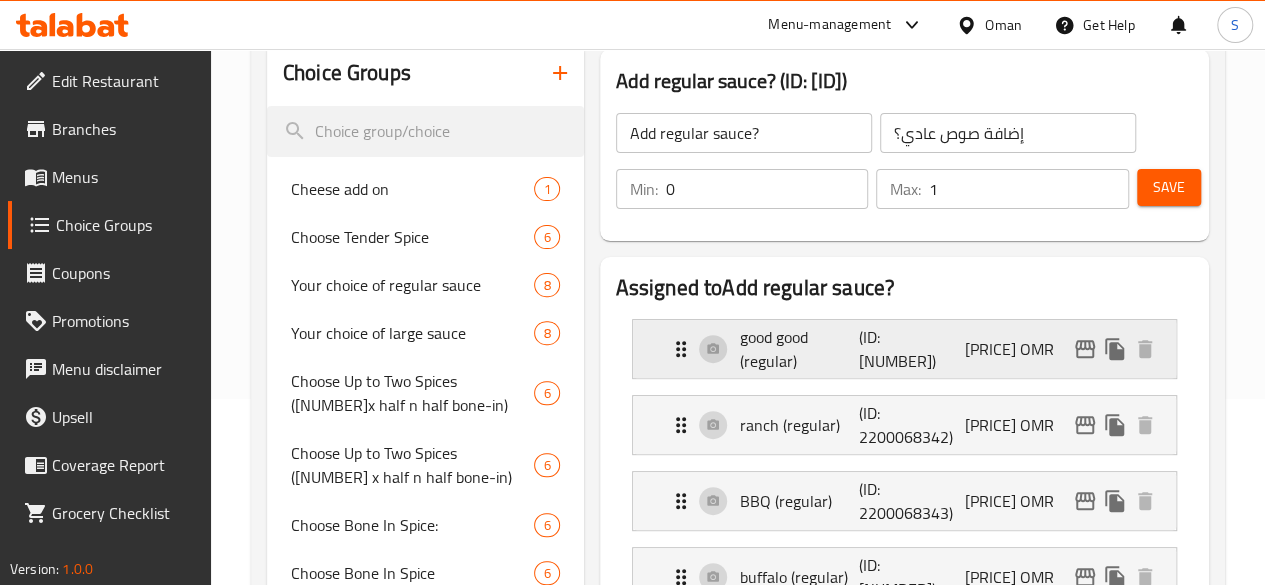 click on "good good (regular) (ID: [NUMBER]) [PRICE] OMR" at bounding box center (910, 349) 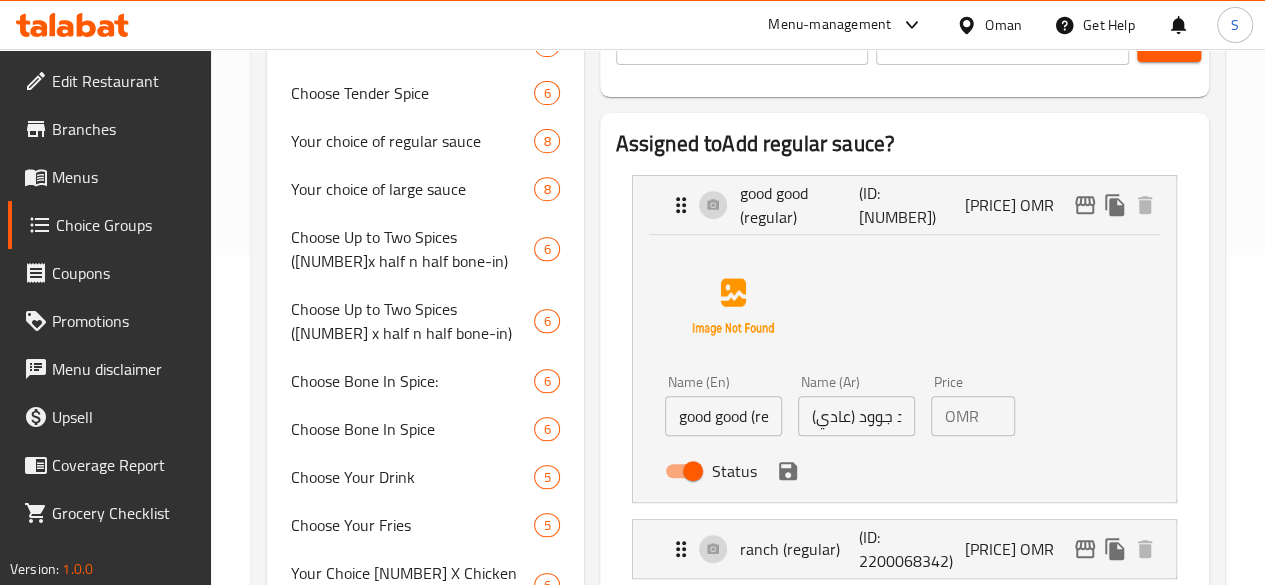 scroll, scrollTop: 333, scrollLeft: 0, axis: vertical 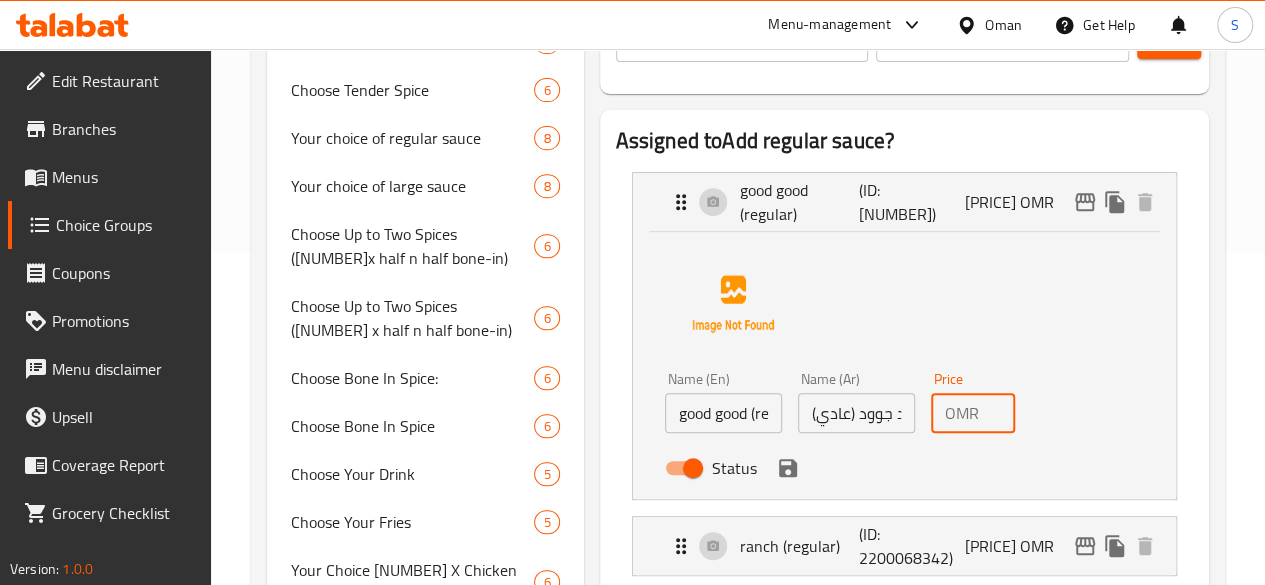 click on "0.6" at bounding box center [1001, 413] 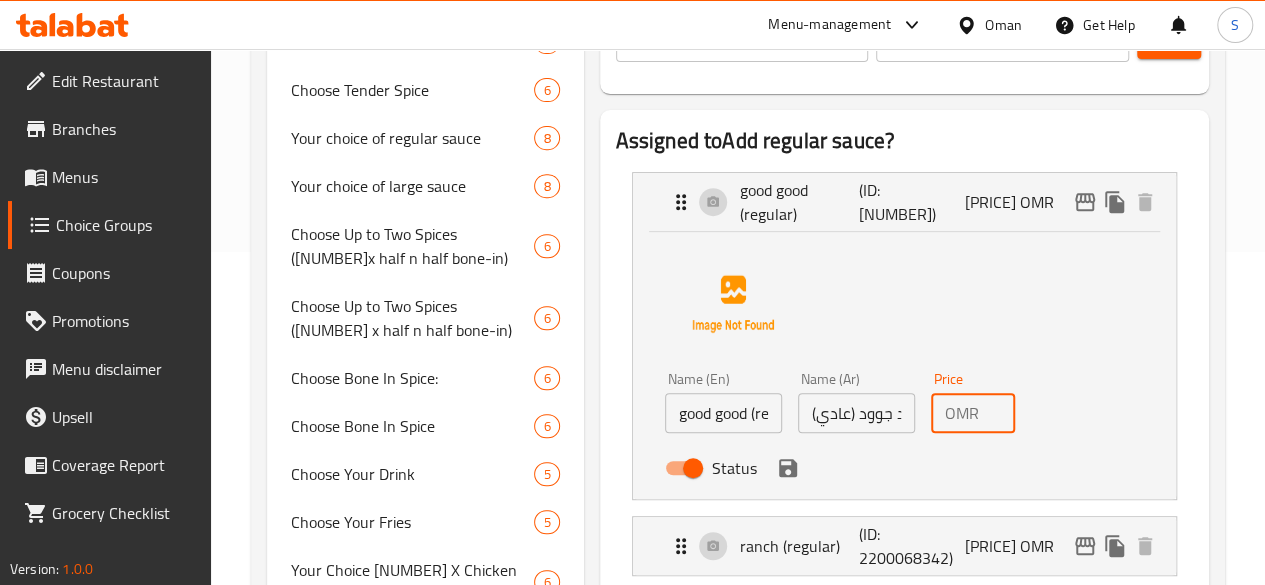 scroll, scrollTop: 0, scrollLeft: 6, axis: horizontal 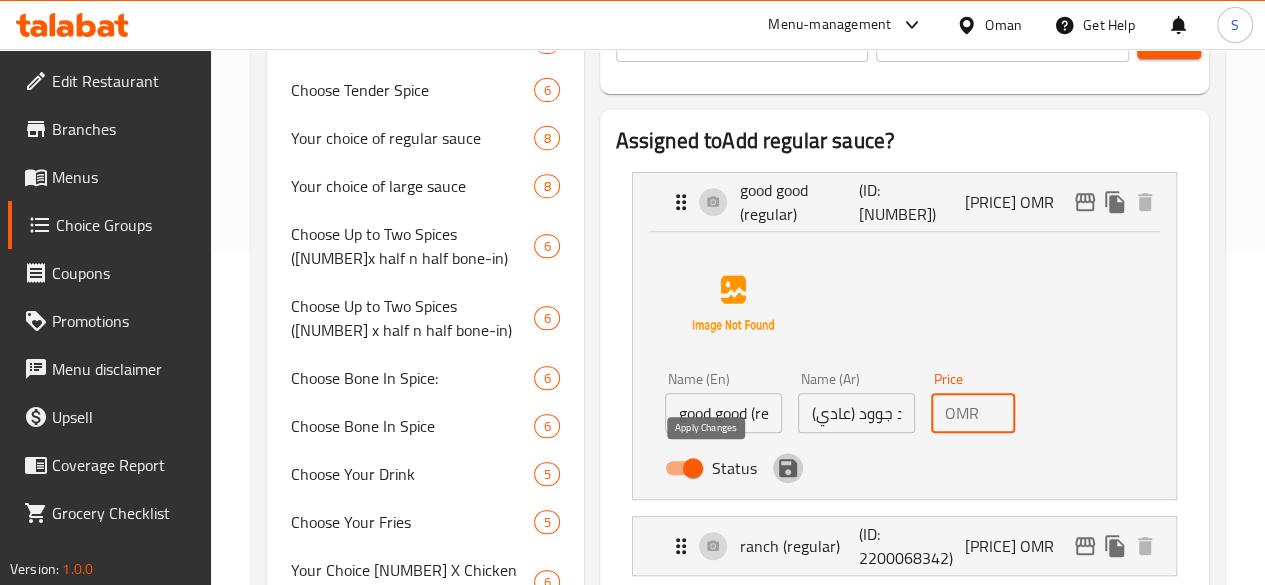 click 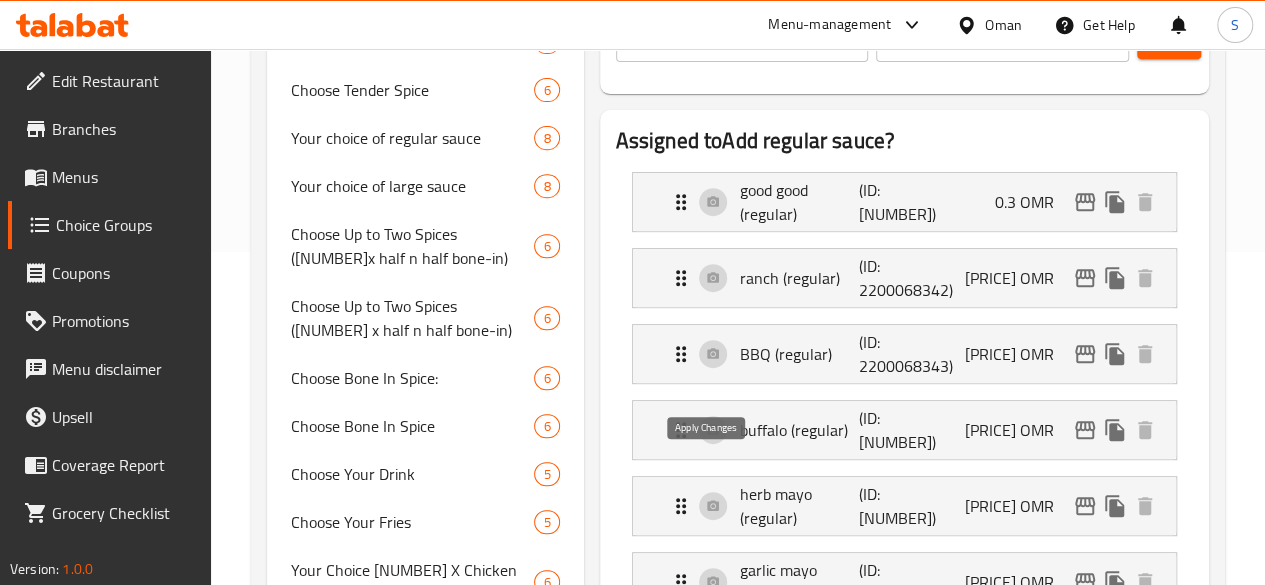 type on "0.3" 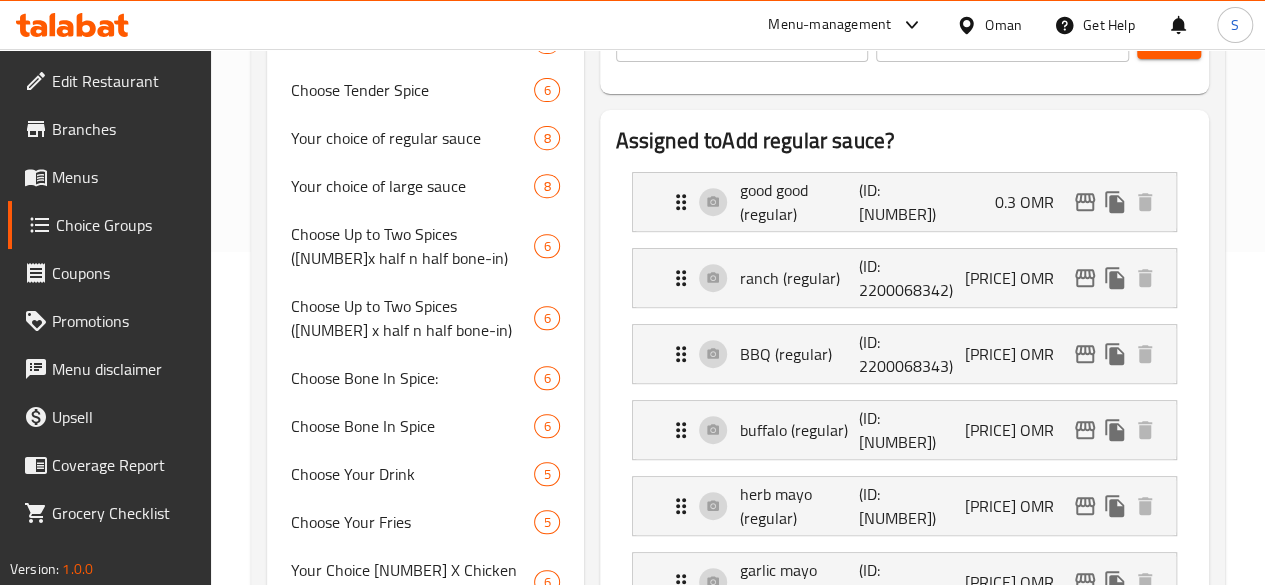 scroll, scrollTop: 0, scrollLeft: 0, axis: both 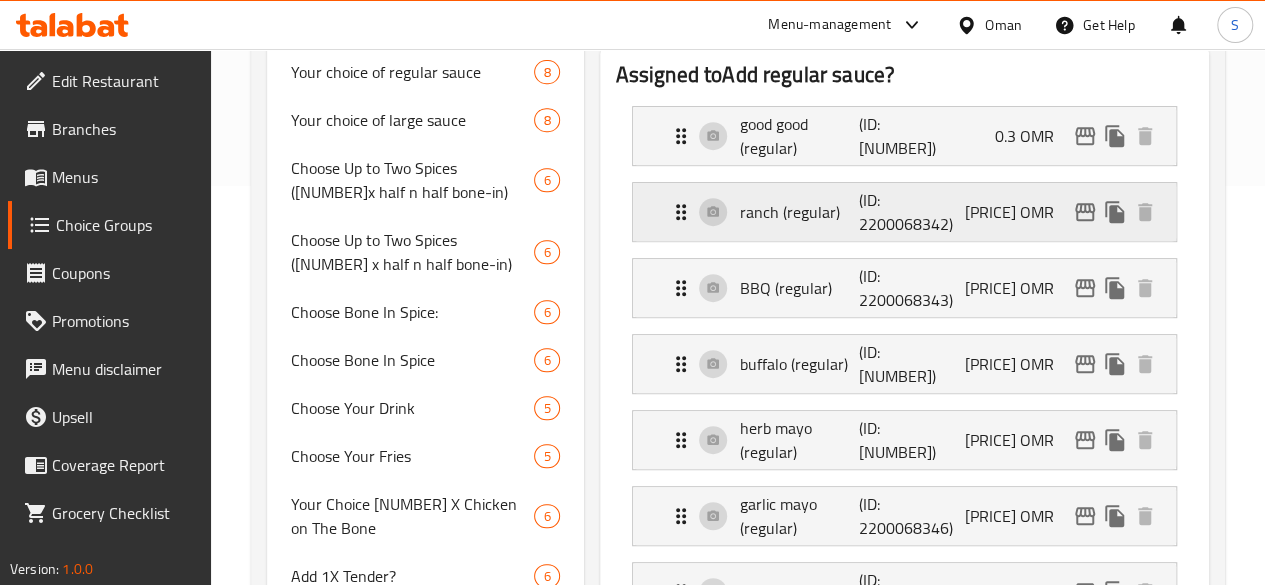 click on "ranch (regular) (ID: [ID]) 0.6 OMR" at bounding box center [910, 212] 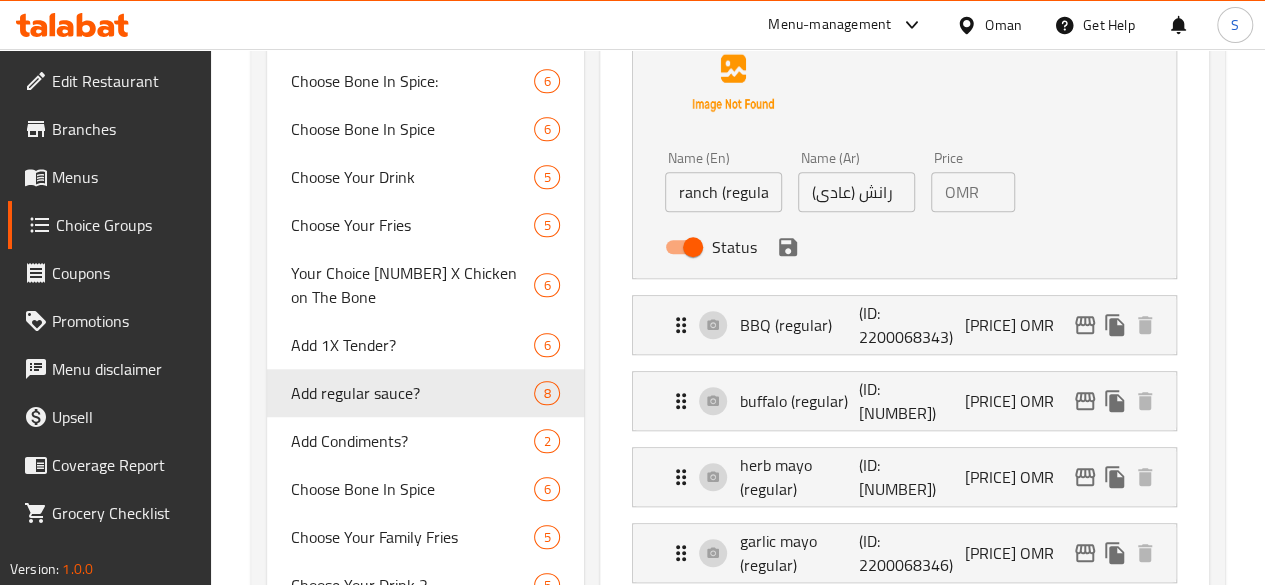 scroll, scrollTop: 637, scrollLeft: 0, axis: vertical 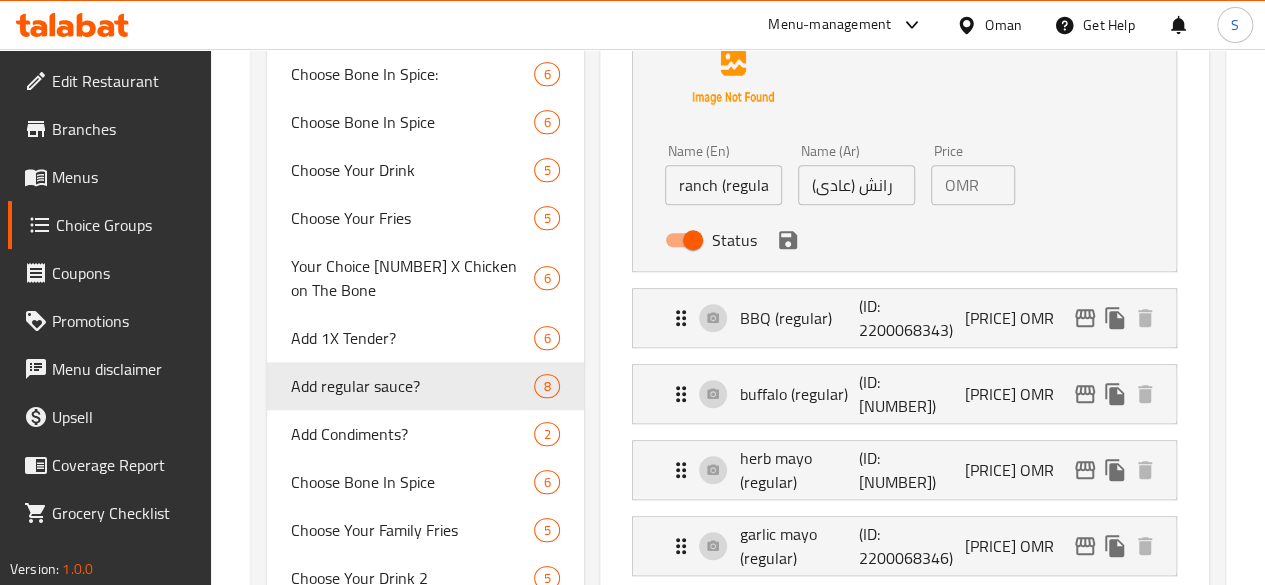 click on "0.6" at bounding box center [1001, 185] 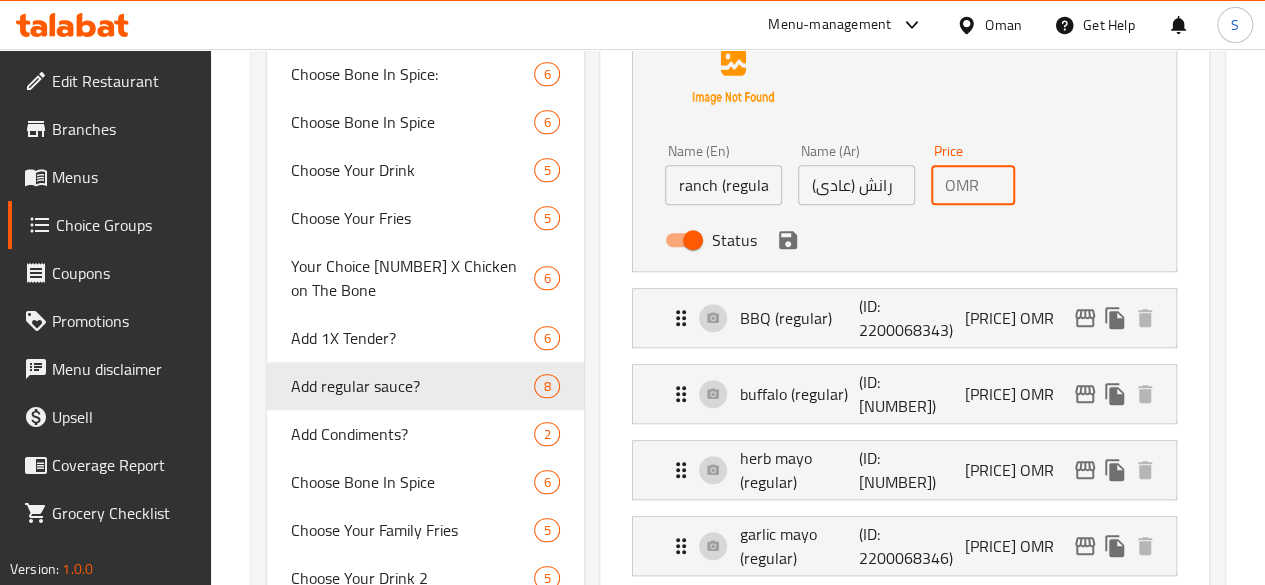 scroll, scrollTop: 0, scrollLeft: 6, axis: horizontal 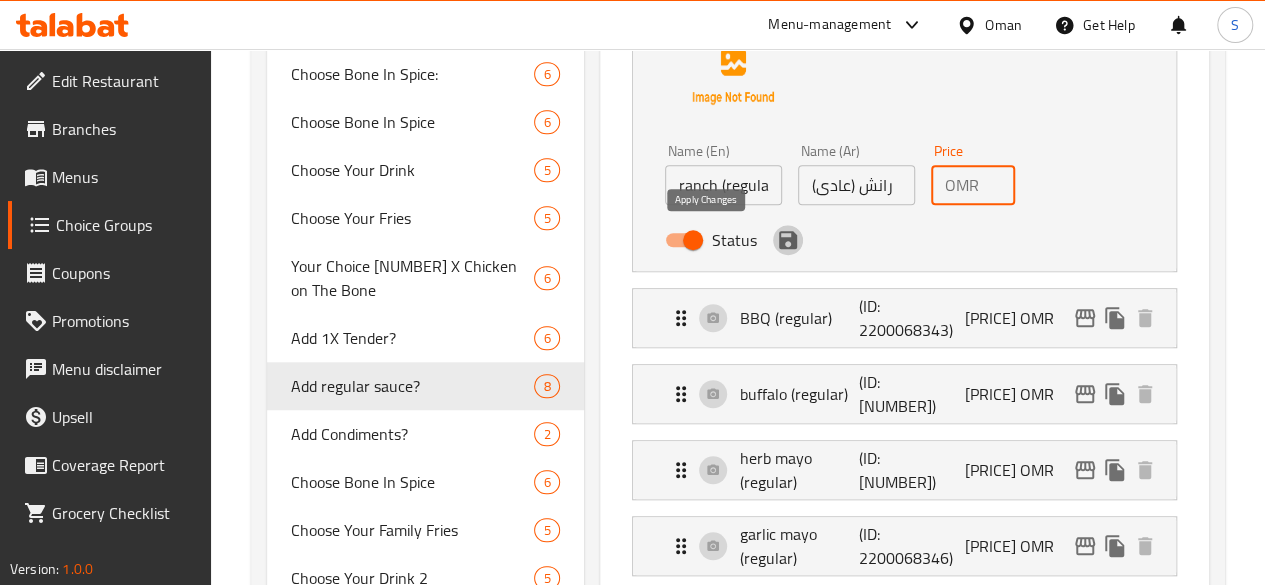 click 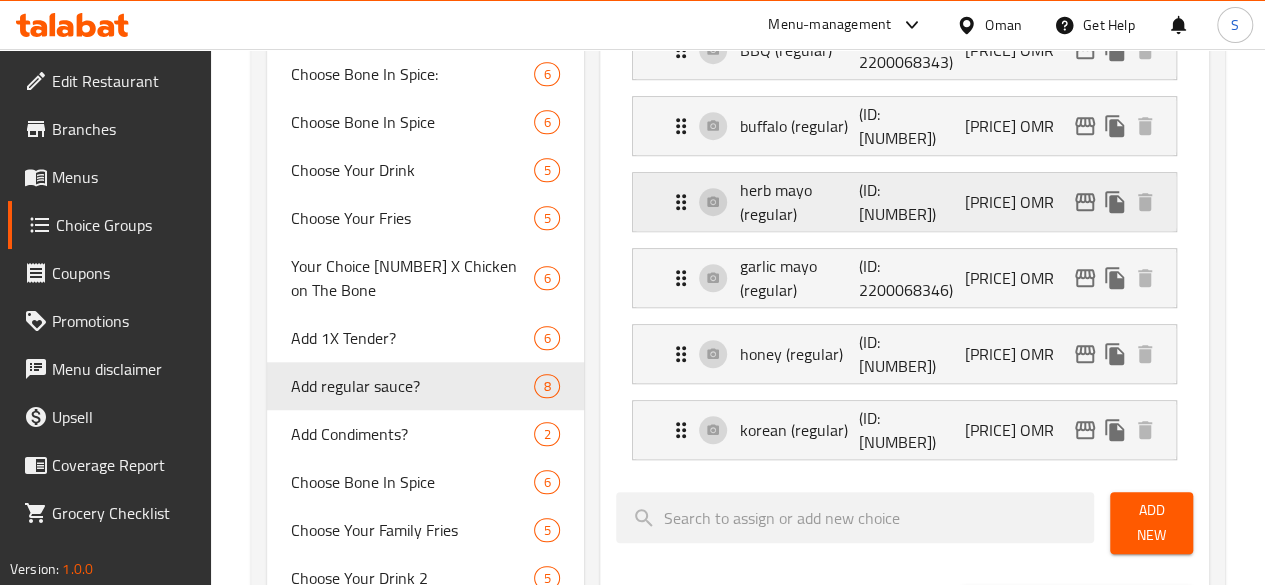 type on "0.3" 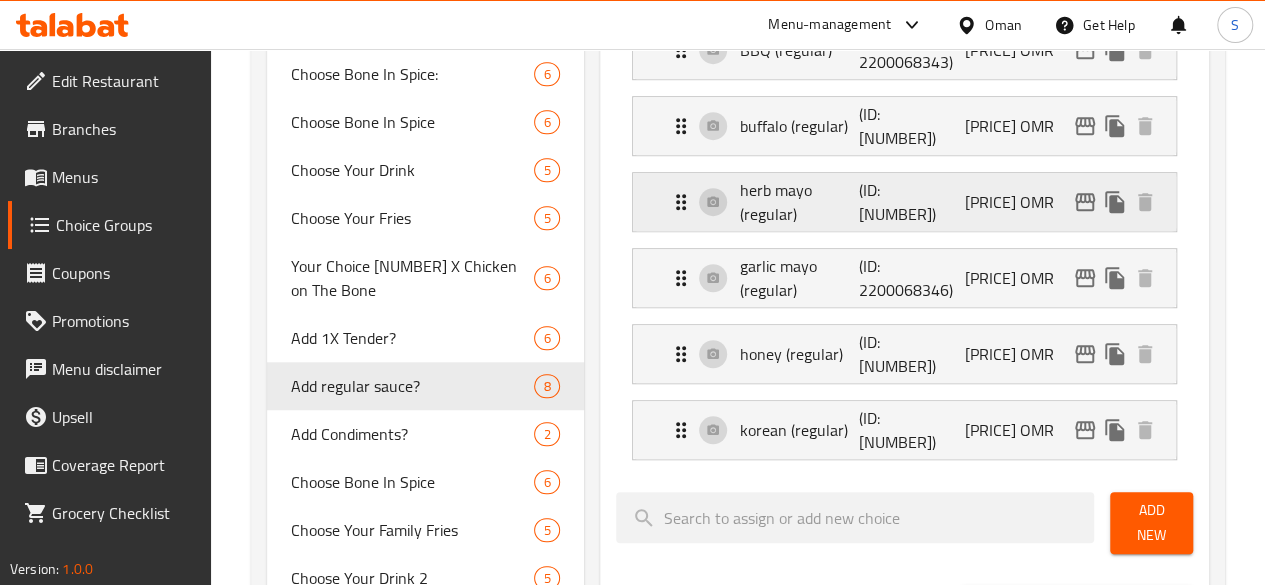 scroll, scrollTop: 0, scrollLeft: 0, axis: both 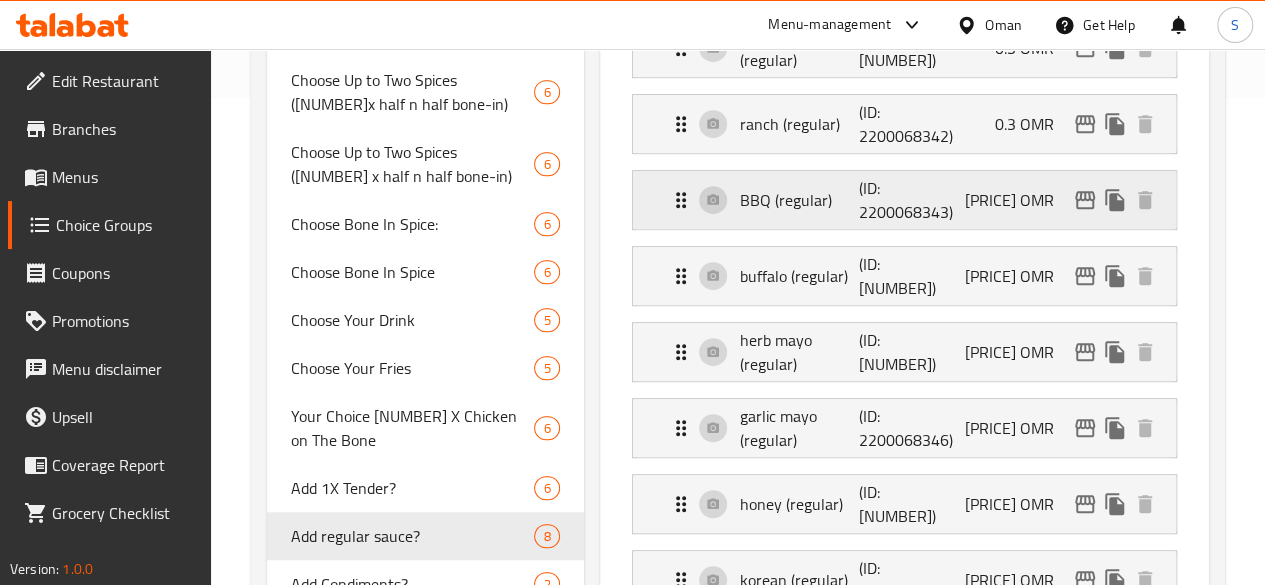 click on "BBQ (regular) (ID: [NUMBER]) [PRICE] OMR" at bounding box center (910, 200) 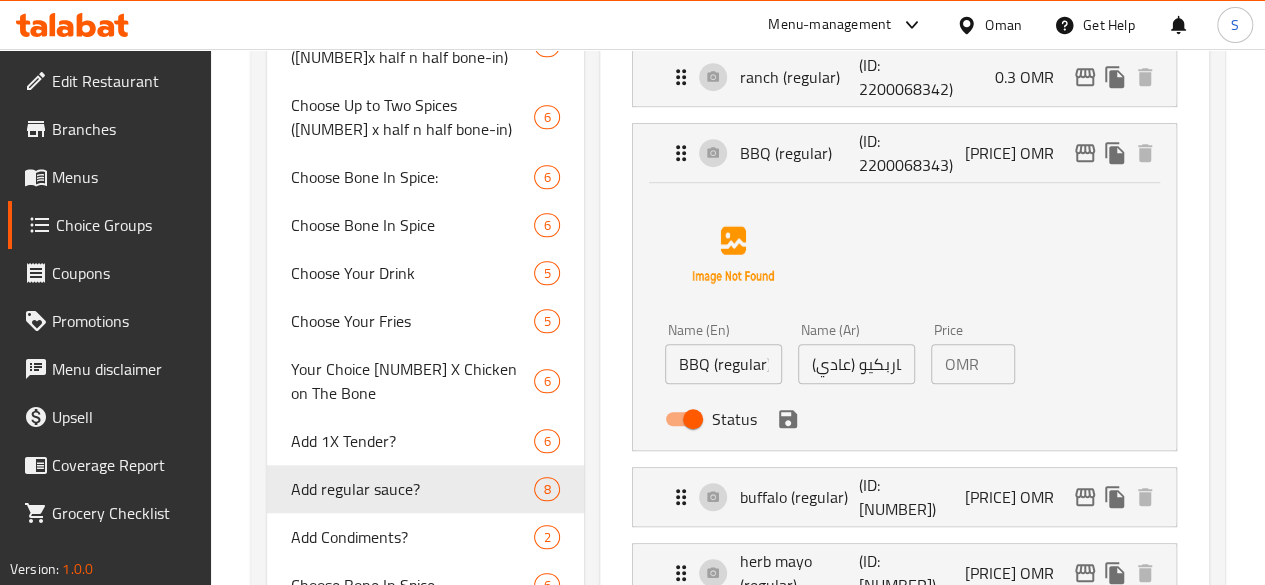 scroll, scrollTop: 536, scrollLeft: 0, axis: vertical 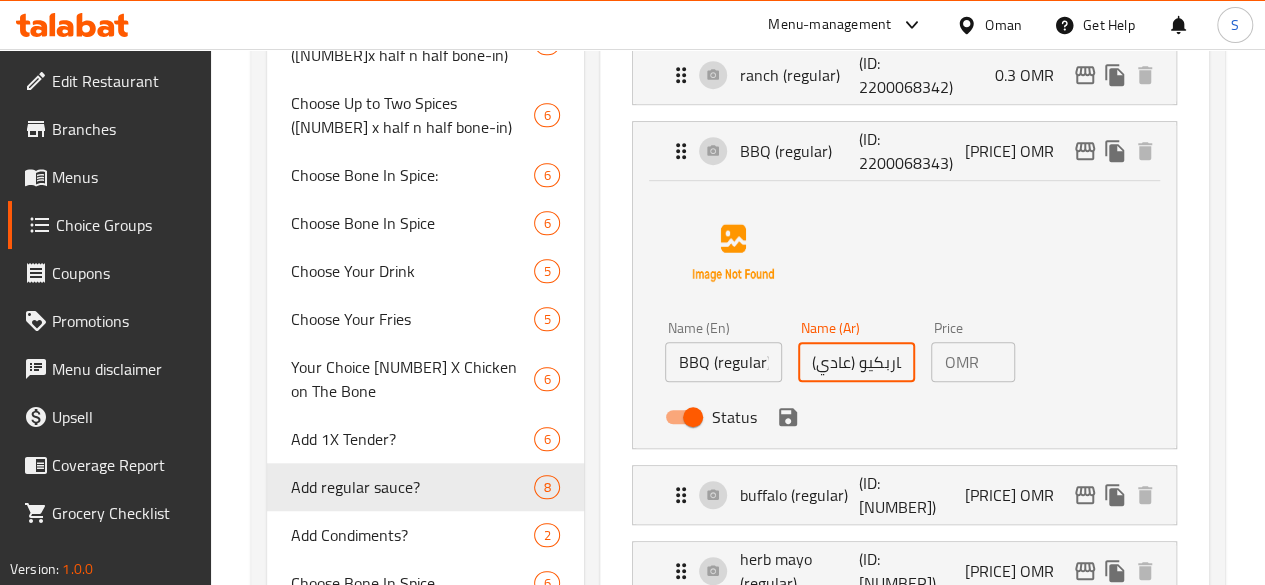 click on "باربكيو (عادي)" at bounding box center [856, 362] 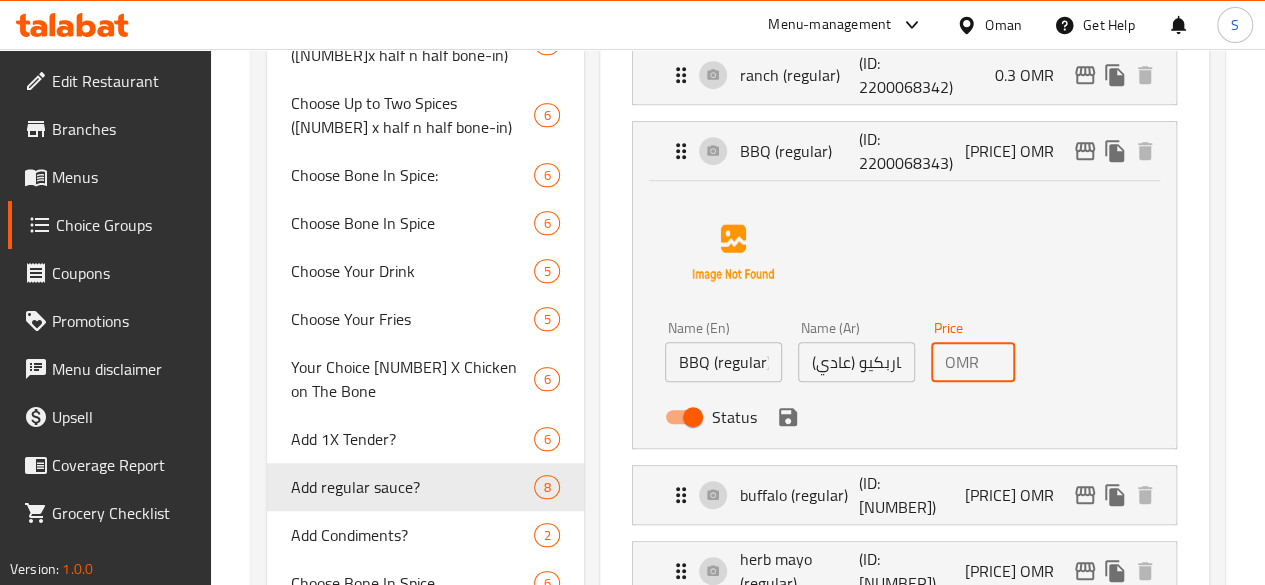 click on "0.6" at bounding box center [1001, 362] 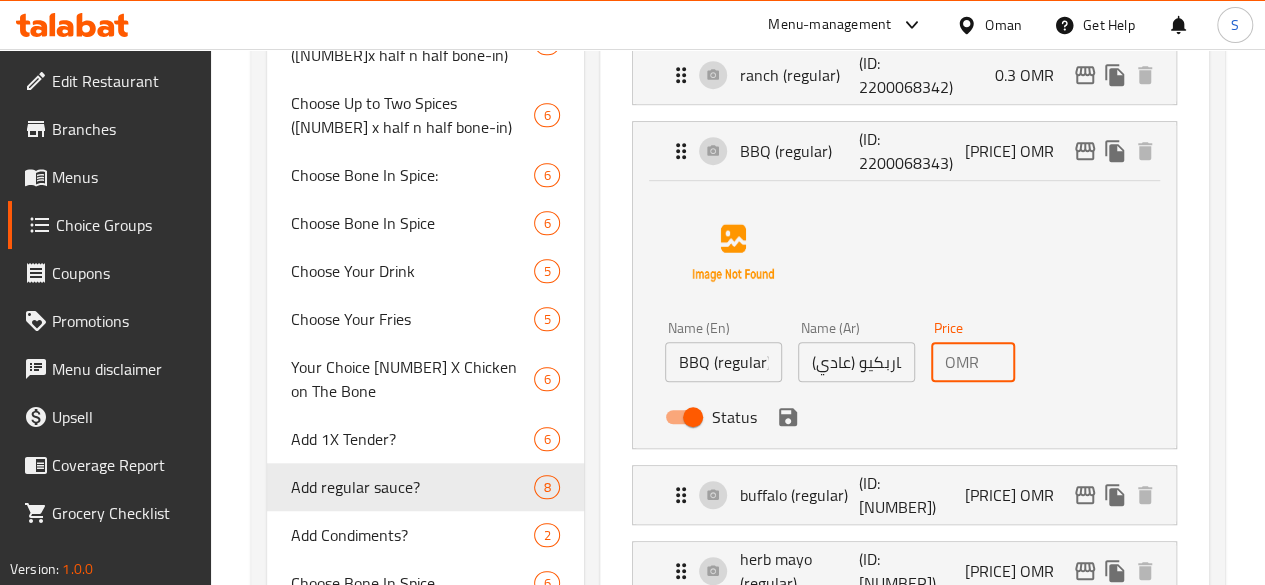 scroll, scrollTop: 0, scrollLeft: 6, axis: horizontal 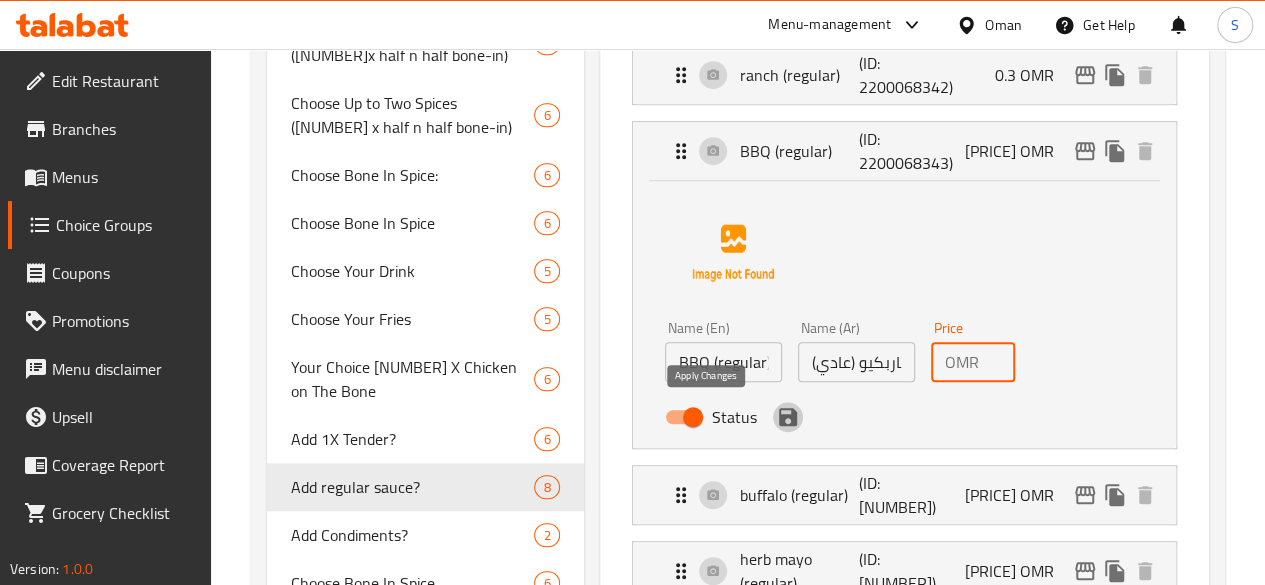 click 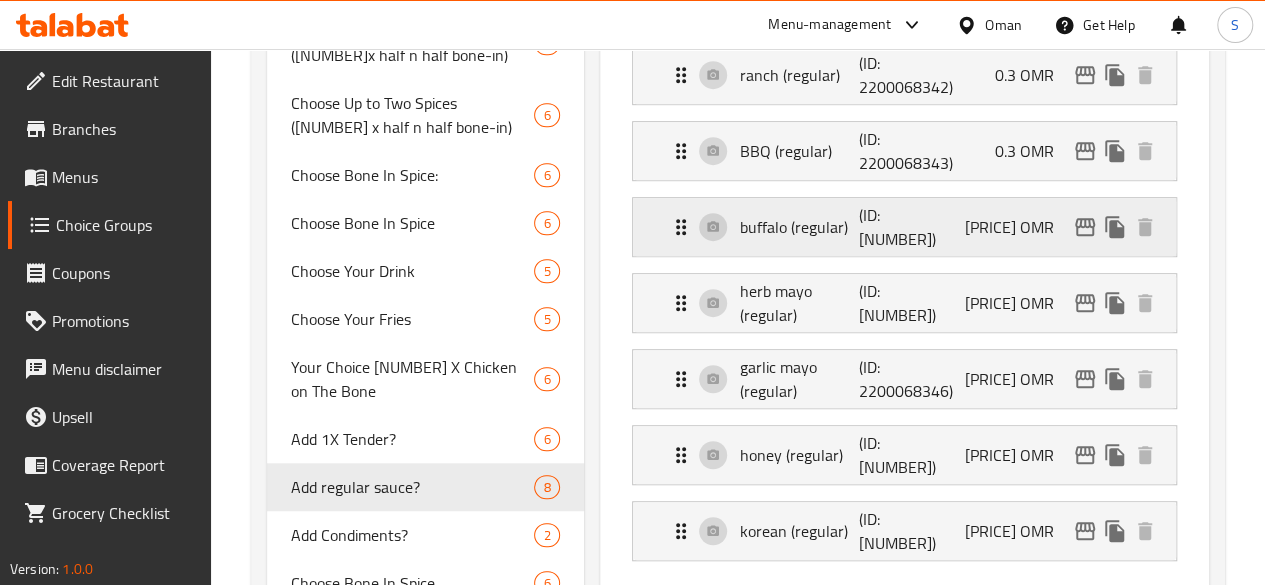 type on "0.3" 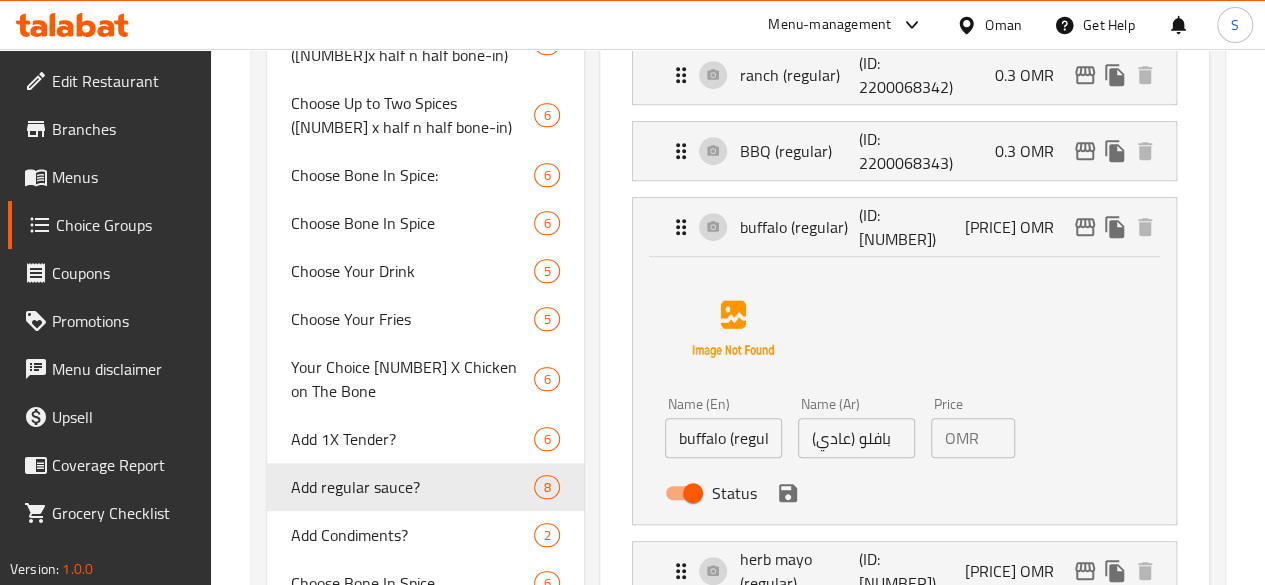 scroll, scrollTop: 568, scrollLeft: 0, axis: vertical 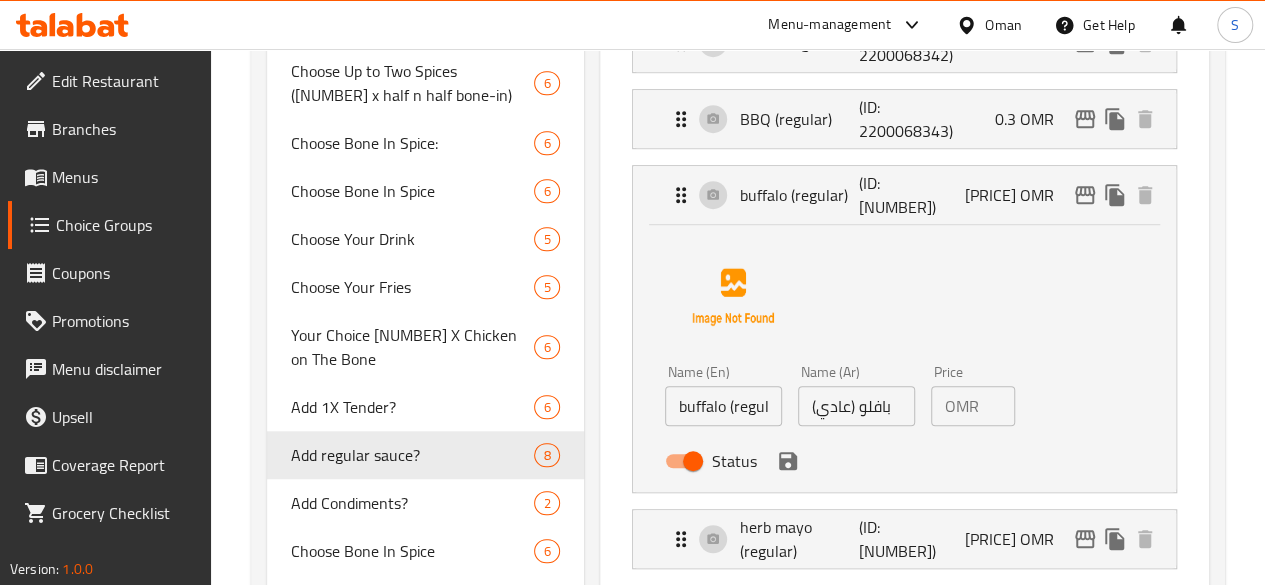 click on "0.6" at bounding box center (1001, 406) 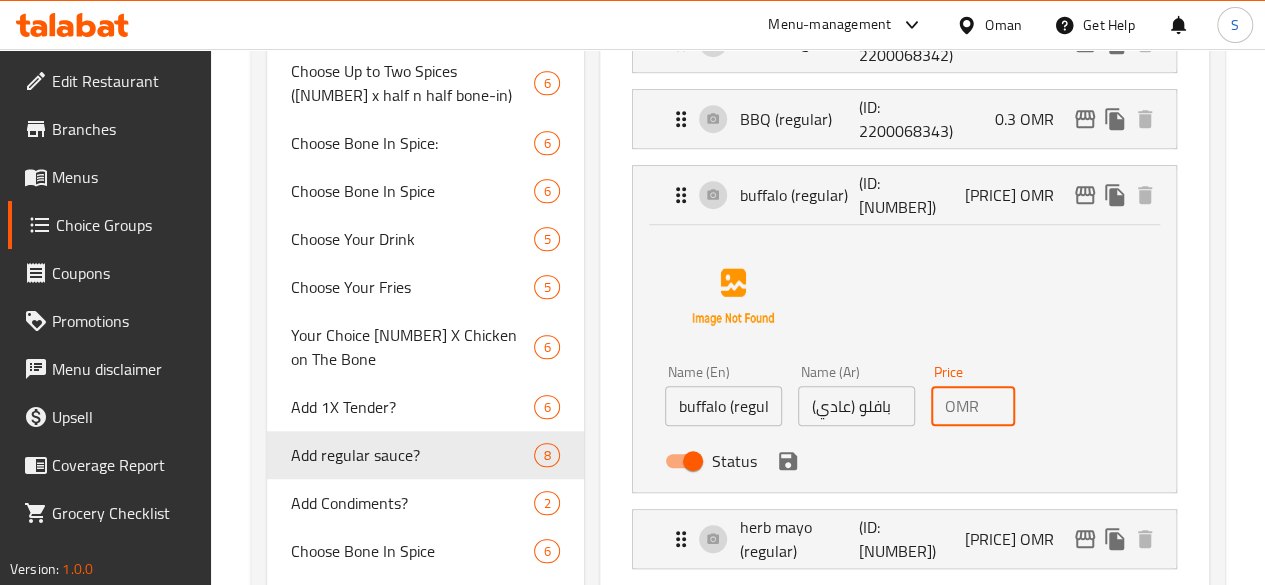 scroll, scrollTop: 0, scrollLeft: 6, axis: horizontal 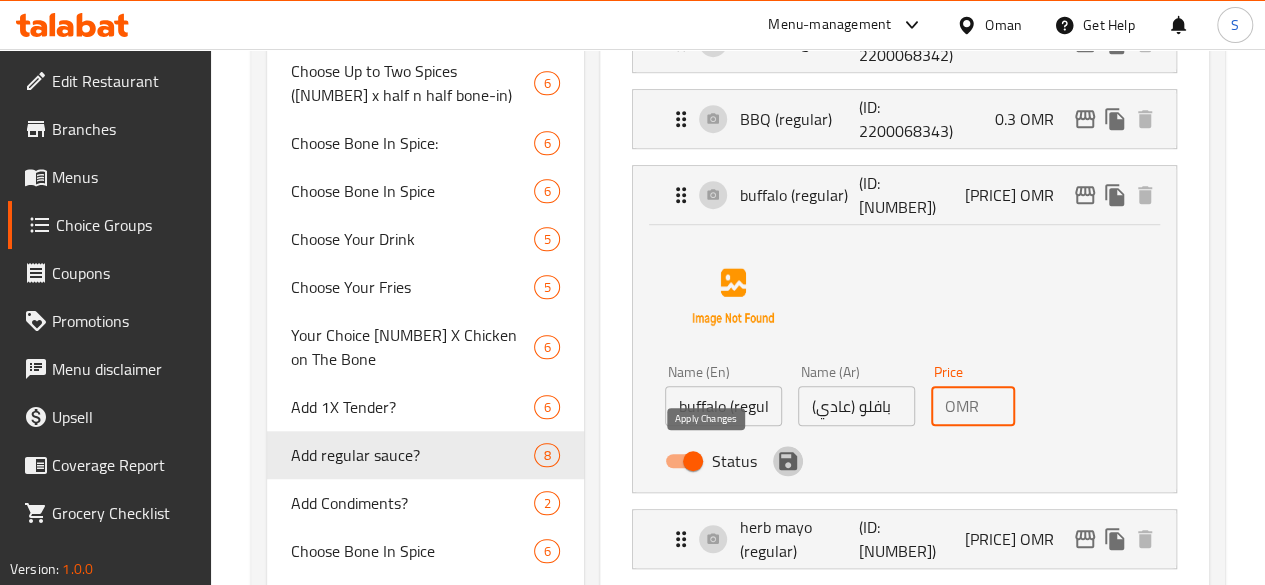 click 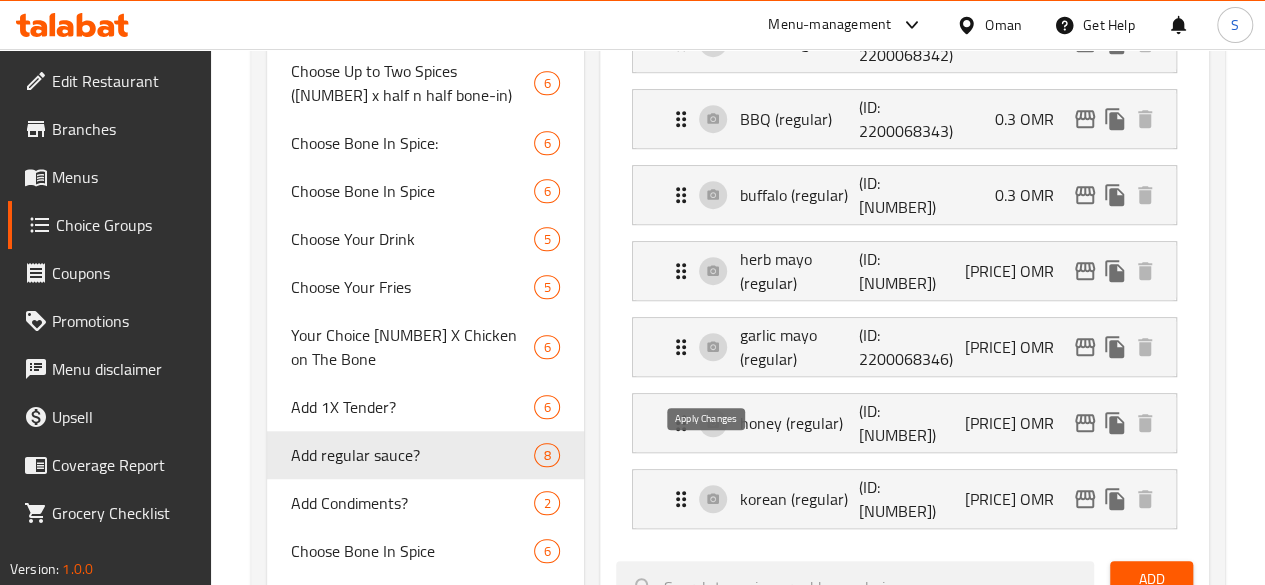 type on "0.3" 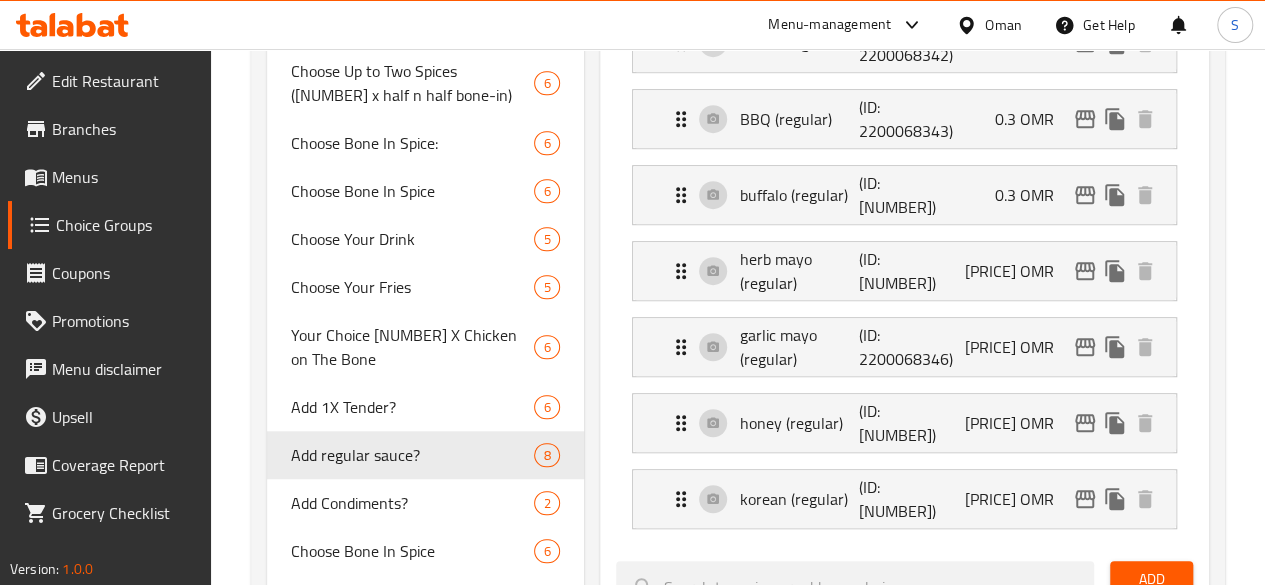 scroll, scrollTop: 0, scrollLeft: 0, axis: both 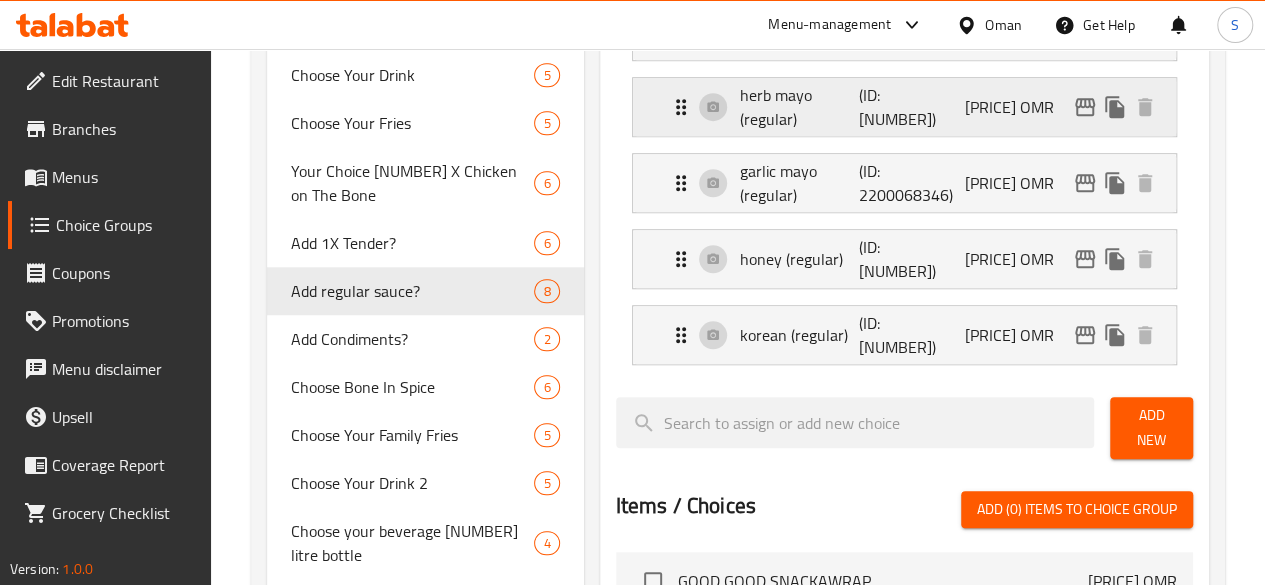 click on "herb mayo (regular) (ID: [NUMBER]) [PRICE] OMR" at bounding box center [910, 107] 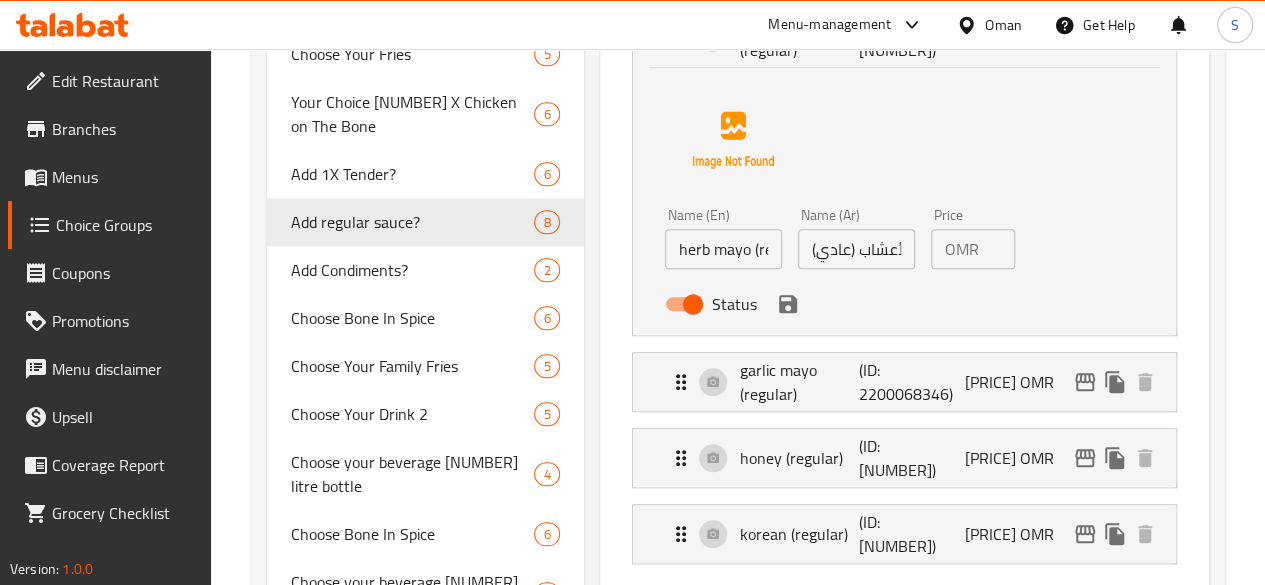 scroll 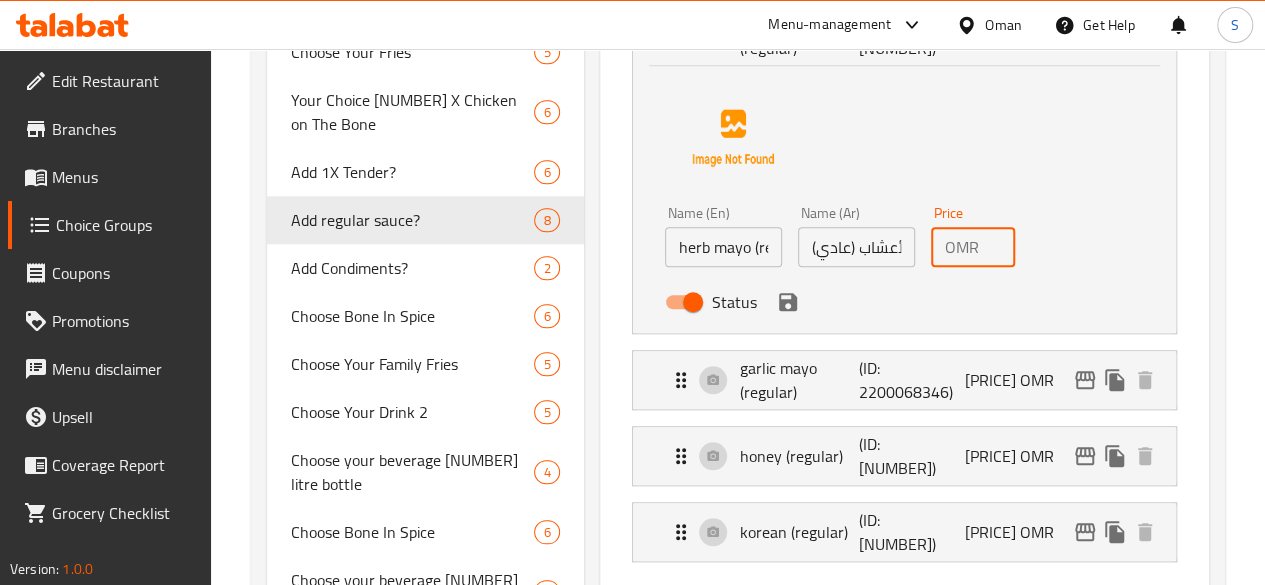 click on "0.6" at bounding box center (1001, 247) 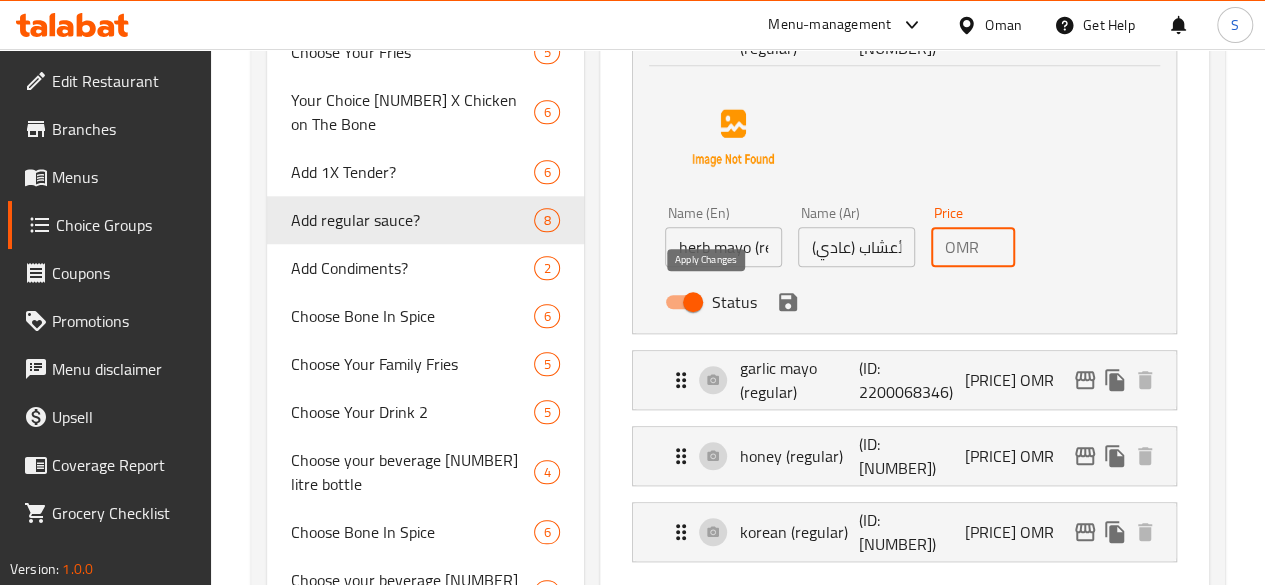 click 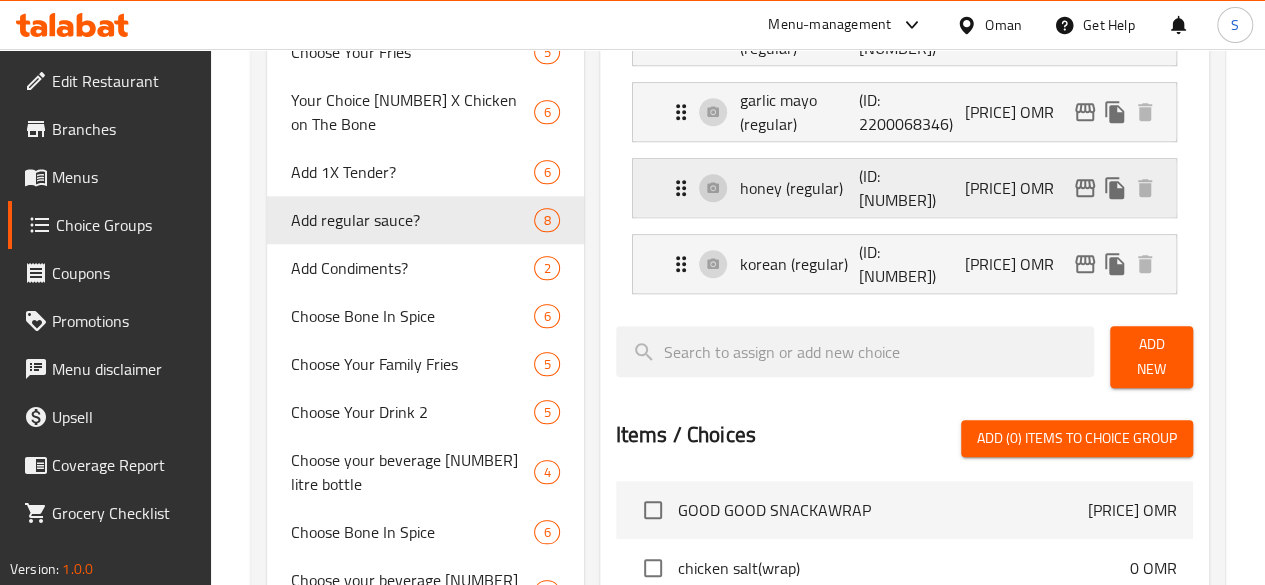 type on "0.3" 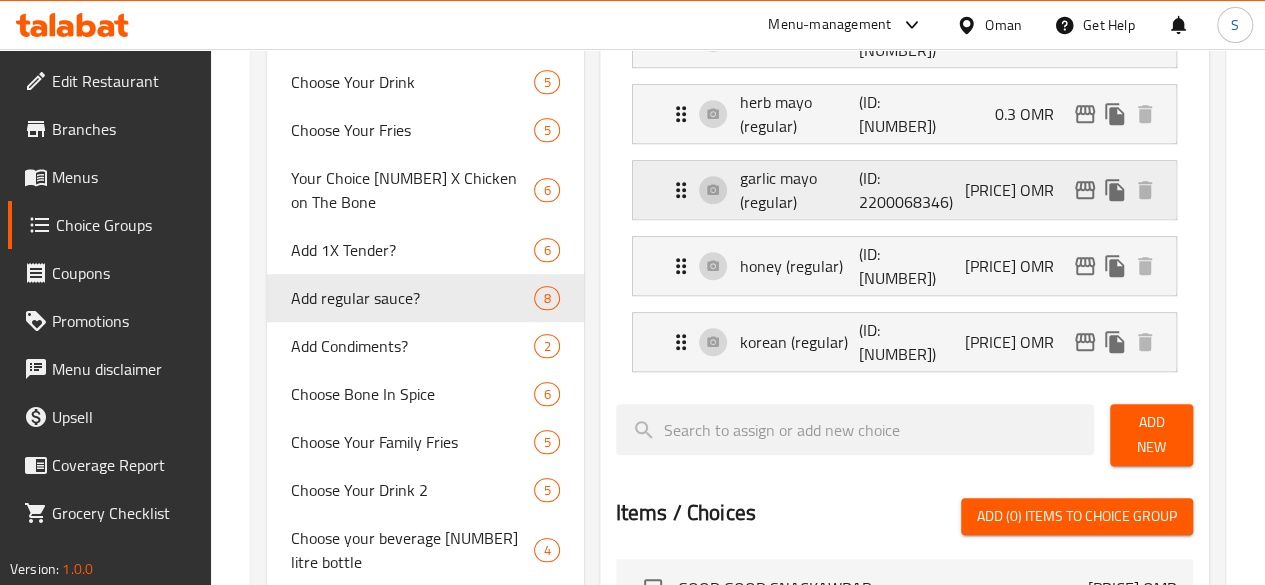click on "garlic mayo (regular) (ID: [ID]) 0.6 OMR" at bounding box center (910, 190) 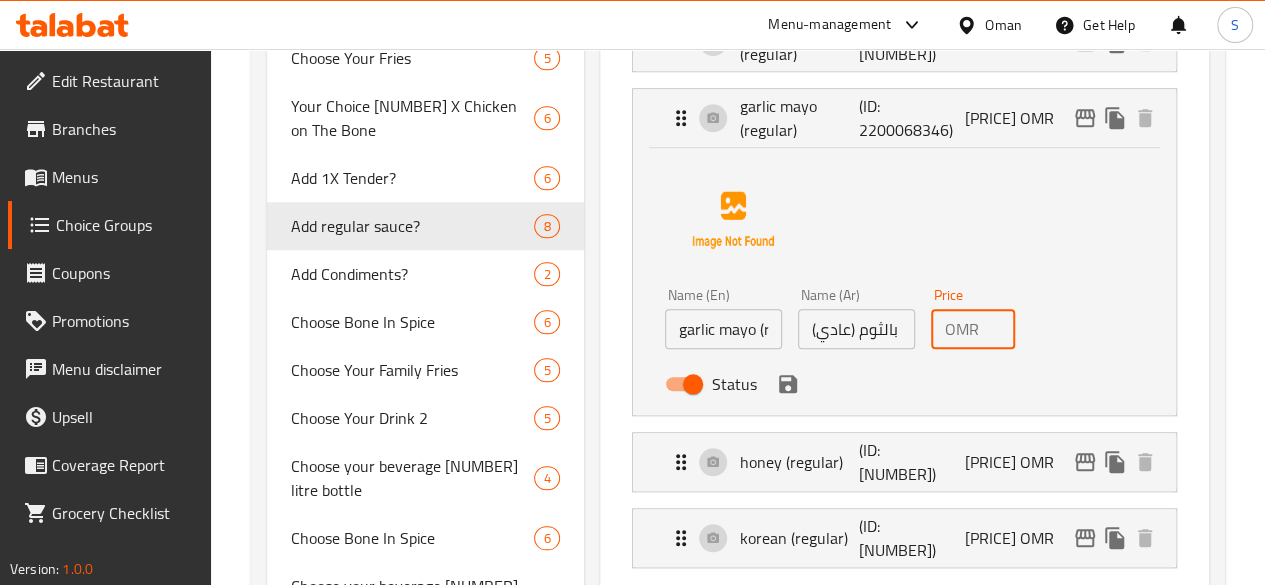 click on "0.6" at bounding box center [1001, 329] 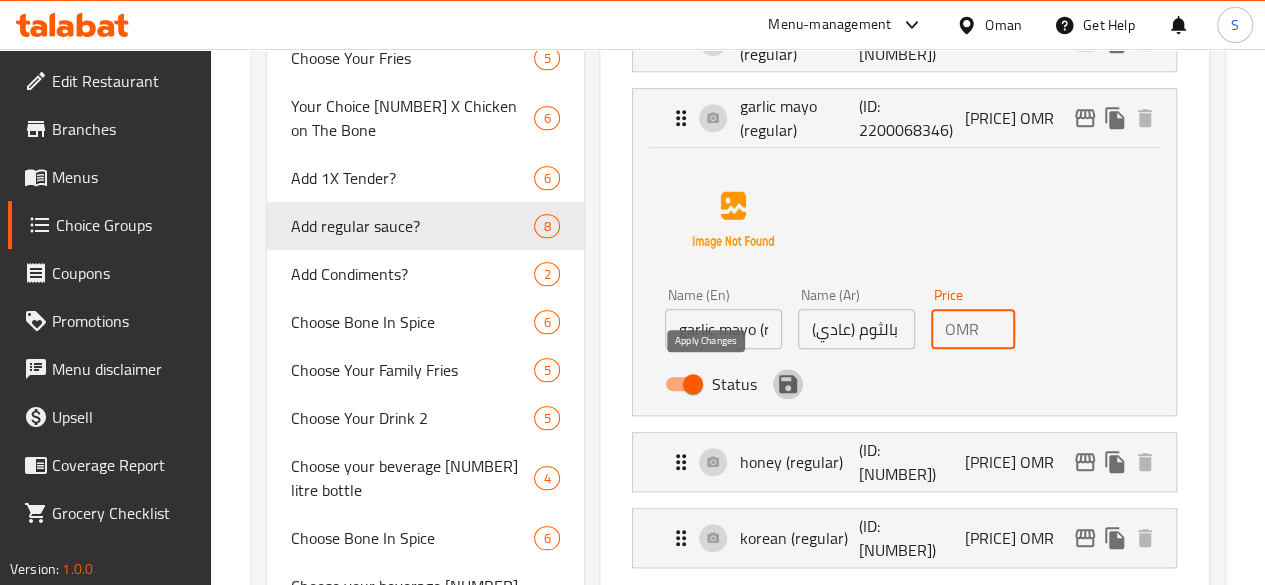 click 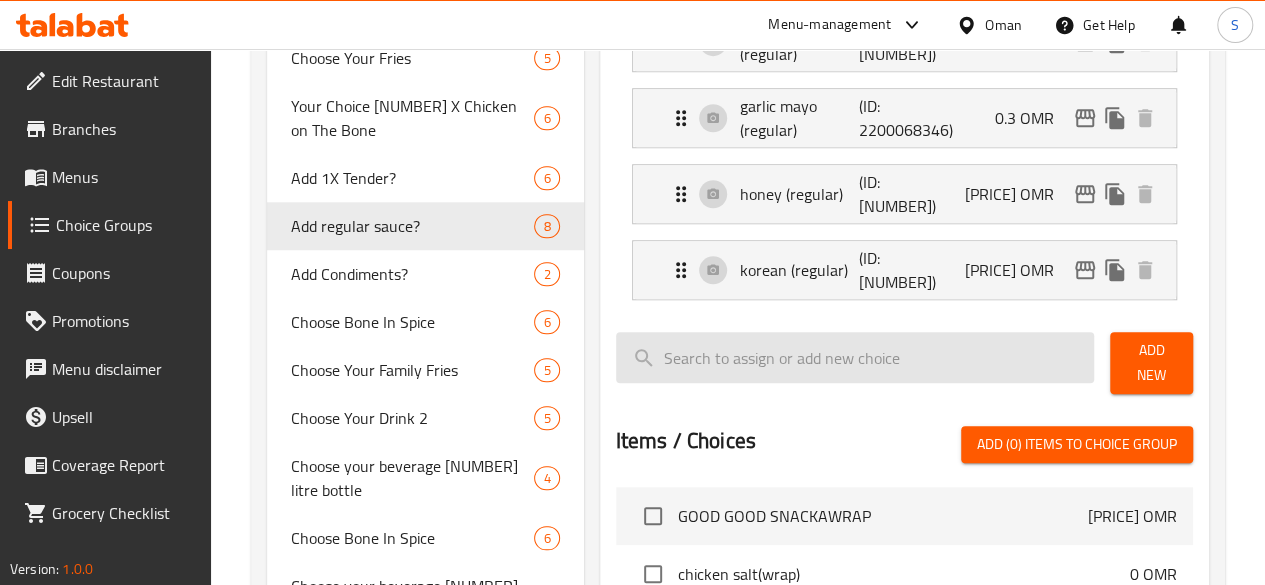 type on "0.3" 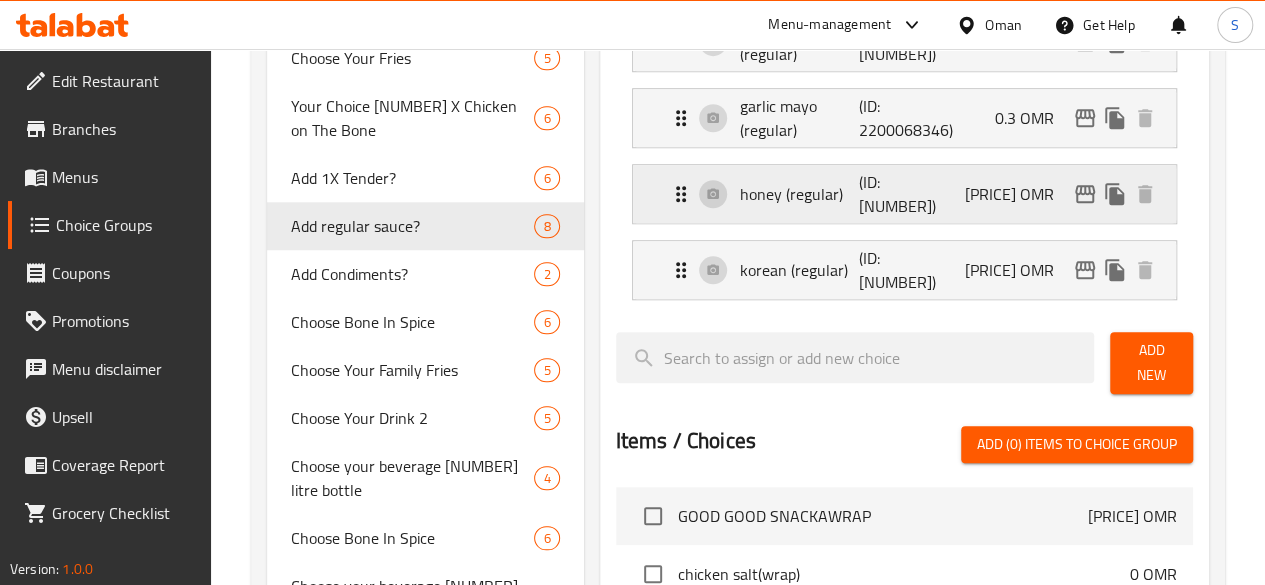 click on "honey (regular) (ID: [ID]) 0.6 OMR" at bounding box center (910, 194) 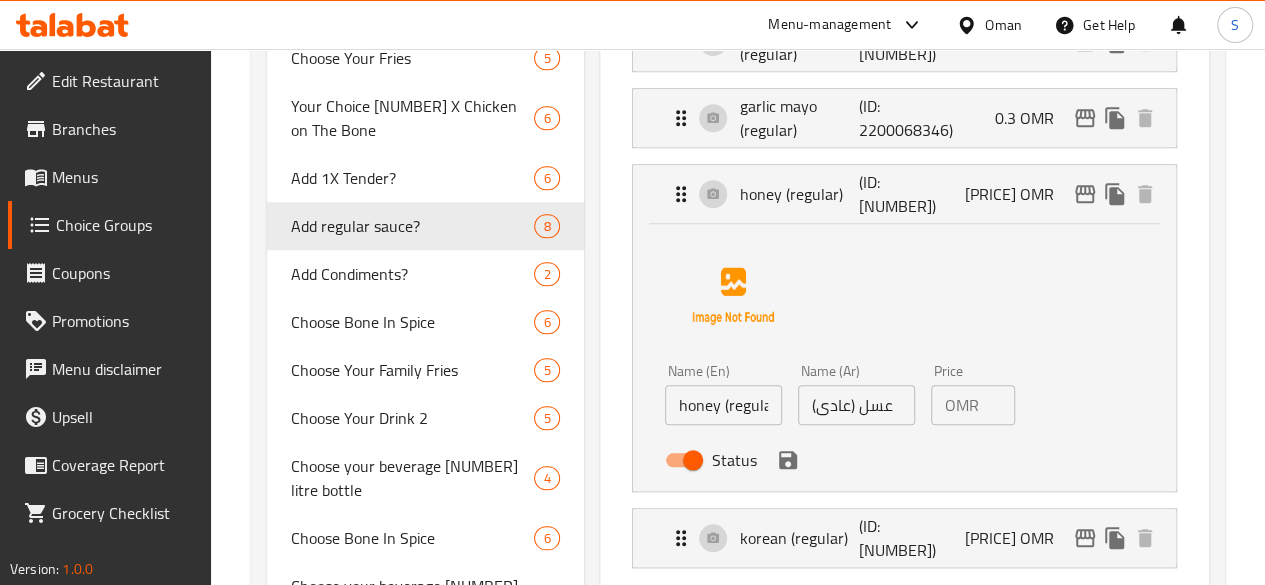 click on "OMR [PRICE] Price" at bounding box center [973, 405] 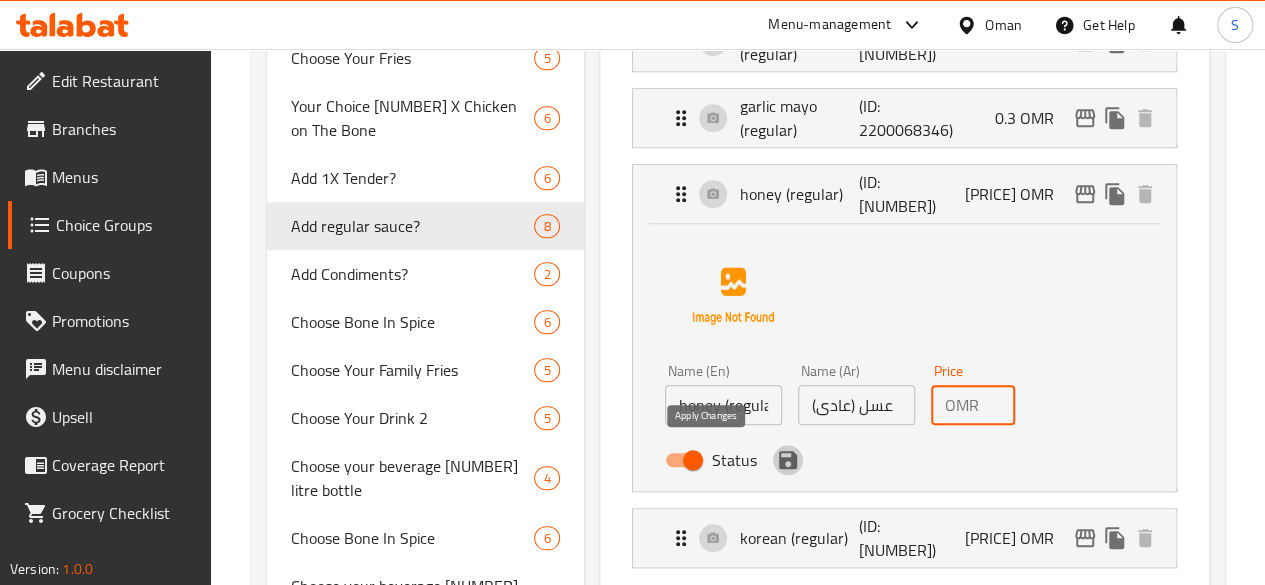 click 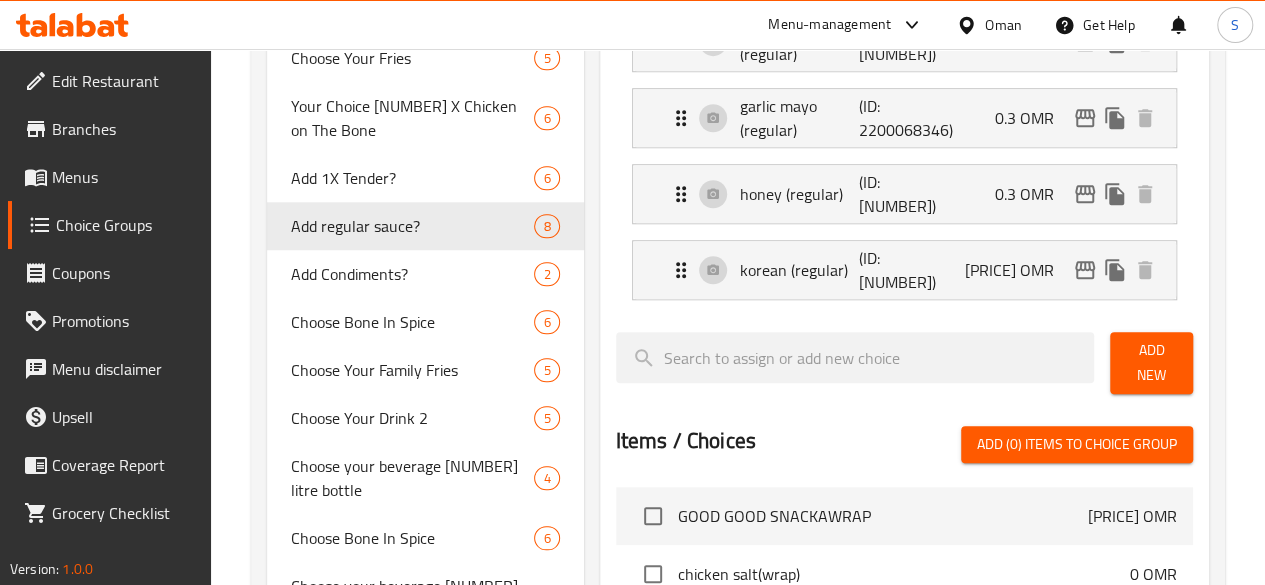 type on "0.3" 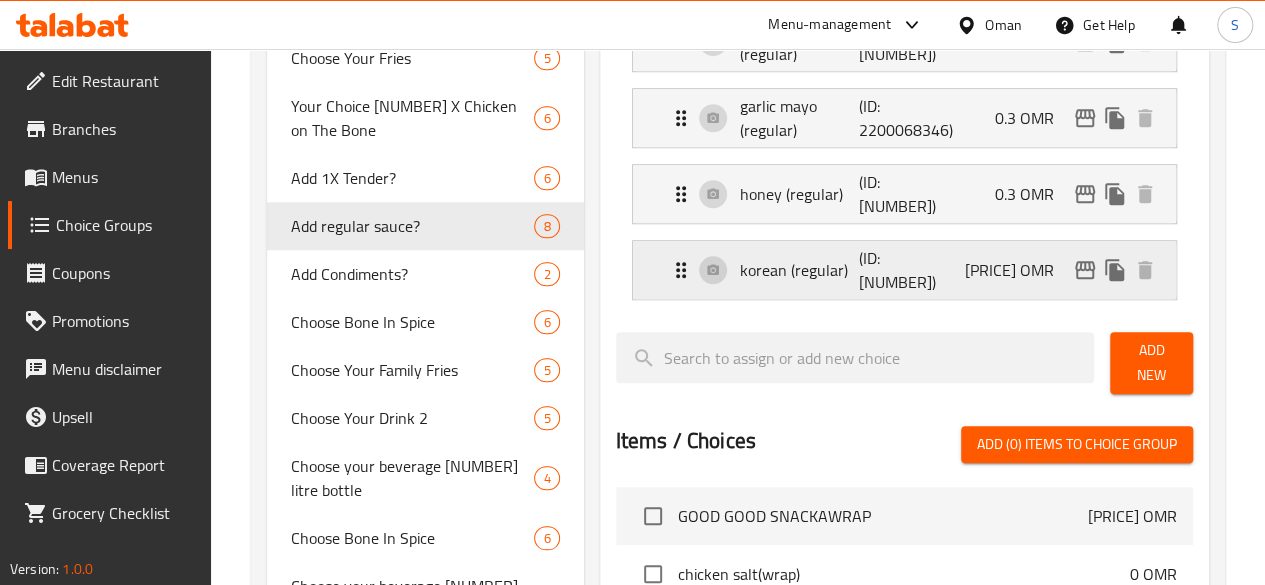 click on "korean (regular) (ID: [NUMBER]) [PRICE] OMR" at bounding box center [910, 270] 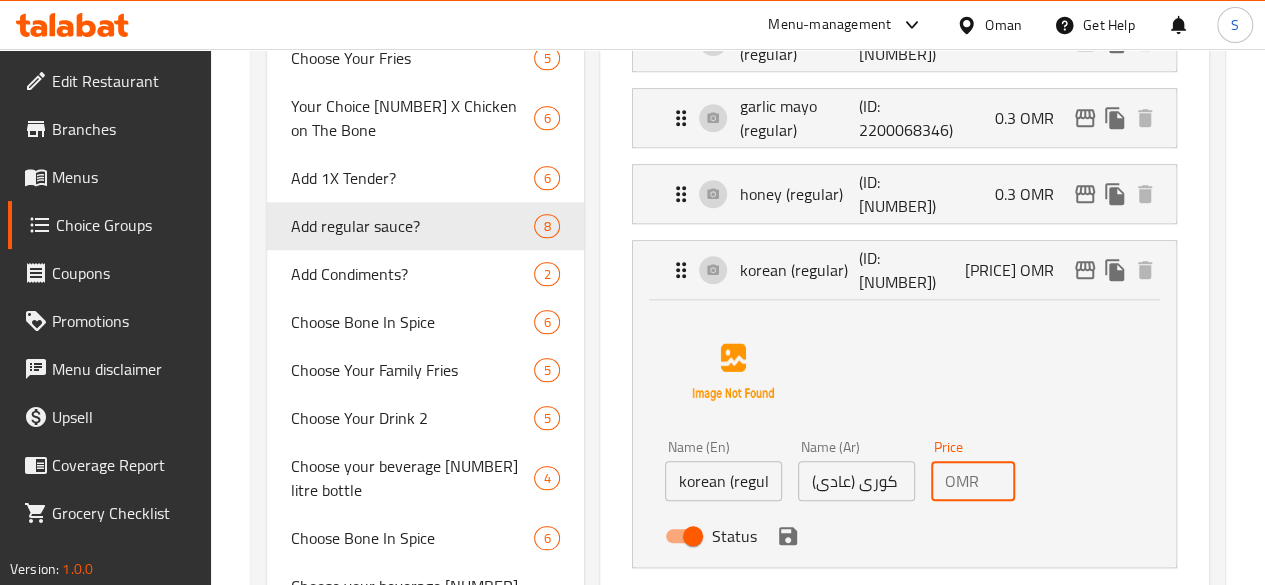 click on "0.6" at bounding box center (1001, 481) 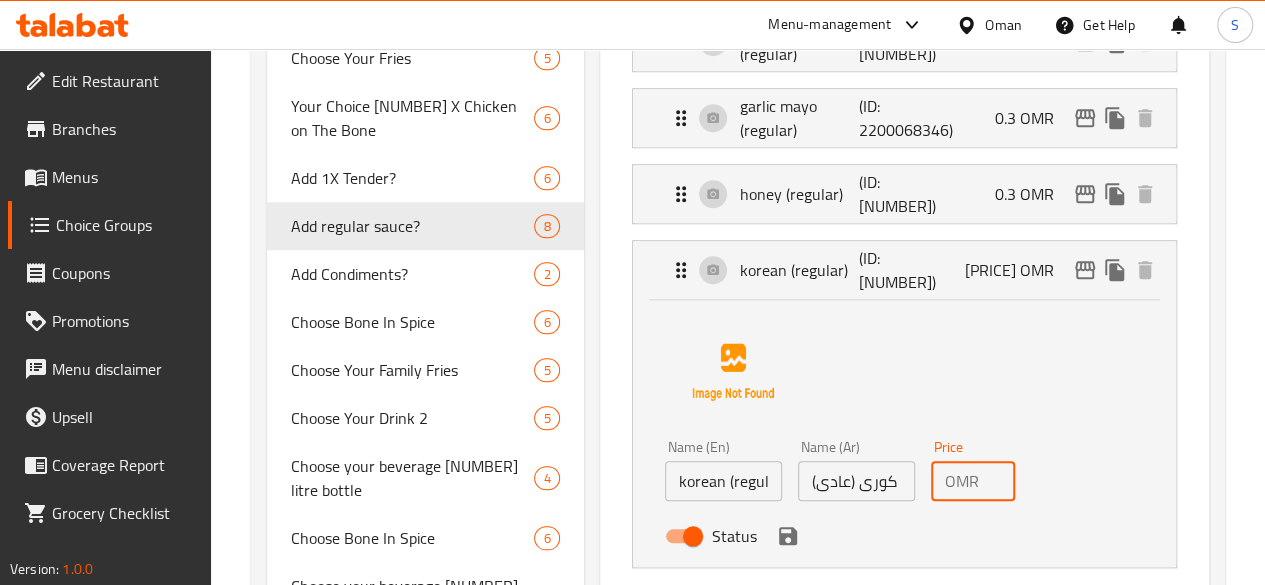 click on "good good (regular) (ID: [ID]) 0.3 OMR Name (En) good good (regular) Name (En) Name (Ar) جوود جوود (عادي) Name (Ar) Price OMR 0.3 Price Status ranch (regular) (ID: [ID]) 0.3 OMR Name (En) ranch (regular) Name (En) Name (Ar) رانش (عادى) Name (Ar) Price OMR 0.3 Price Status BBQ (regular) (ID: [ID]) 0.3 OMR Name (En) BBQ (regular) Name (En) Name (Ar) باربكيو (عادي) Name (Ar) Price OMR 0.3 Price Status buffalo (regular) (ID: [ID]) 0.3 OMR Name (En) buffalo (regular) Name (En) Name (Ar) بافلو (عادي) Name (Ar) Price OMR 0.3 Price Status herb mayo (regular) (ID: [ID]) 0.3 OMR Name (En) herb mayo (regular) Name (En) Name (Ar) مايونيز بالأعشاب (عادي) Name (Ar) Price OMR 0.3 Price Status garlic mayo (regular) (ID: [ID]) 0.3 OMR Name (En) garlic mayo (regular) Name (En) Name (Ar) مايونيز بالثوم (عادي) Name (Ar) Price OMR 0.3 Price Status honey (regular) (ID: [ID]) 0.3 OMR Name (En) honey (regular) Price" at bounding box center [904, 138] 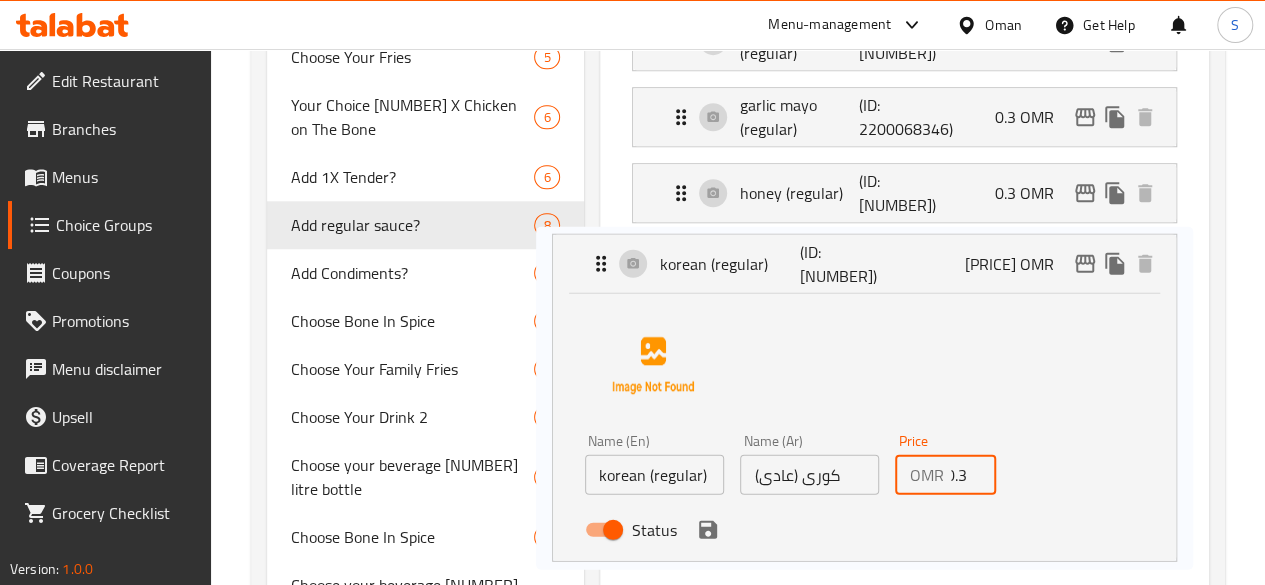 type on "0.3" 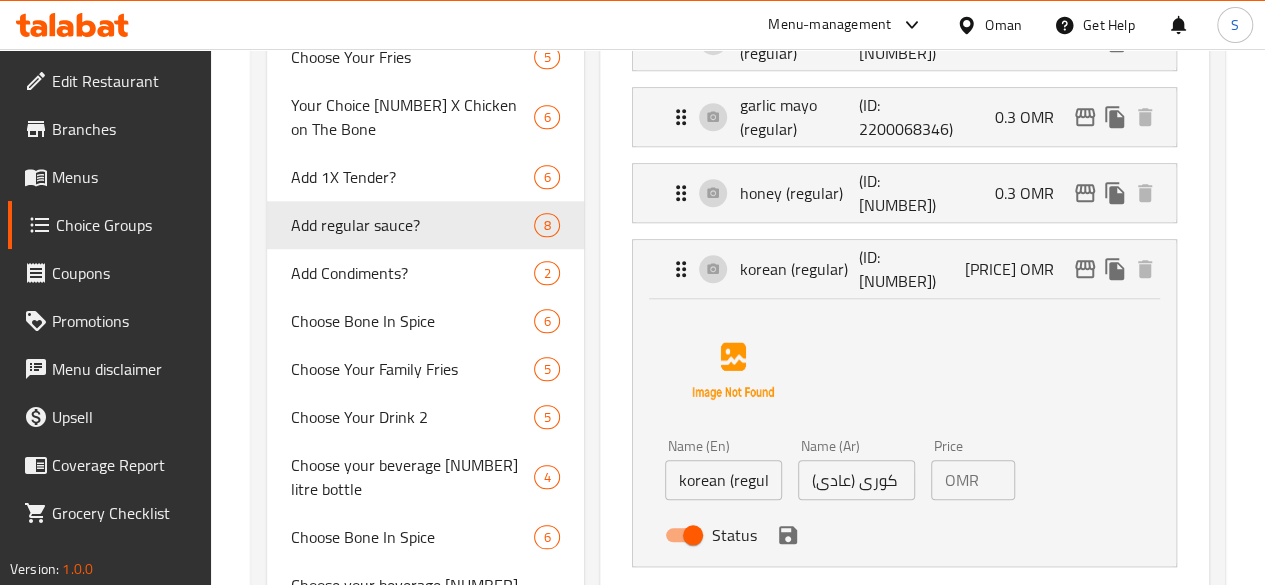 click on "good good (regular) (ID: [ID]) 0.3 OMR Name (En) good good (regular) Name (En) Name (Ar) جوود جوود (عادي) Name (Ar) Price OMR 0.3 Price Status ranch (regular) (ID: [ID]) 0.3 OMR Name (En) ranch (regular) Name (En) Name (Ar) رانش (عادى) Name (Ar) Price OMR 0.3 Price Status BBQ (regular) (ID: [ID]) 0.3 OMR Name (En) BBQ (regular) Name (En) Name (Ar) باربكيو (عادي) Name (Ar) Price OMR 0.3 Price Status buffalo (regular) (ID: [ID]) 0.3 OMR Name (En) buffalo (regular) Name (En) Name (Ar) بافلو (عادي) Name (Ar) Price OMR 0.3 Price Status herb mayo (regular) (ID: [ID]) 0.3 OMR Name (En) herb mayo (regular) Name (En) Name (Ar) مايونيز بالأعشاب (عادي) Name (Ar) Price OMR 0.3 Price Status garlic mayo (regular) (ID: [ID]) 0.3 OMR Name (En) garlic mayo (regular) Name (En) Name (Ar) مايونيز بالثوم (عادي) Name (Ar) Price OMR 0.3 Price Status honey (regular) (ID: [ID]) 0.3 OMR Name (En) honey (regular) Price" at bounding box center [904, 137] 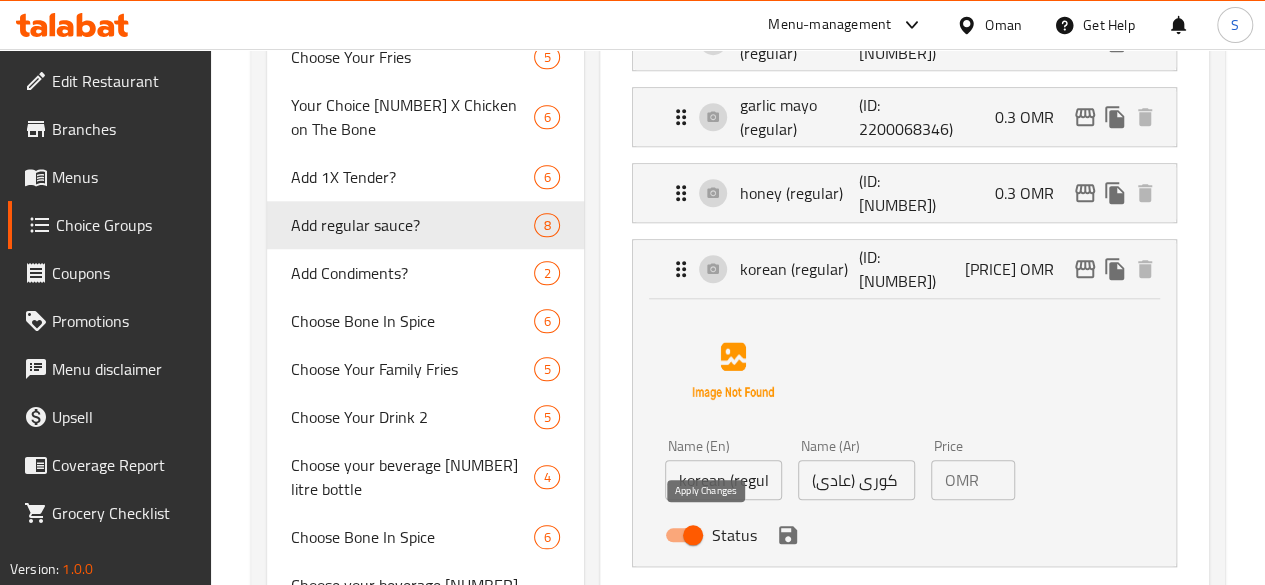 click 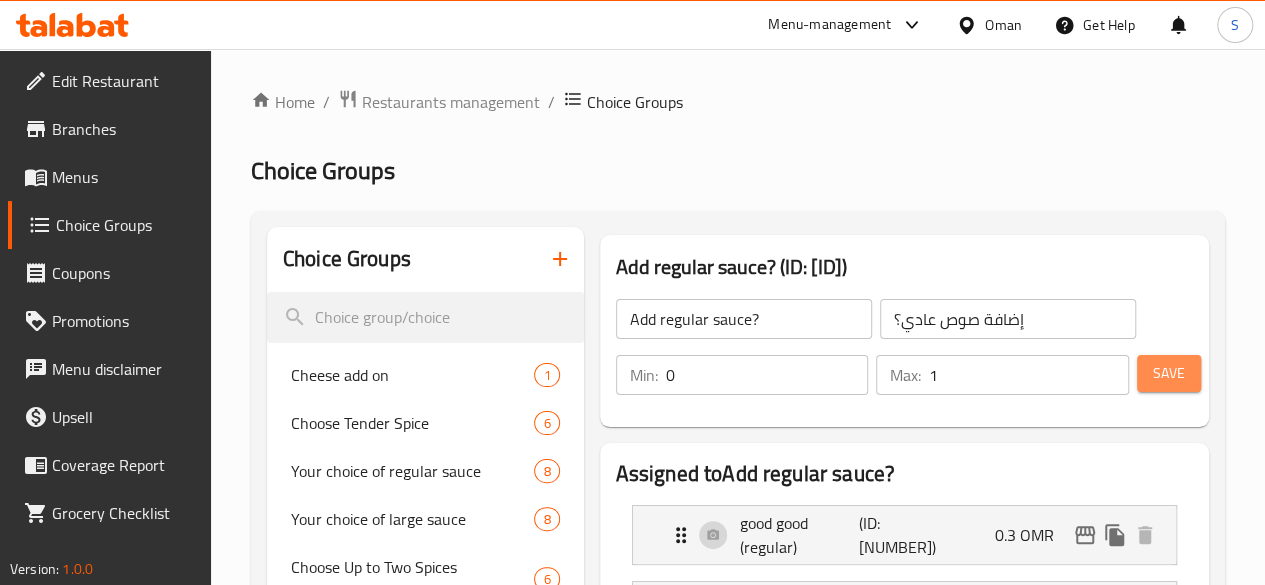 click on "Save" at bounding box center [1169, 373] 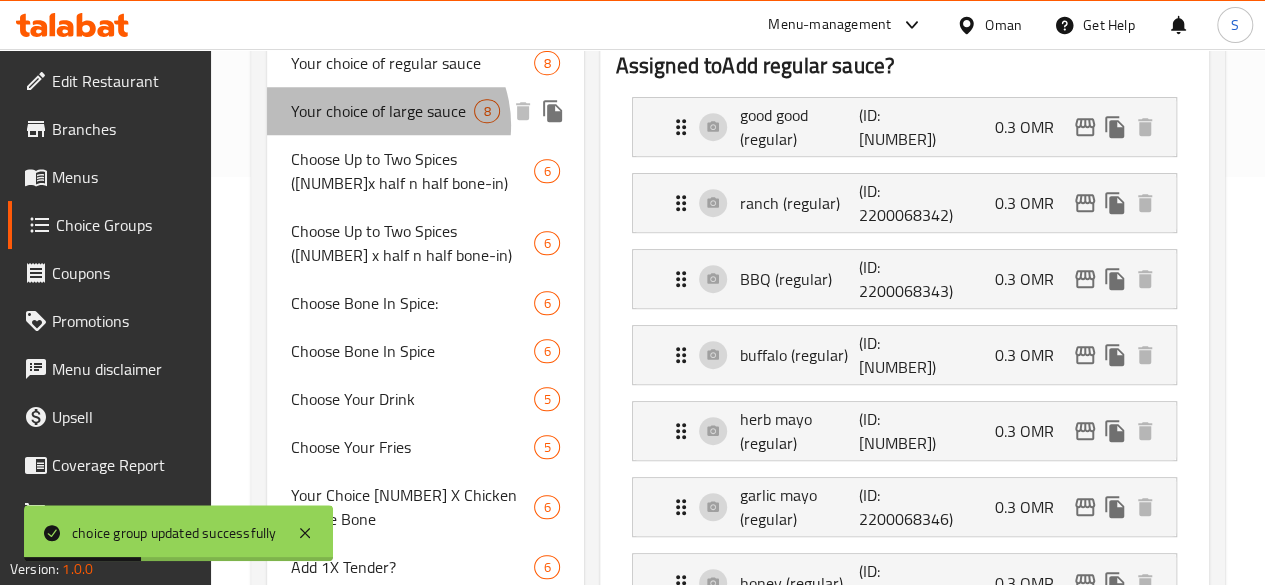 click on "Your choice of large sauce" at bounding box center (383, 111) 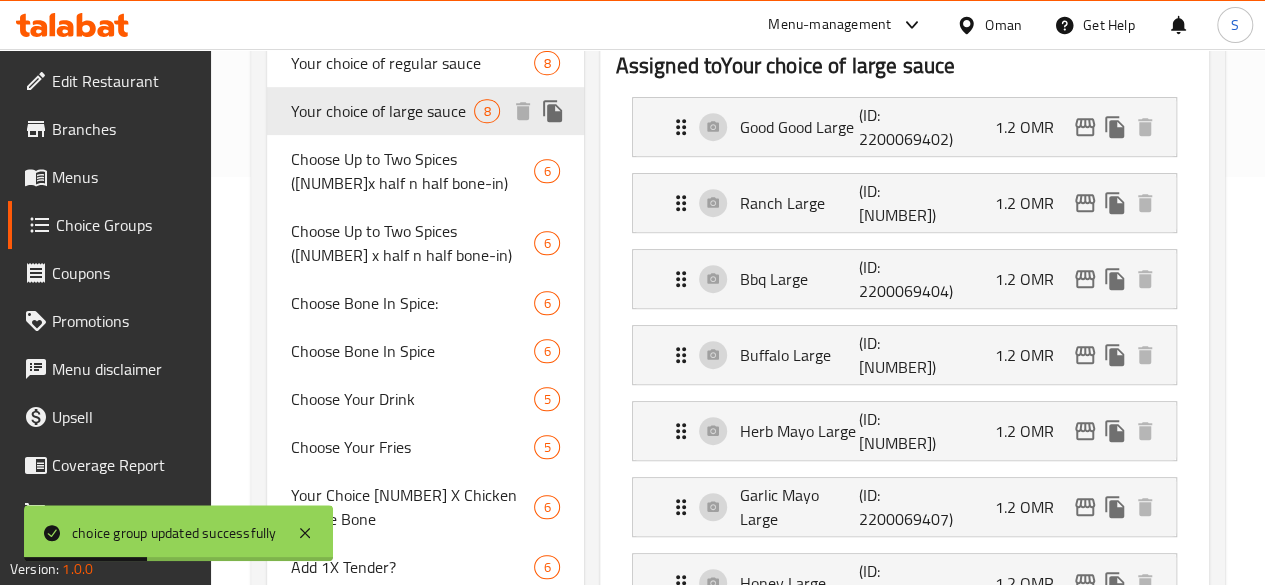 type on "Your choice of large sauce" 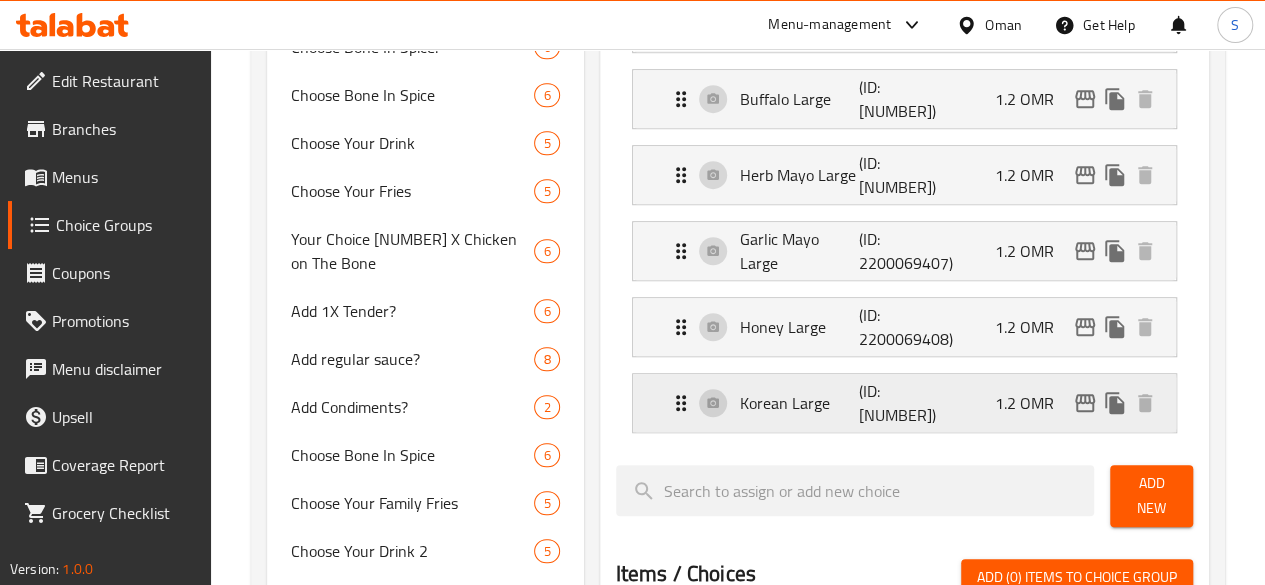 click on "Korean Large (ID: [NUMBER]) [PRICE] OMR" at bounding box center [910, 403] 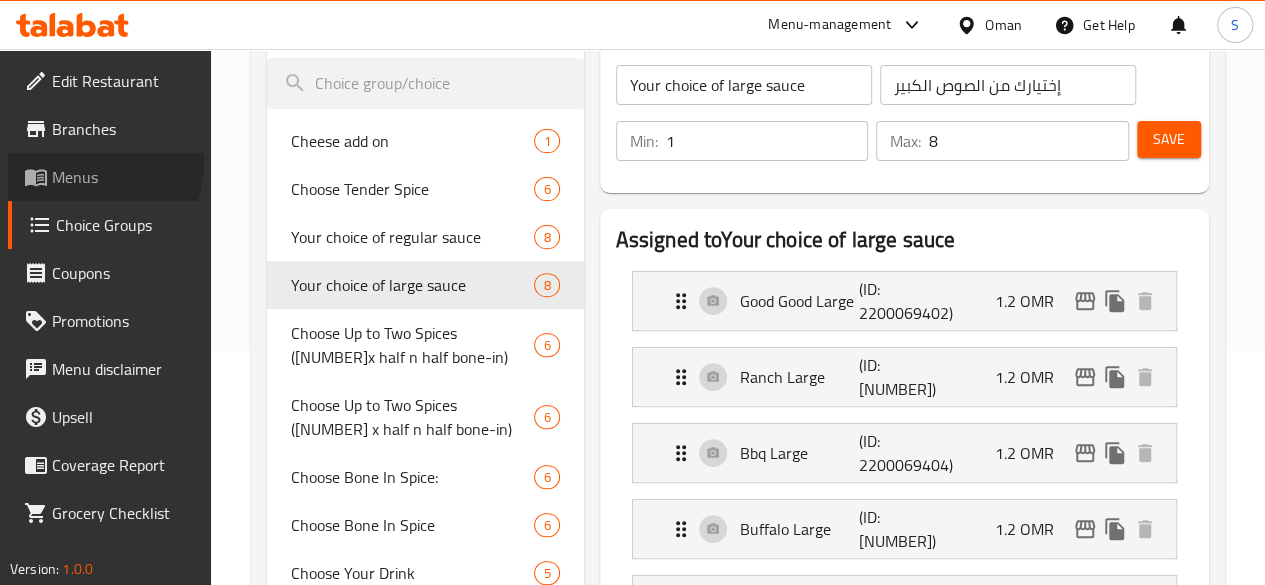 click on "Menus" at bounding box center (123, 177) 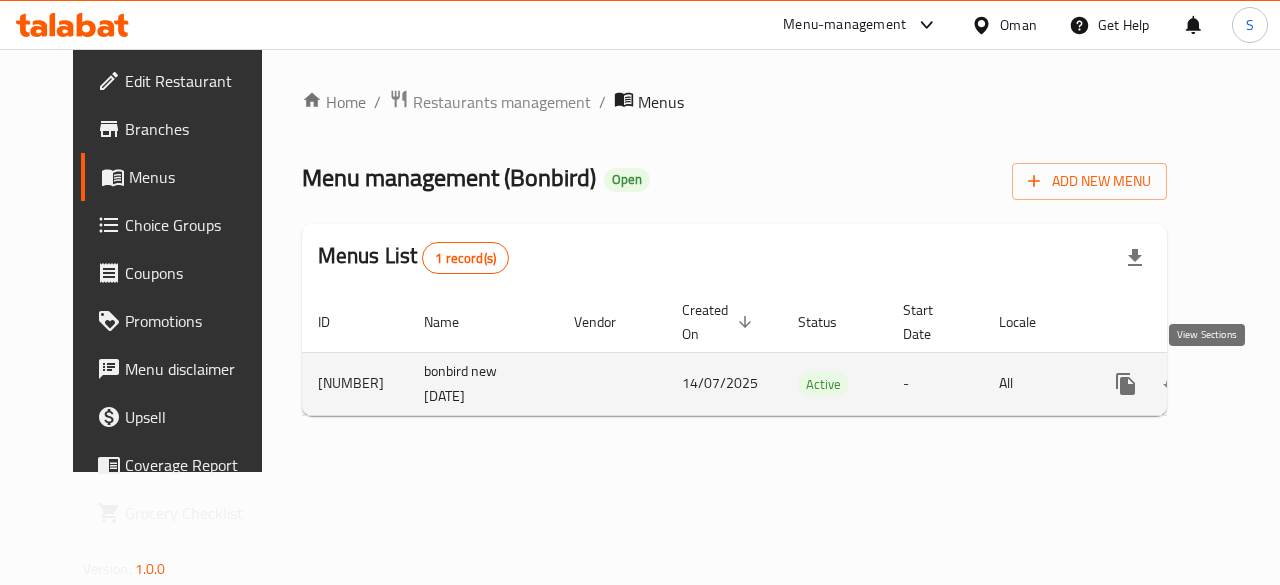 click 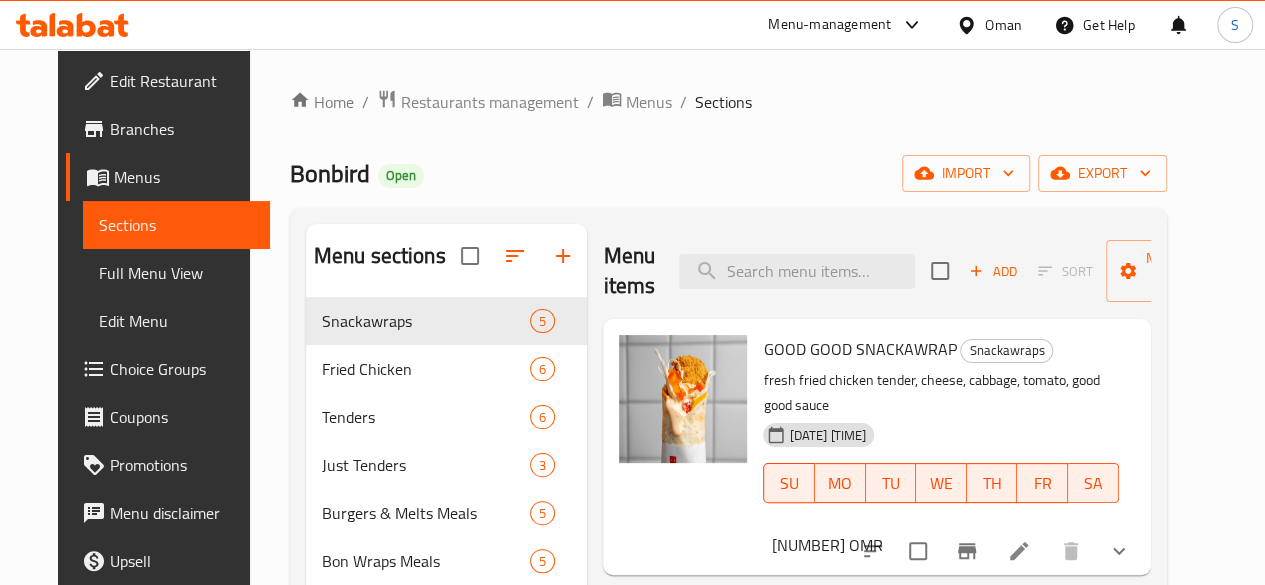 scroll, scrollTop: 558, scrollLeft: 0, axis: vertical 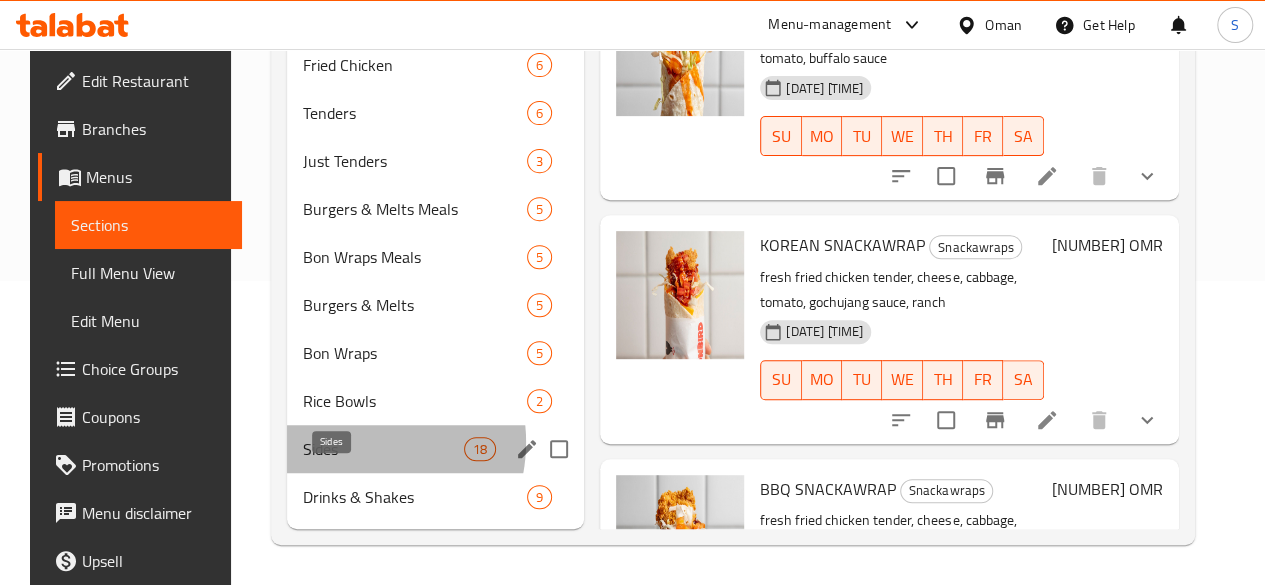 click on "Sides" at bounding box center (383, 449) 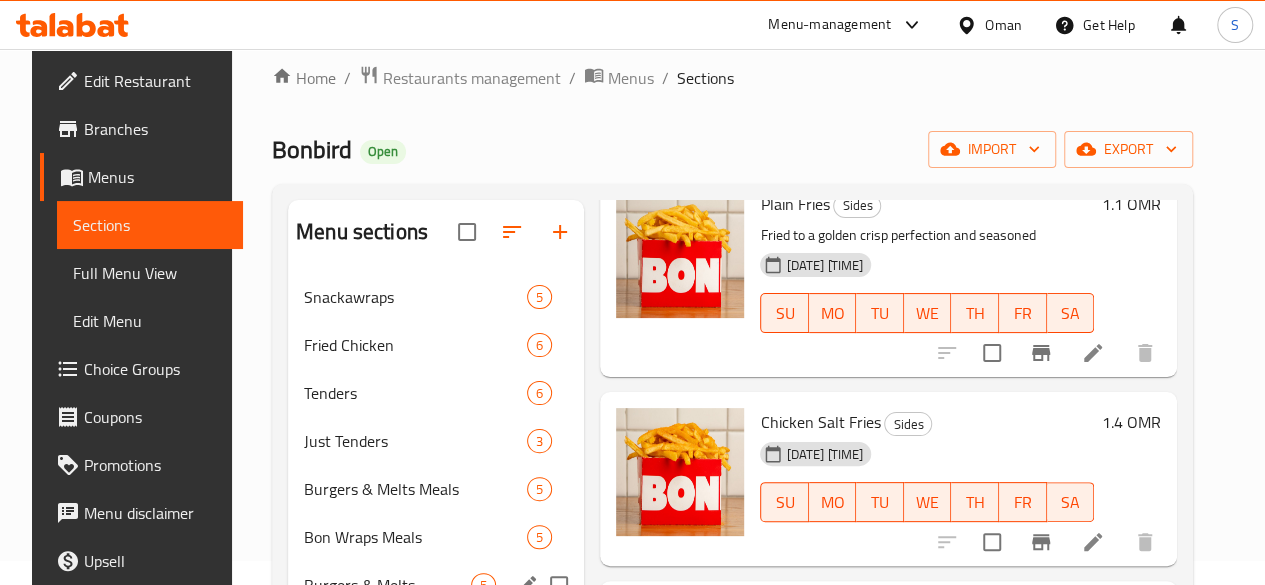 scroll, scrollTop: 23, scrollLeft: 0, axis: vertical 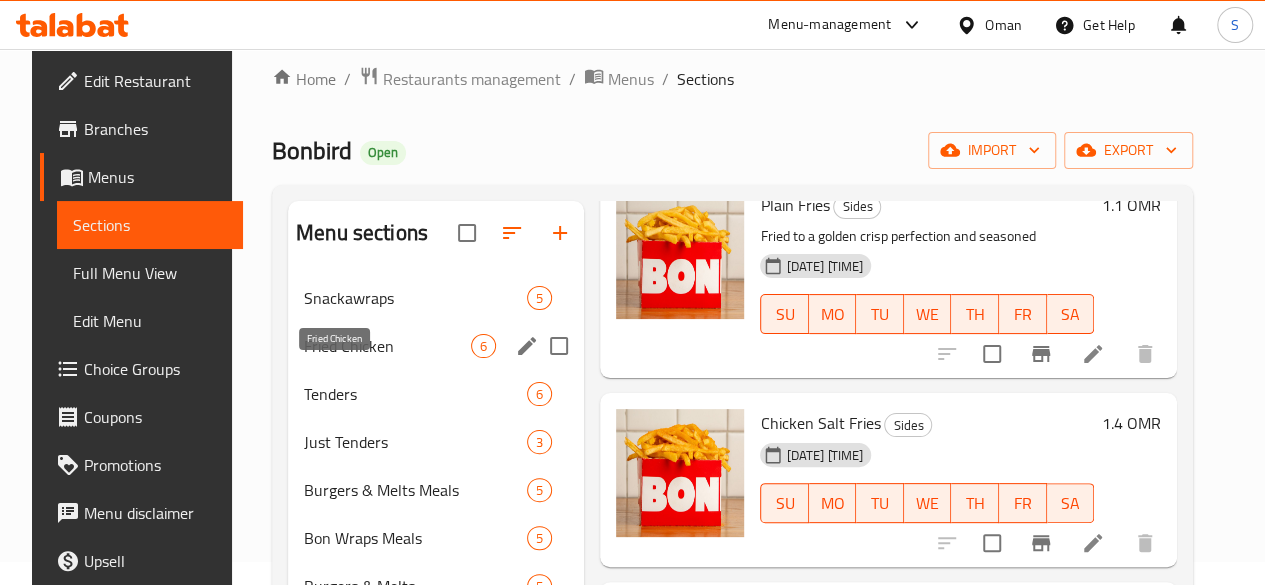 click on "Fried Chicken" at bounding box center [387, 346] 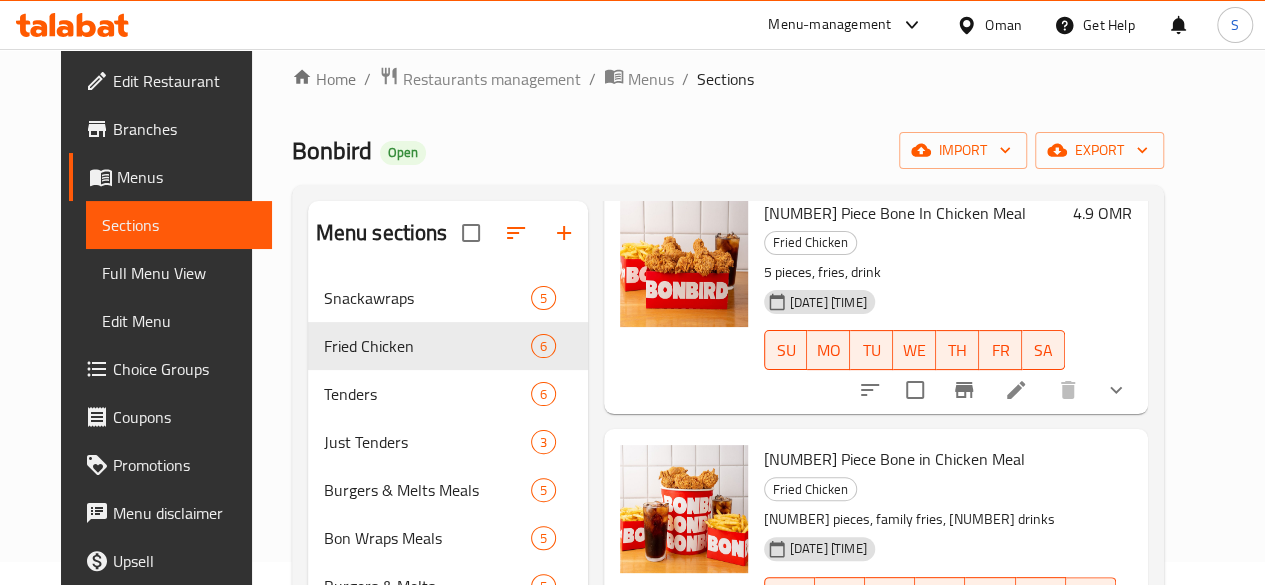 scroll, scrollTop: 606, scrollLeft: 0, axis: vertical 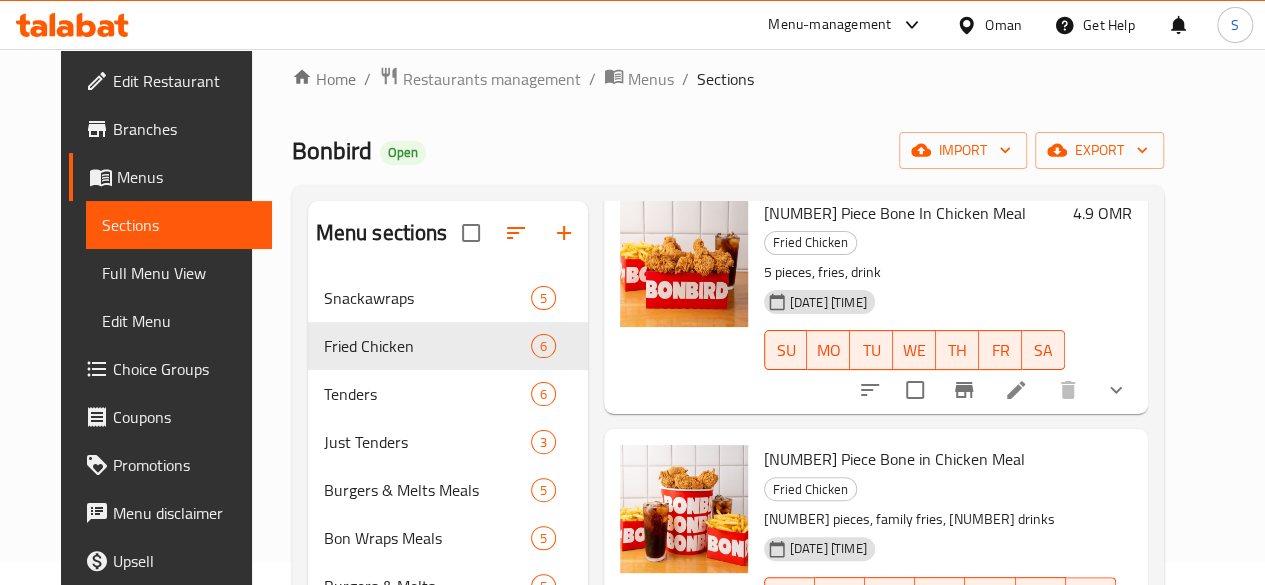 click at bounding box center (1016, 665) 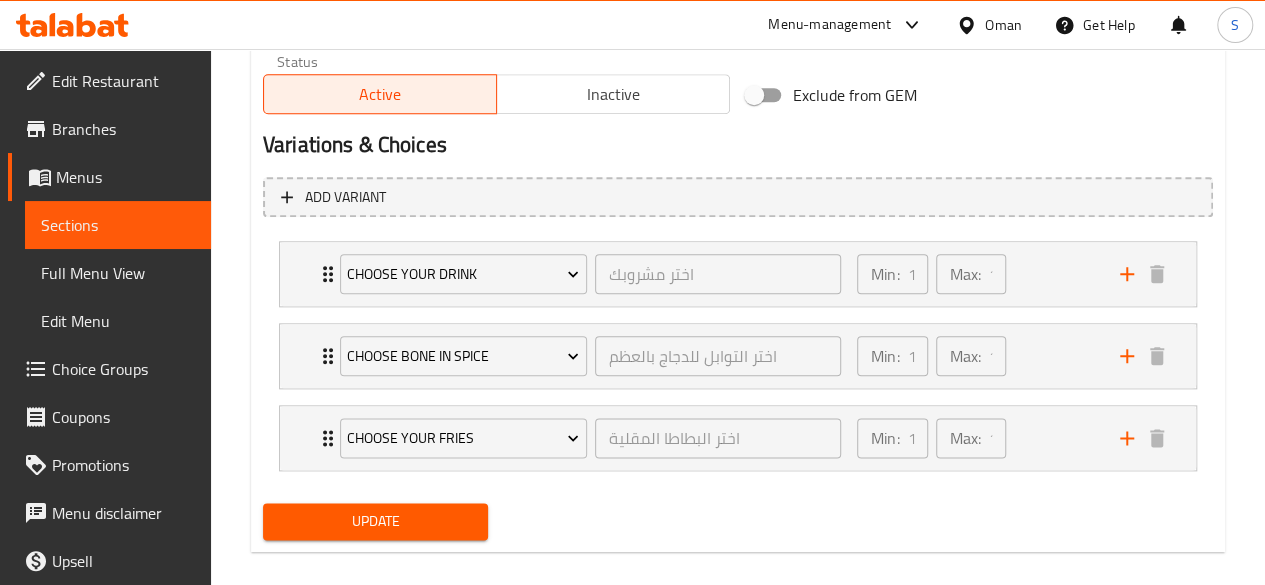 scroll, scrollTop: 1052, scrollLeft: 0, axis: vertical 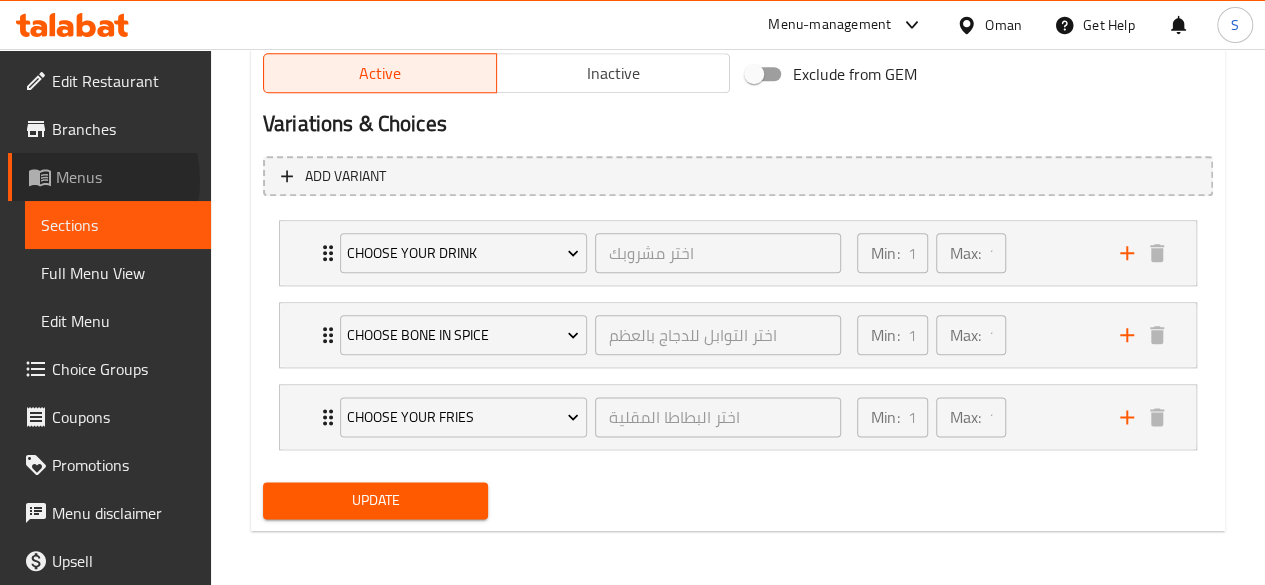 click on "Menus" at bounding box center [125, 177] 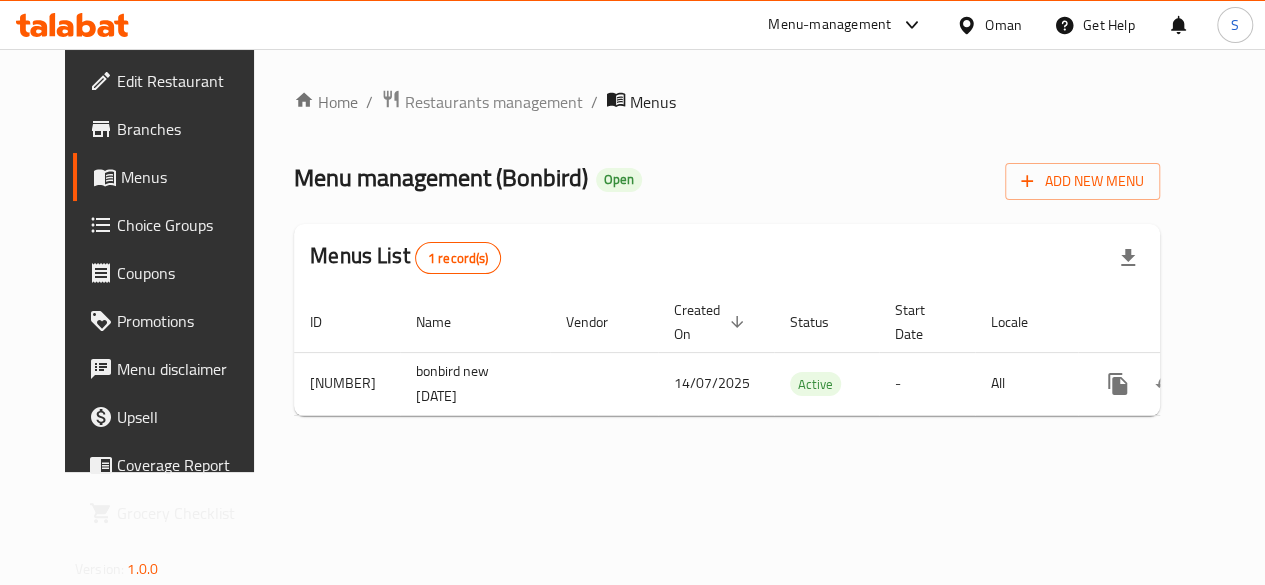 scroll, scrollTop: 0, scrollLeft: 0, axis: both 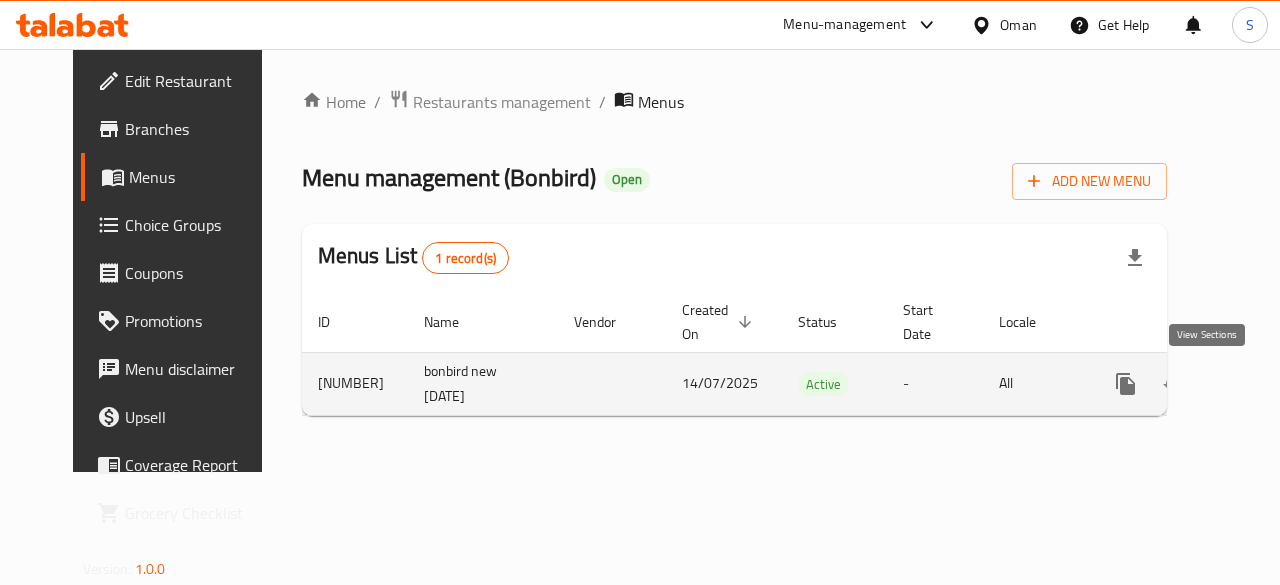 click 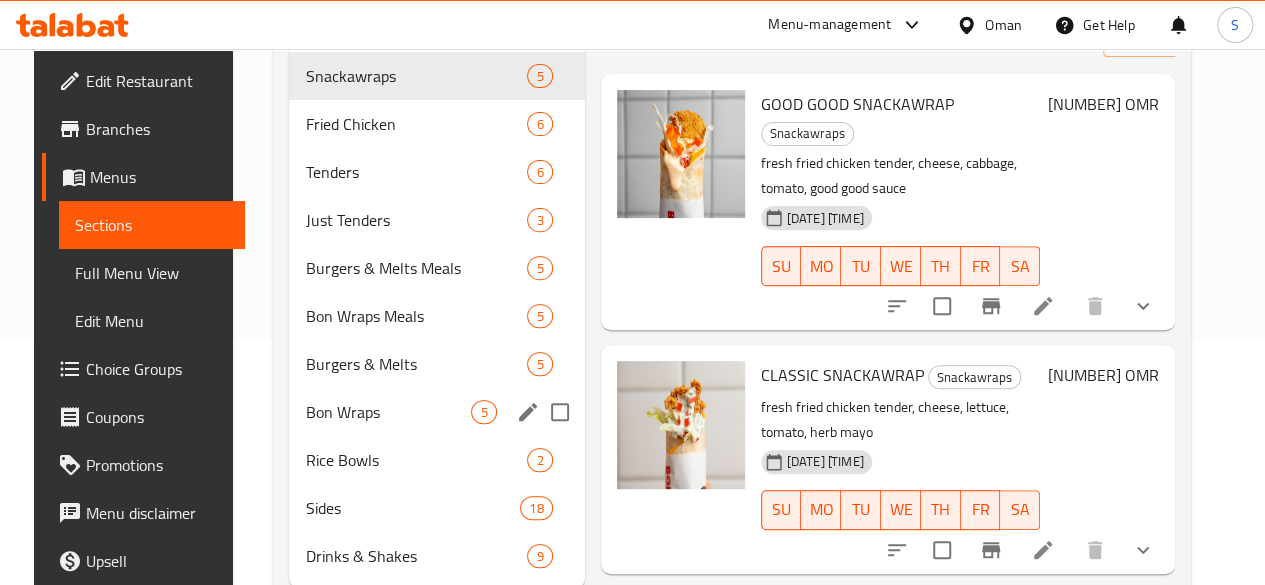 scroll, scrollTop: 333, scrollLeft: 0, axis: vertical 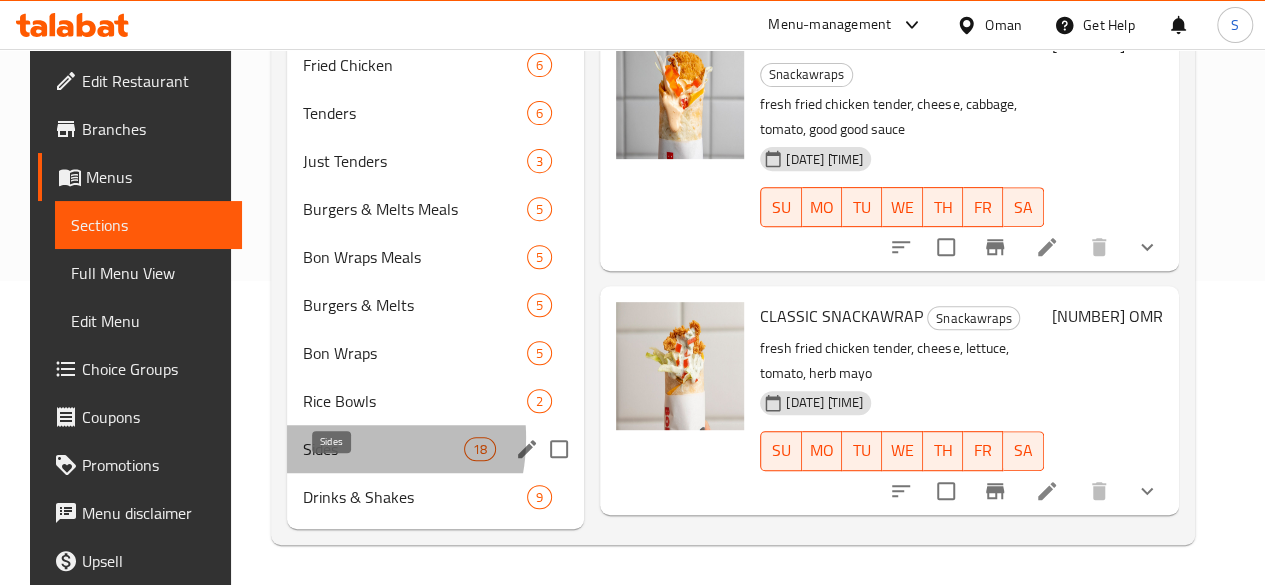click on "Sides" at bounding box center [383, 449] 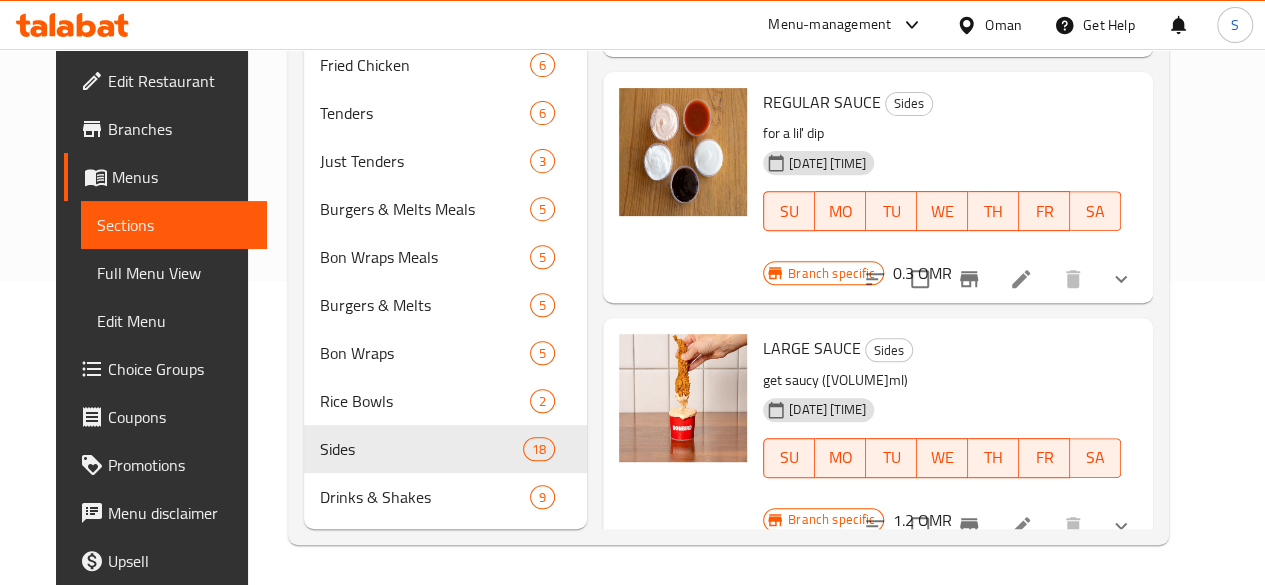 scroll, scrollTop: 2989, scrollLeft: 0, axis: vertical 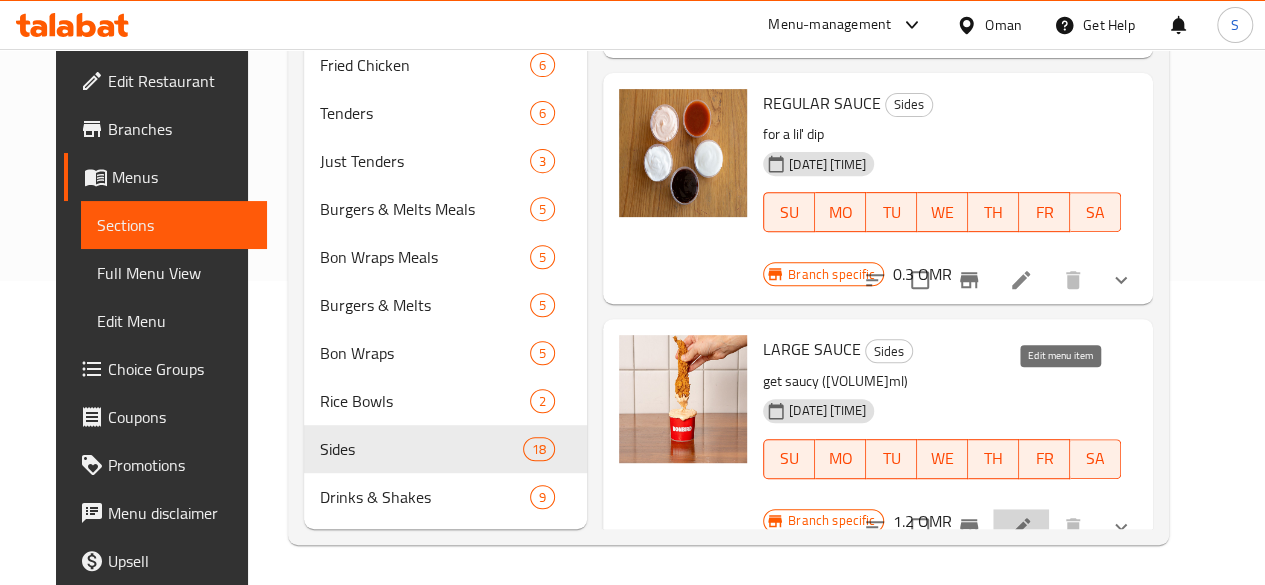 click 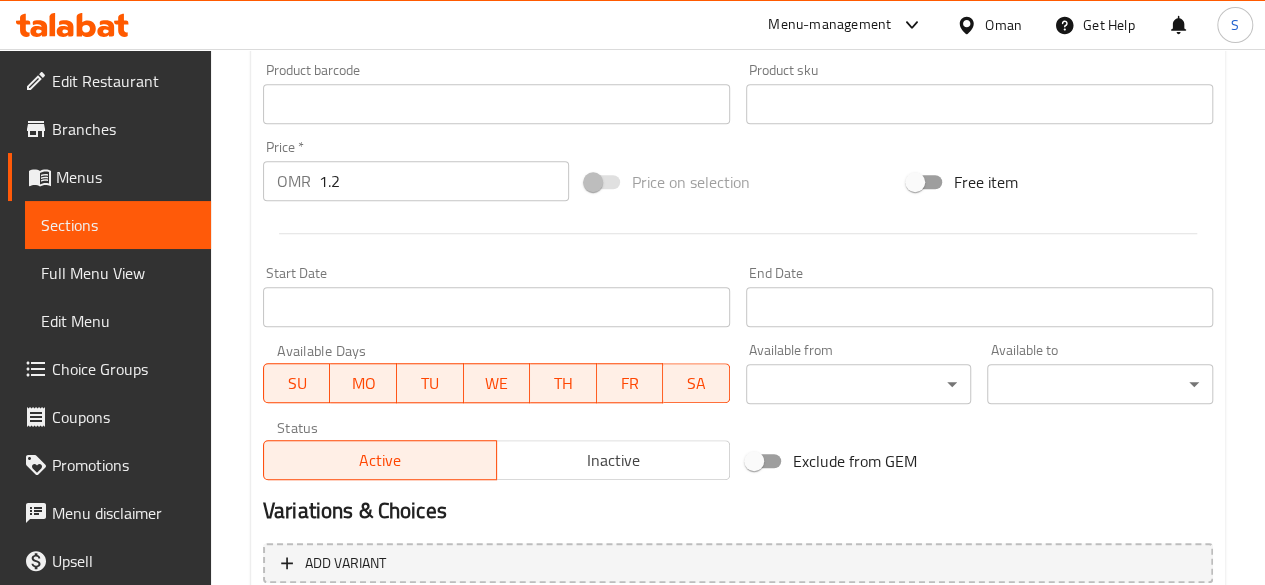 scroll, scrollTop: 889, scrollLeft: 0, axis: vertical 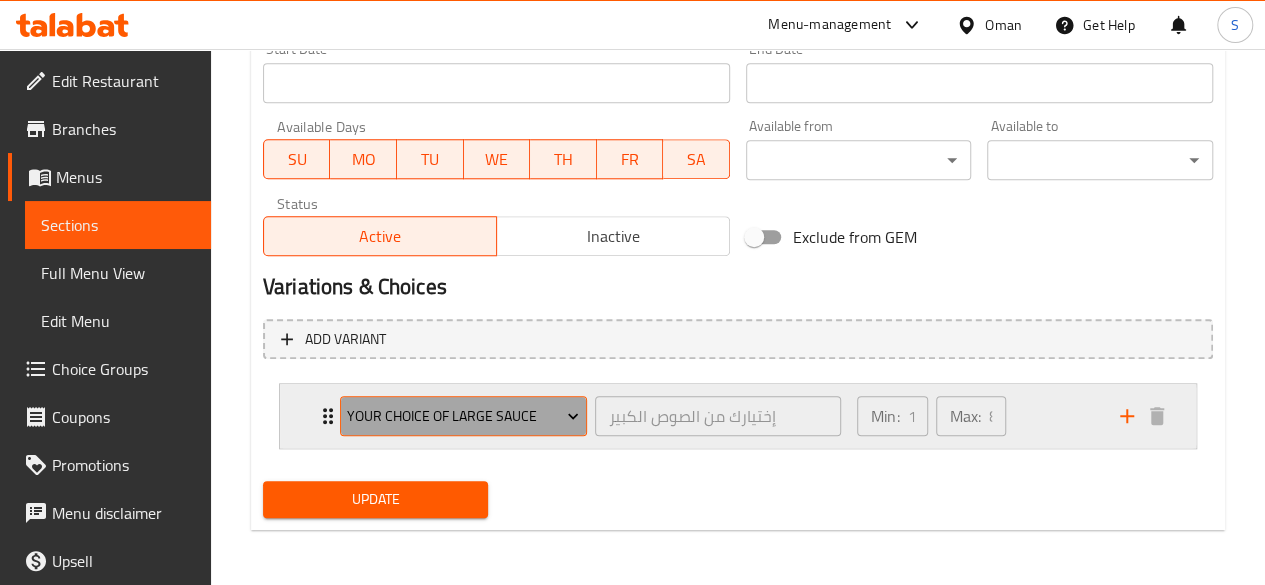 click on "Your choice of large sauce" at bounding box center (463, 416) 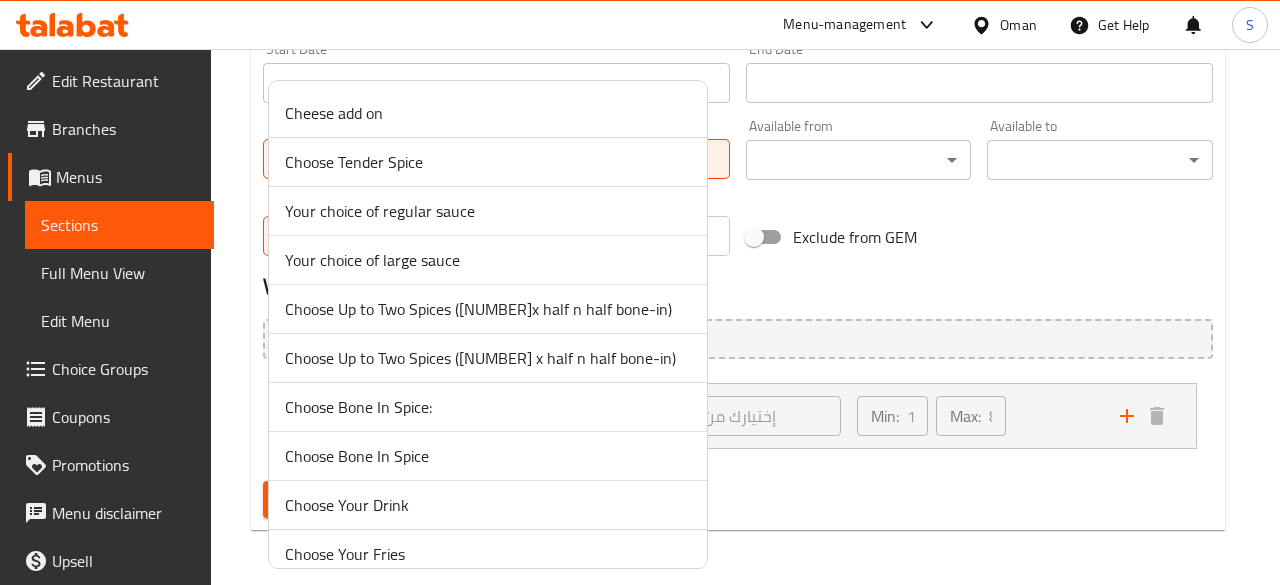 click at bounding box center (640, 292) 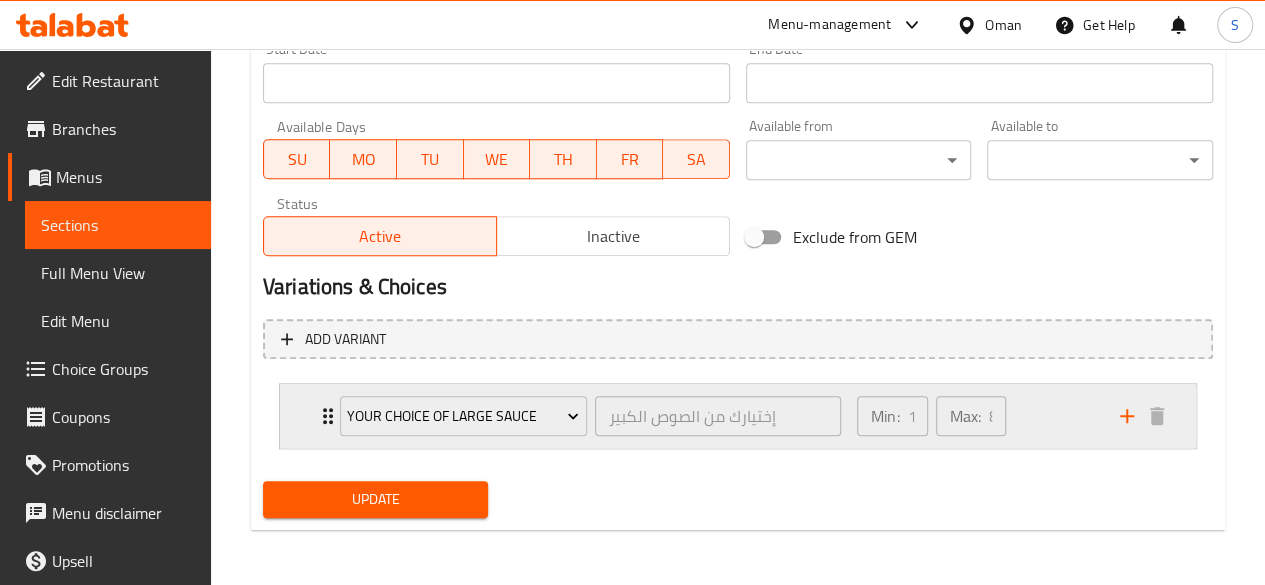 click 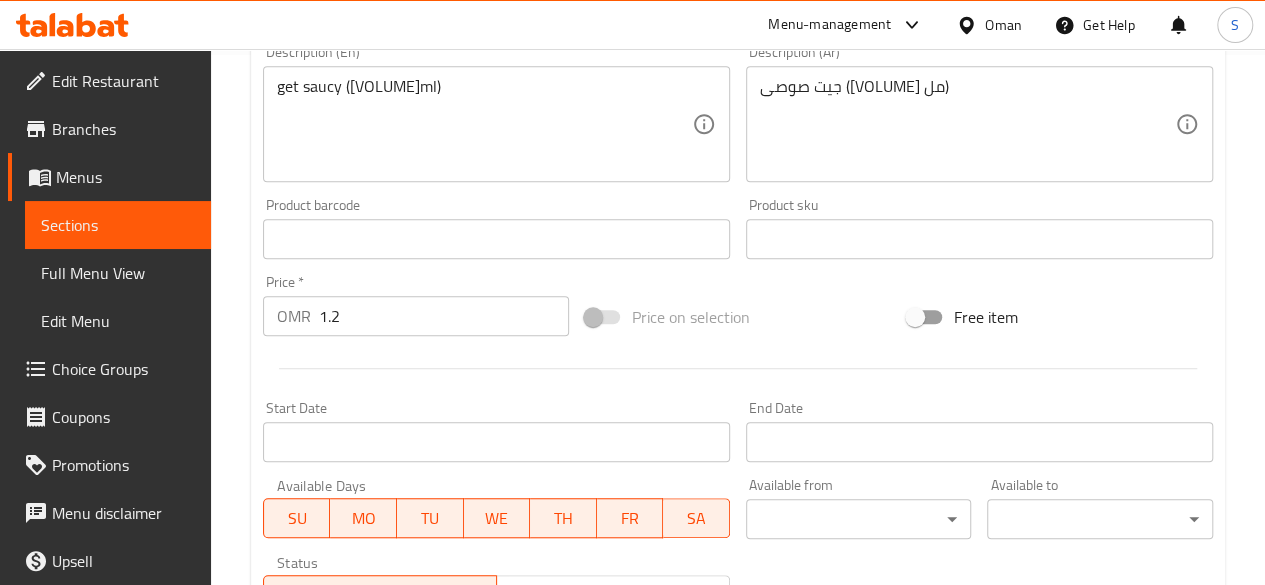 scroll, scrollTop: 554, scrollLeft: 0, axis: vertical 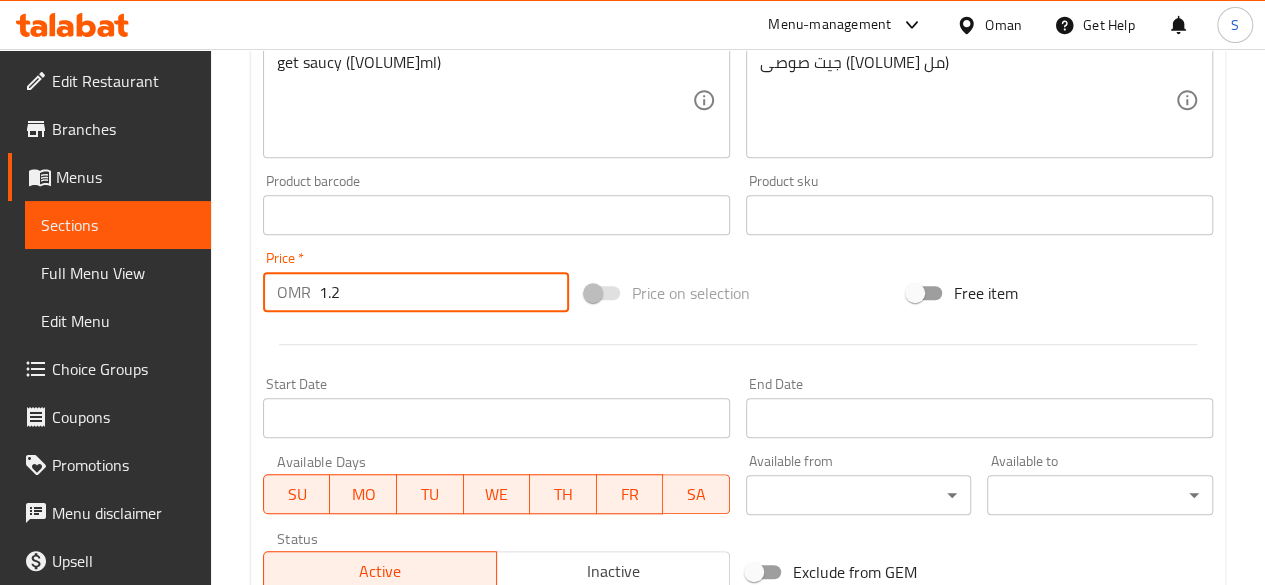 drag, startPoint x: 384, startPoint y: 289, endPoint x: 226, endPoint y: 294, distance: 158.0791 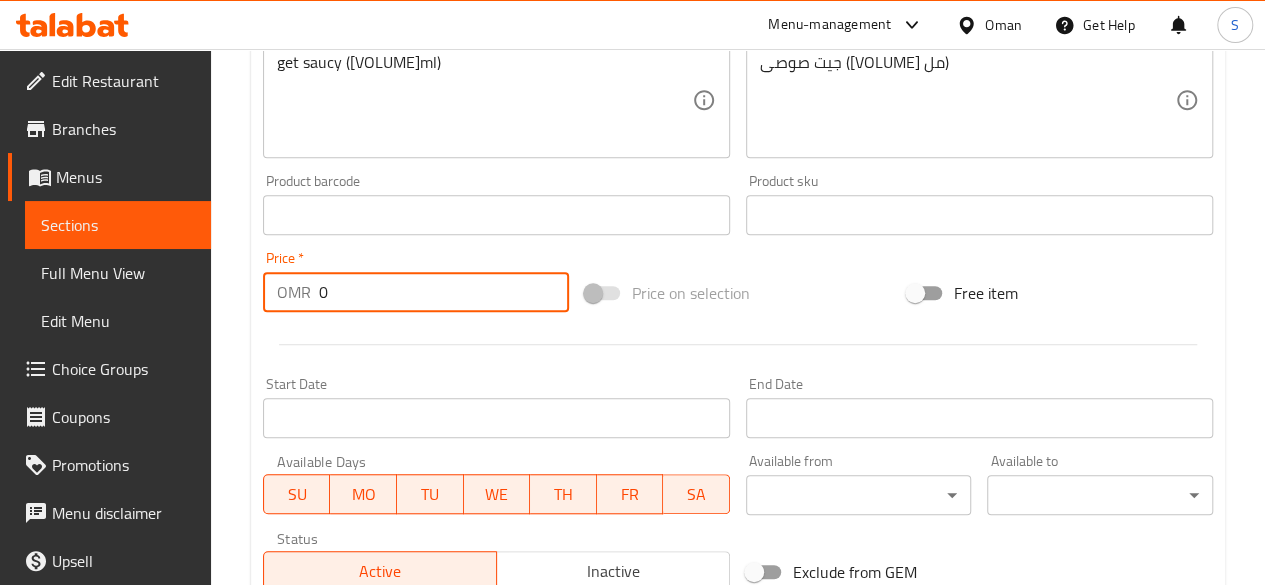 type on "0" 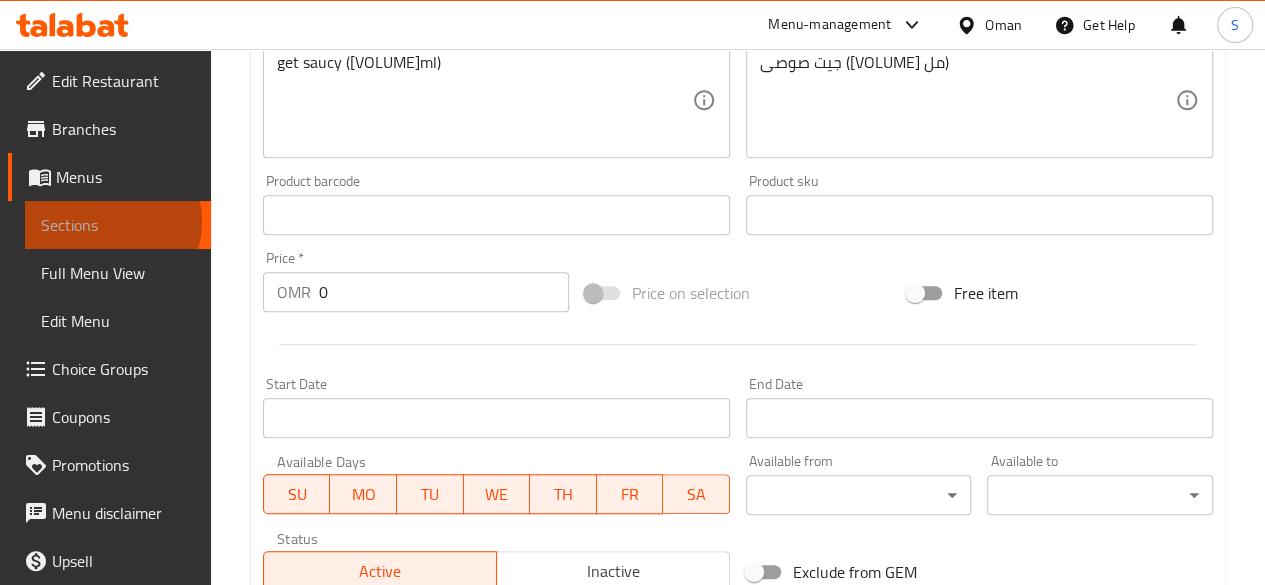 click on "Sections" at bounding box center [118, 225] 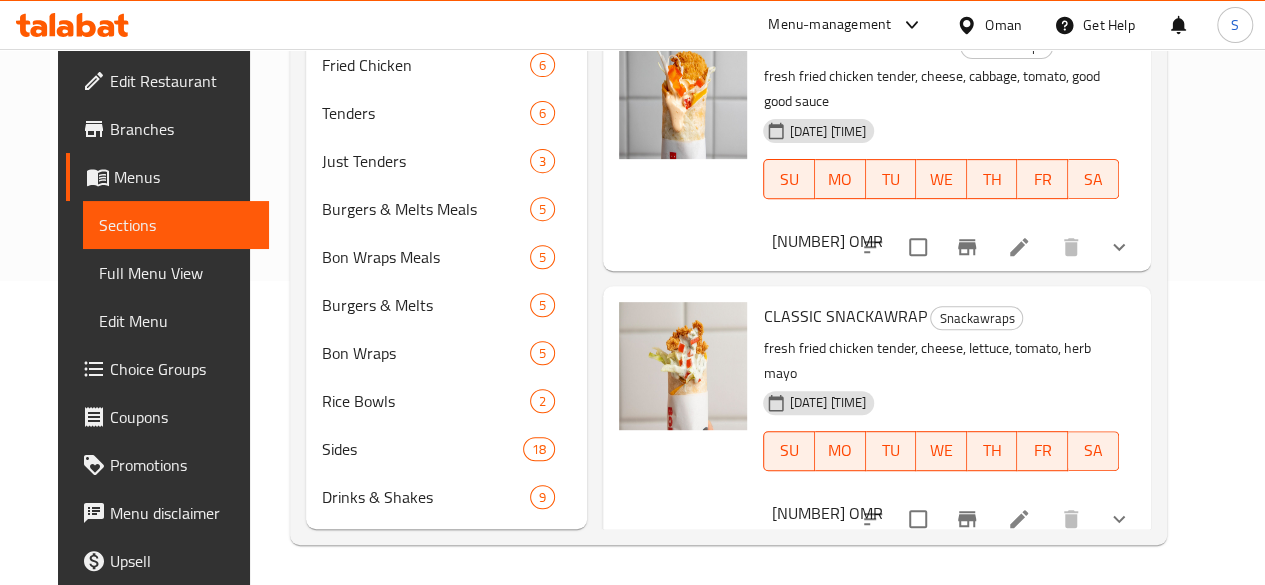 scroll, scrollTop: 333, scrollLeft: 0, axis: vertical 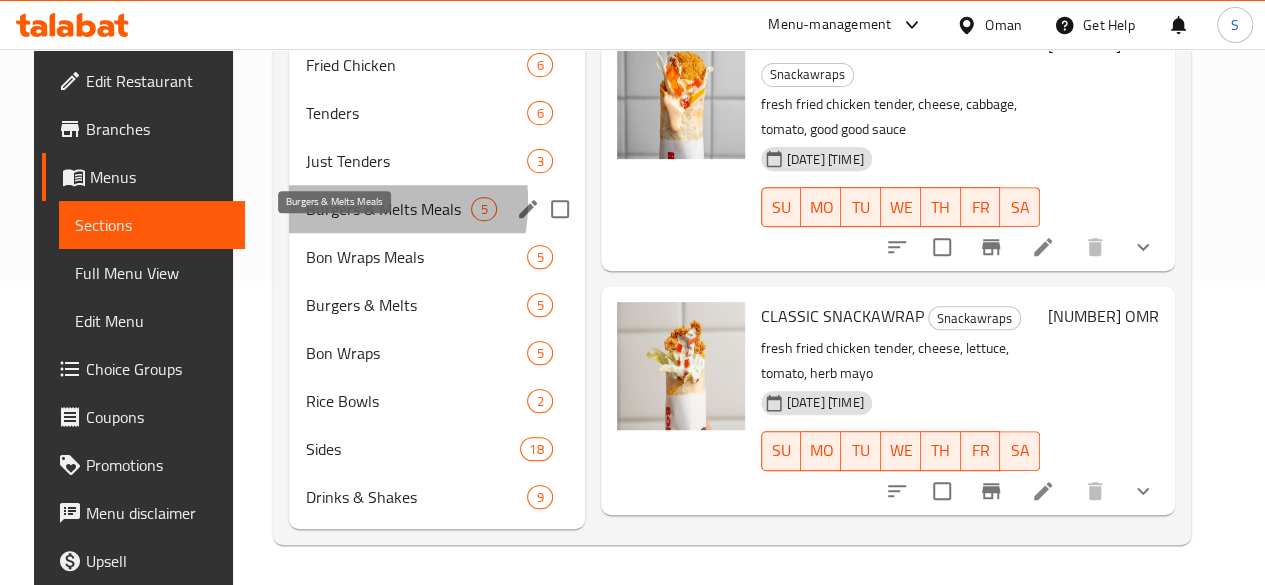click on "Burgers & Melts Meals" at bounding box center [388, 209] 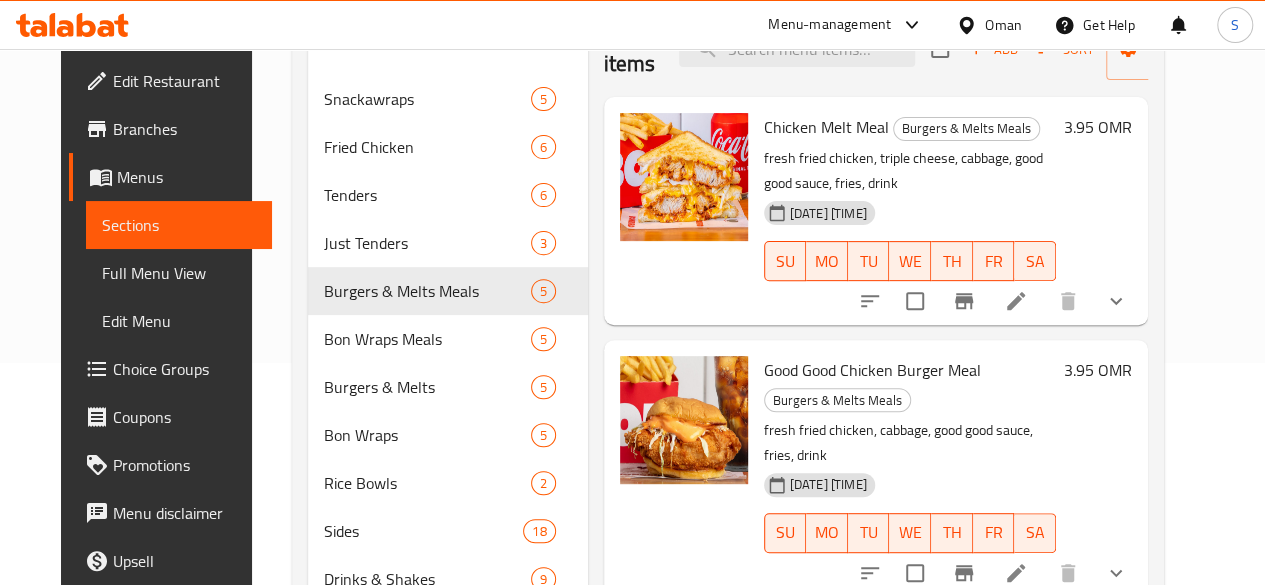 scroll, scrollTop: 219, scrollLeft: 0, axis: vertical 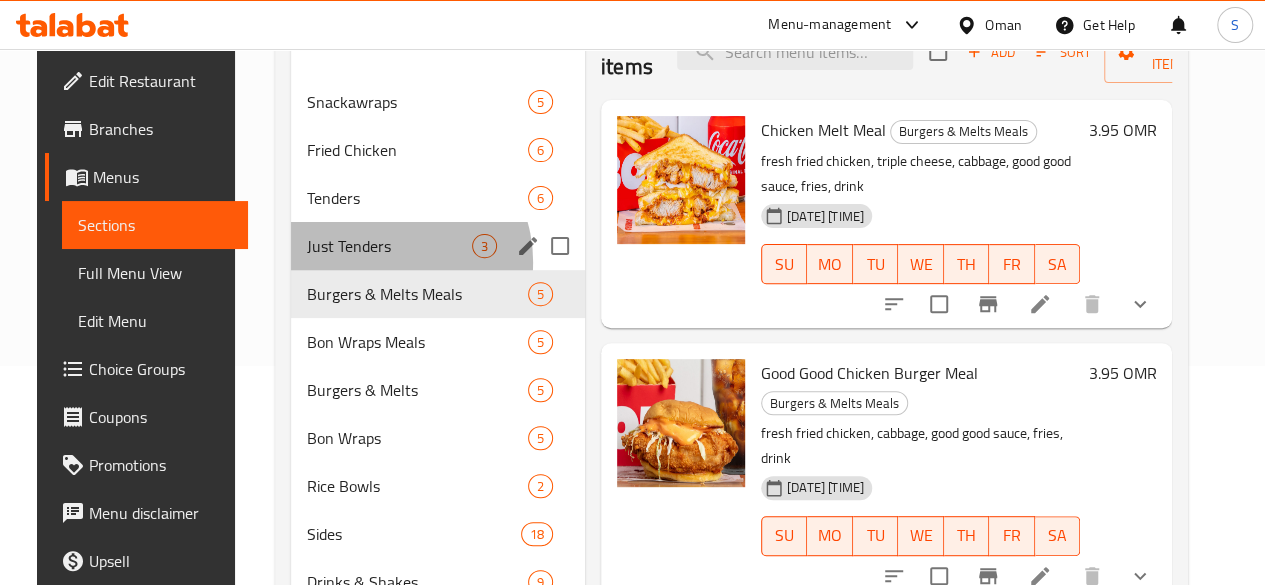 click on "Just Tenders [NUMBER]" at bounding box center (438, 246) 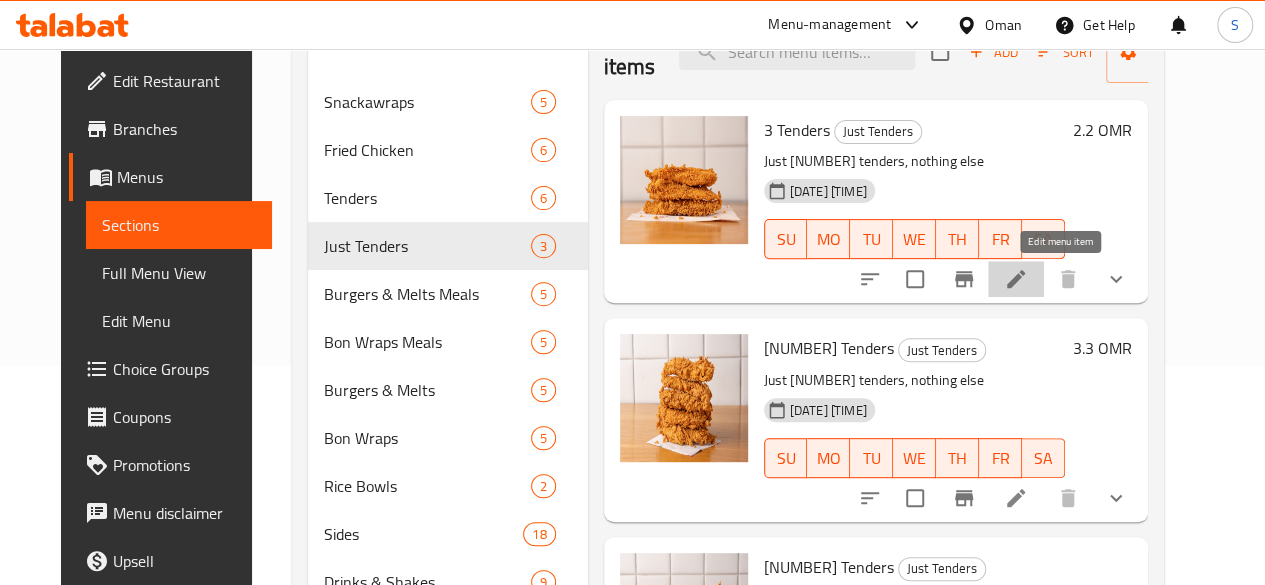 click 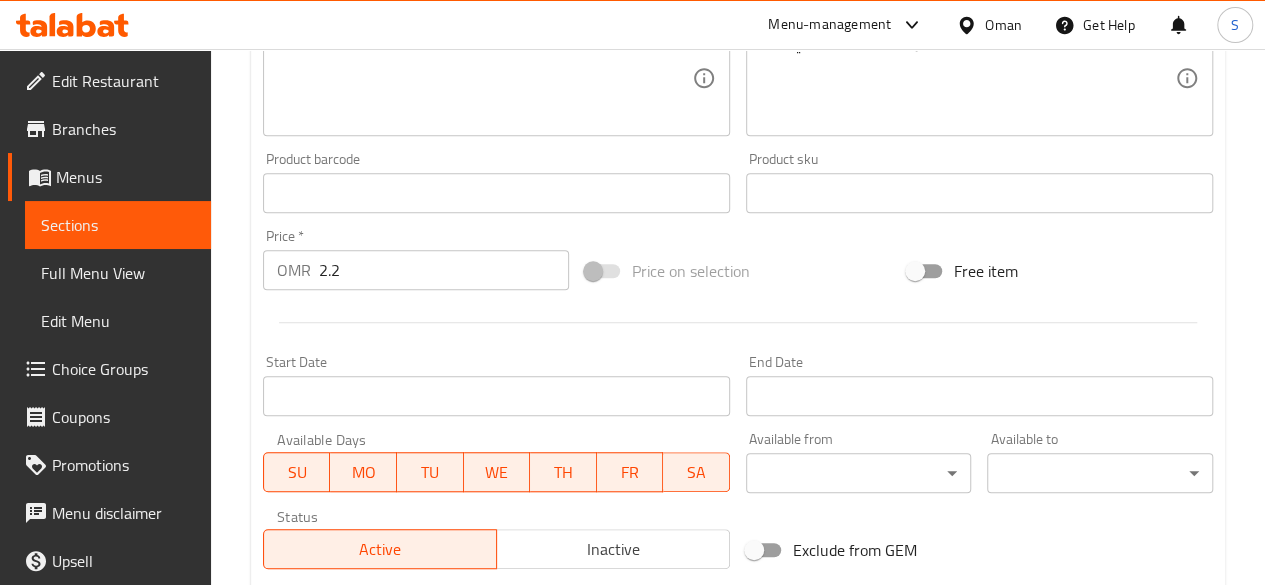 scroll, scrollTop: 889, scrollLeft: 0, axis: vertical 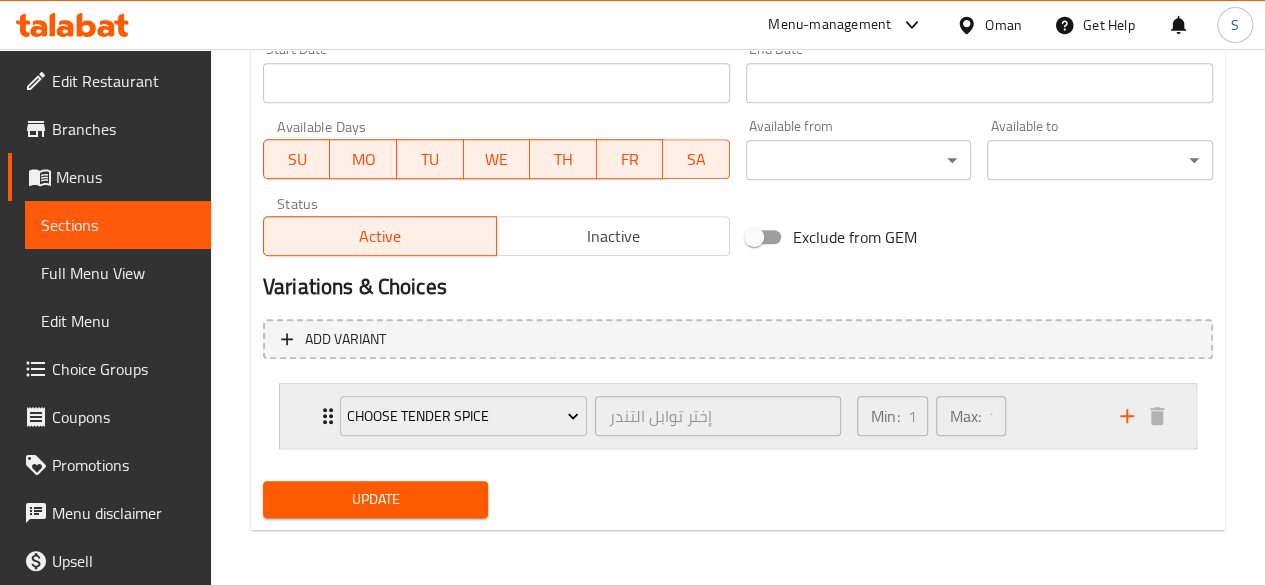 click 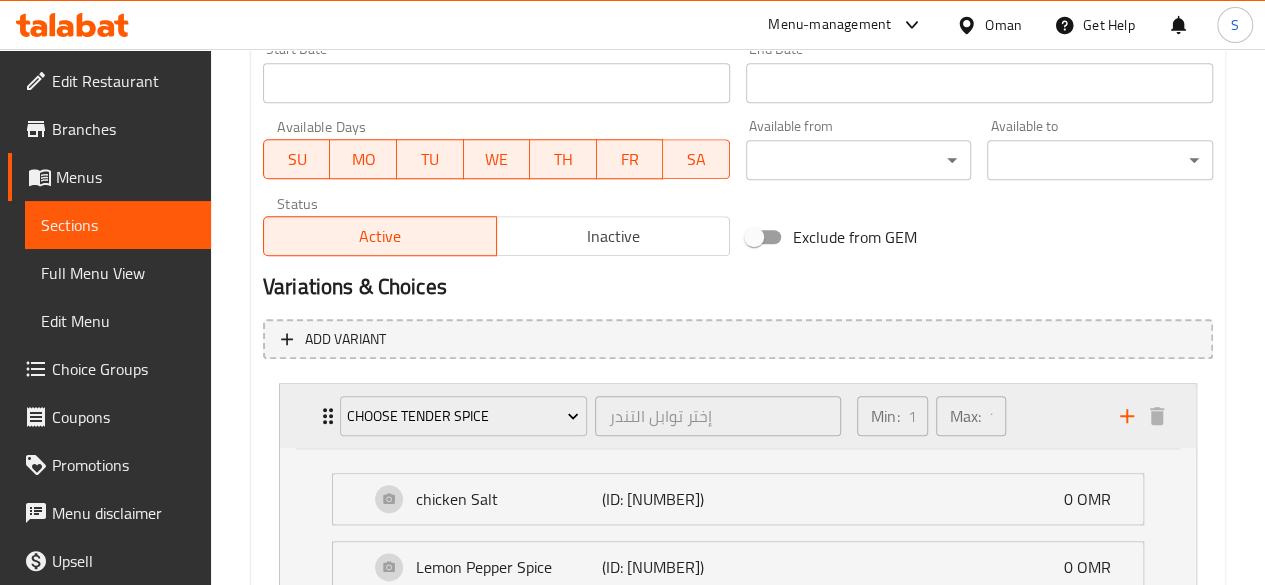 click 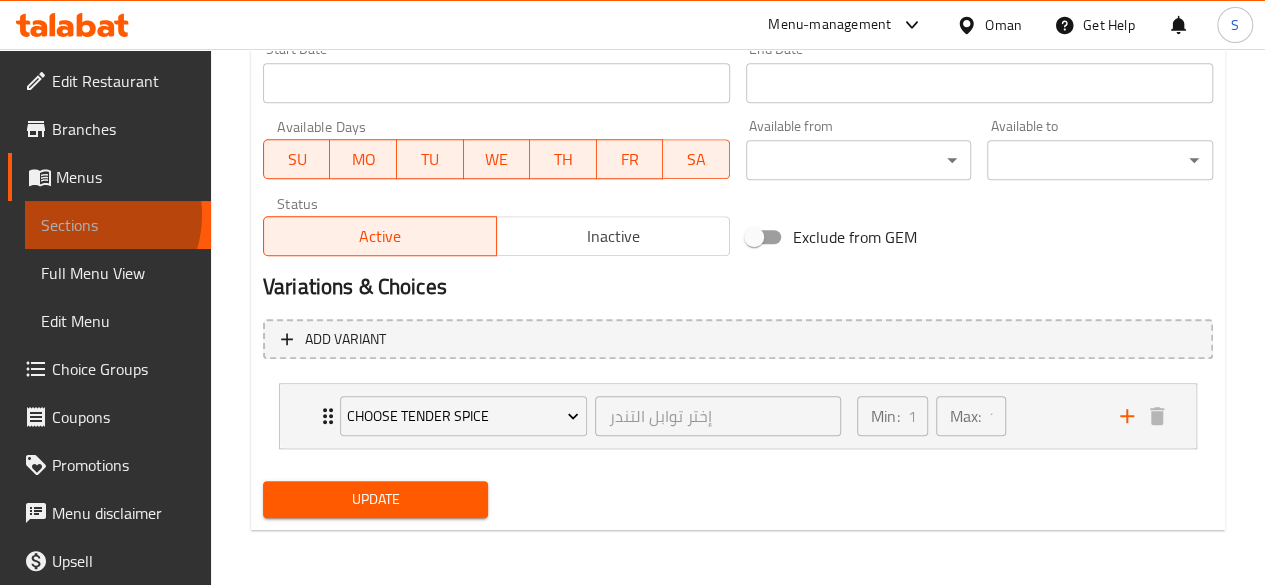 click on "Sections" at bounding box center (118, 225) 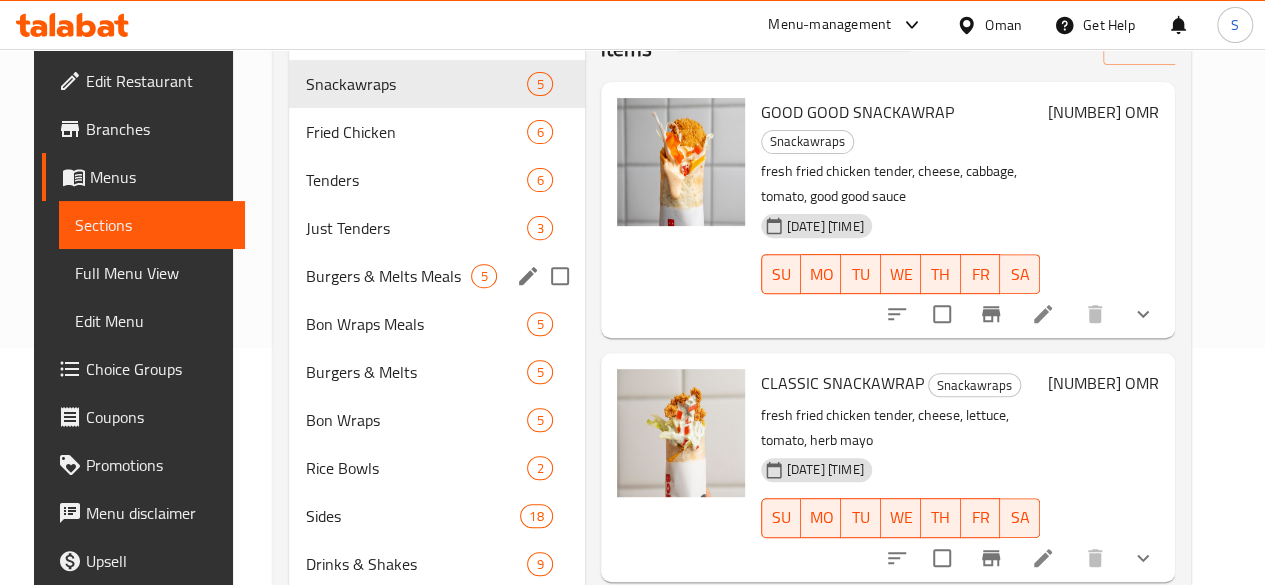 scroll, scrollTop: 225, scrollLeft: 0, axis: vertical 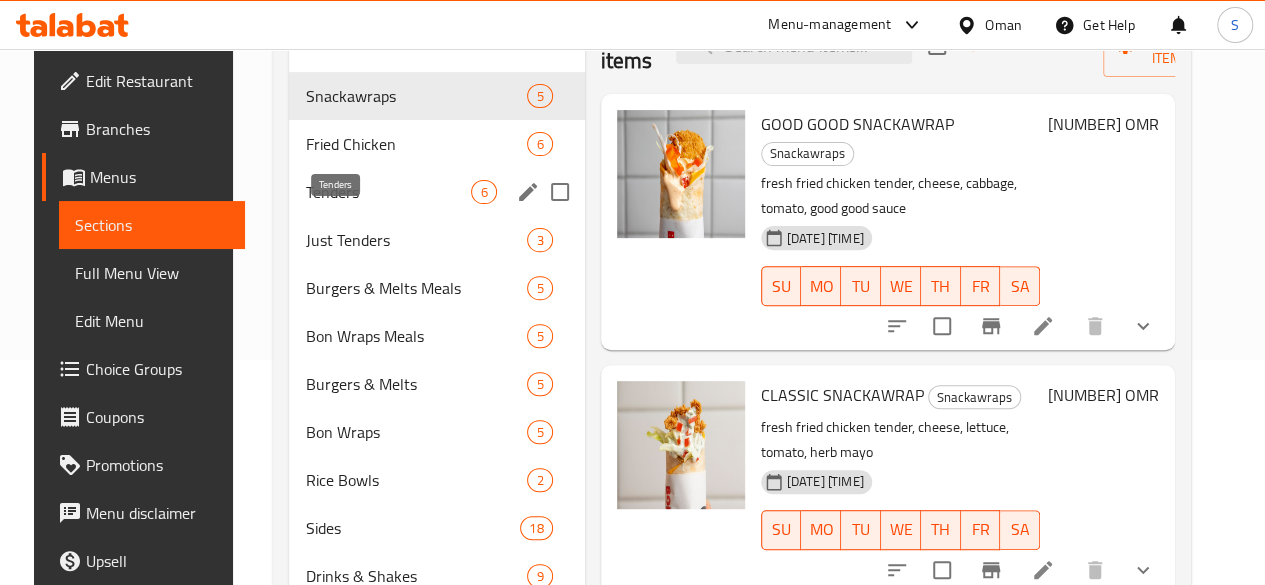 click on "Tenders" at bounding box center (388, 192) 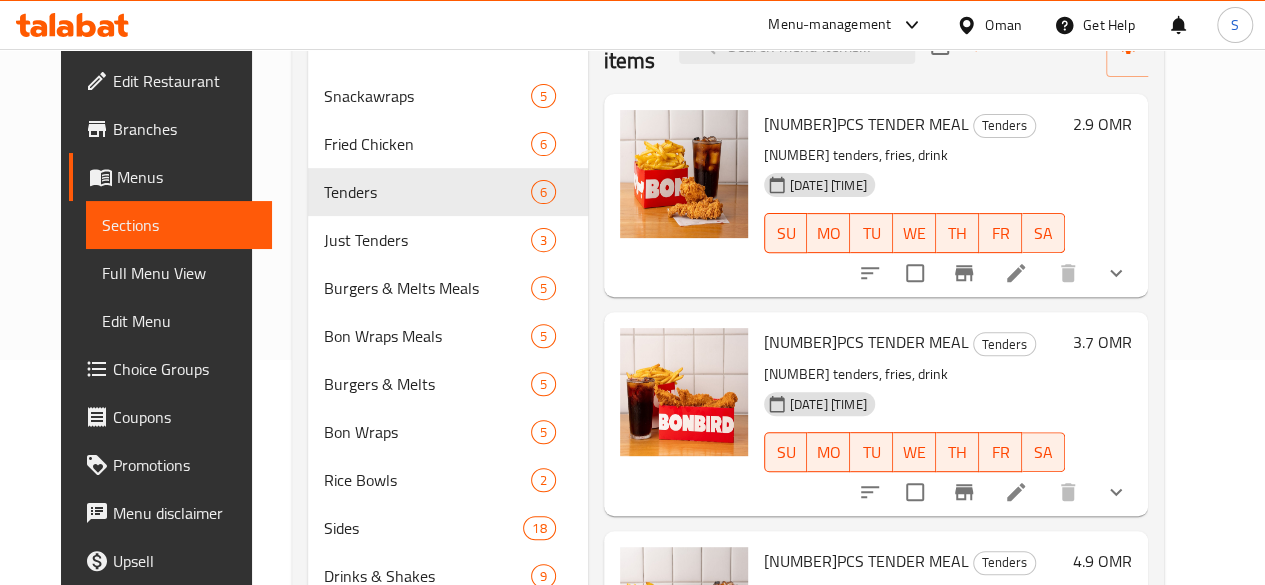 scroll, scrollTop: 71, scrollLeft: 0, axis: vertical 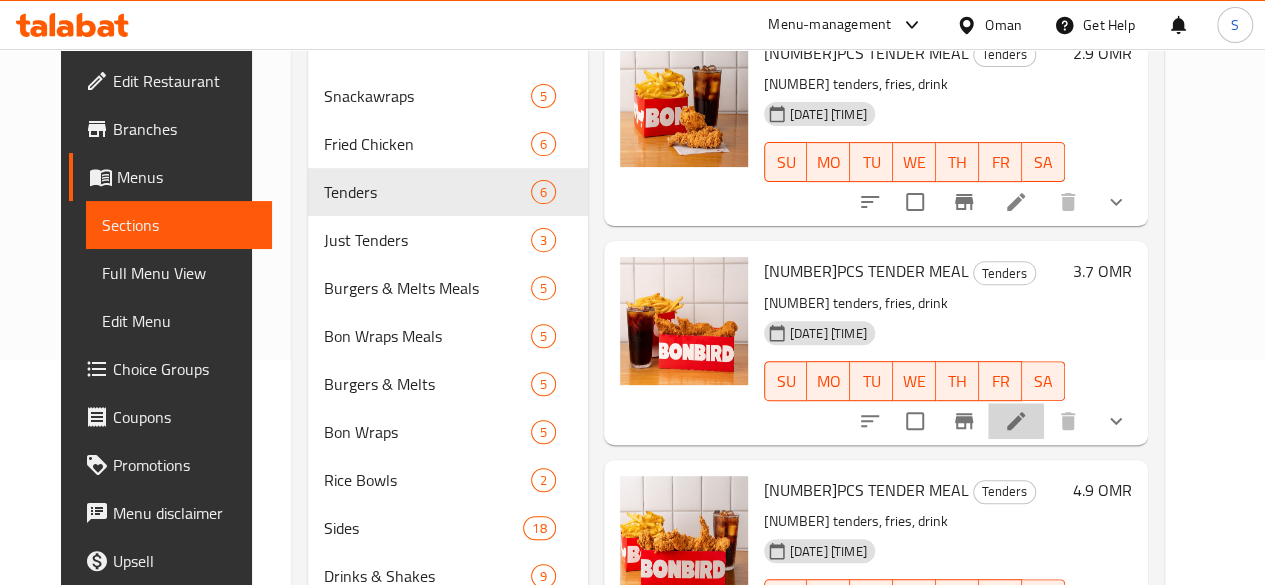 click at bounding box center (1016, 421) 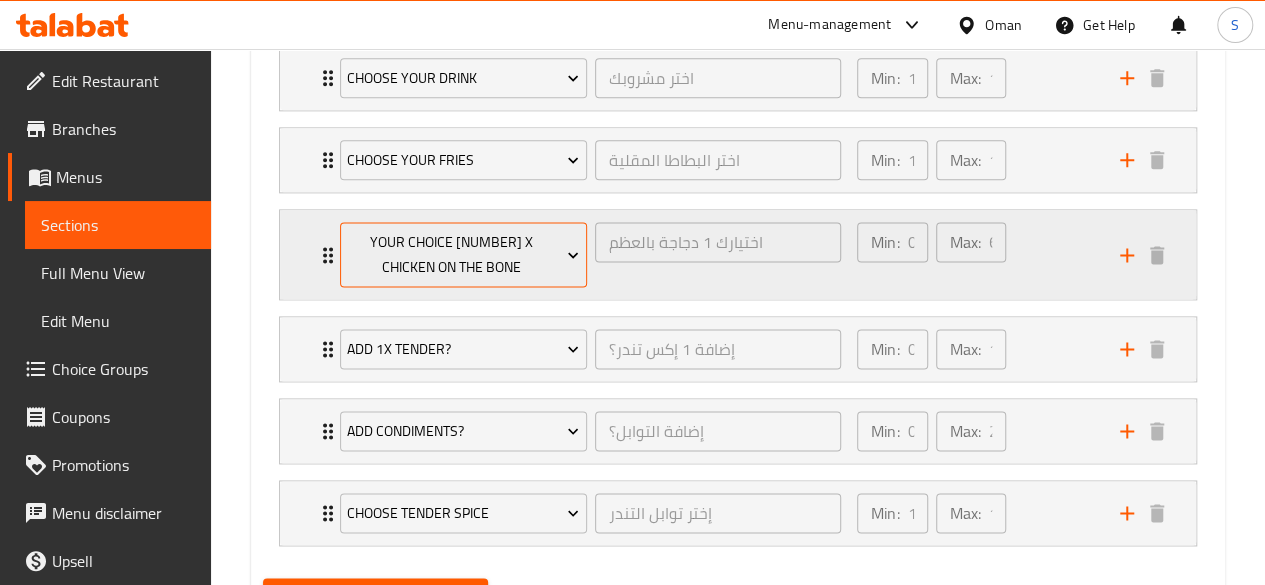 scroll, scrollTop: 1229, scrollLeft: 0, axis: vertical 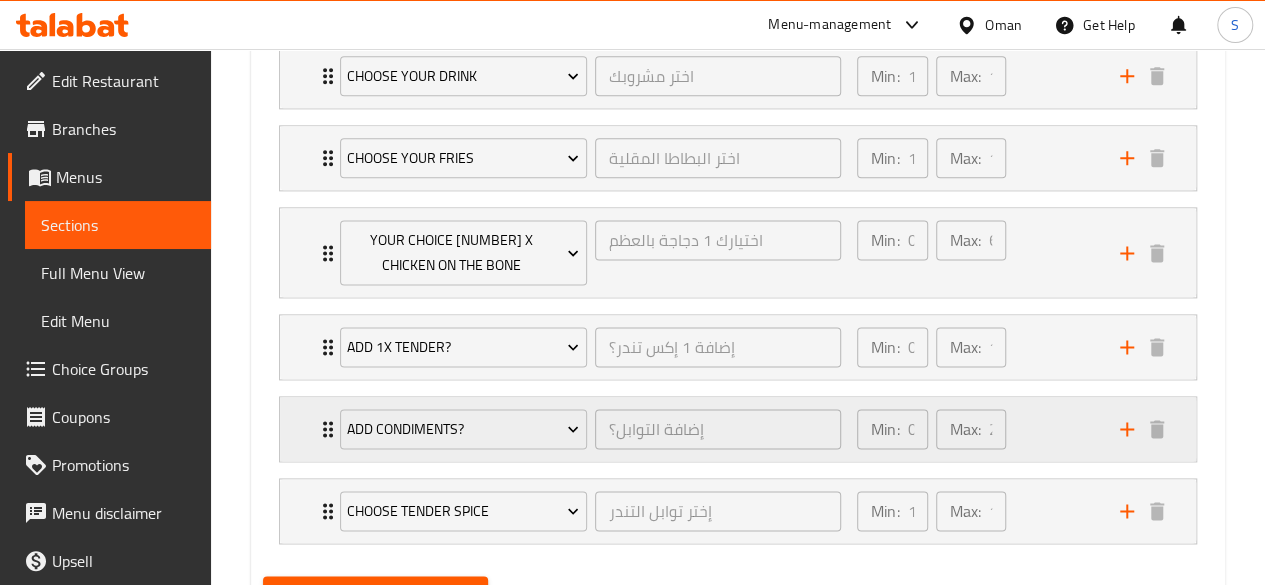 click 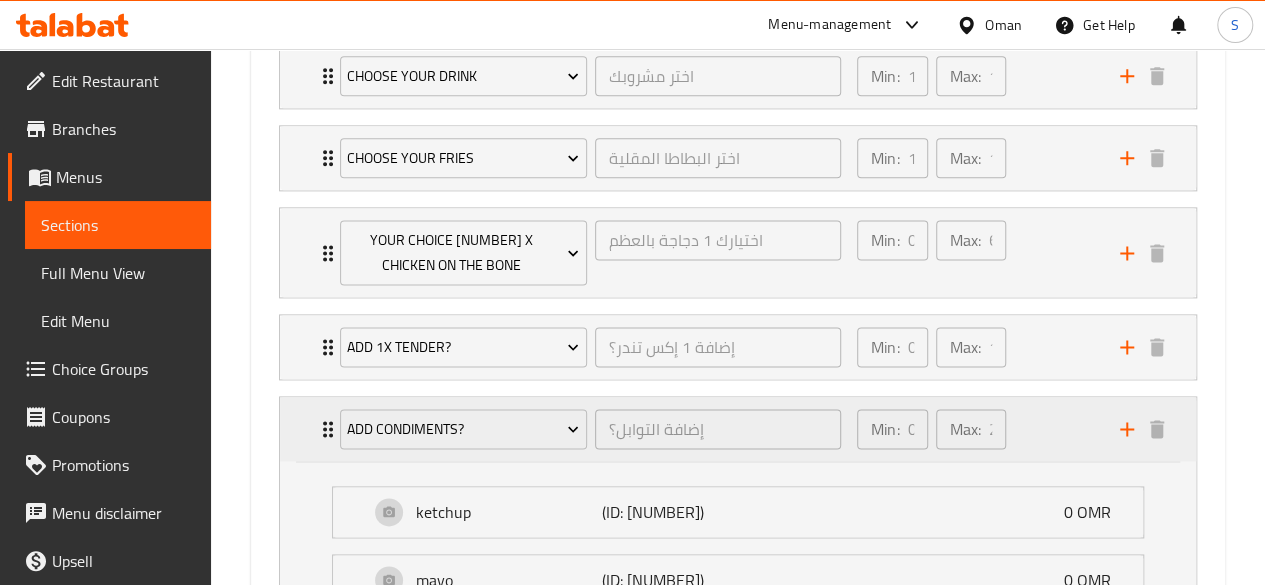 click 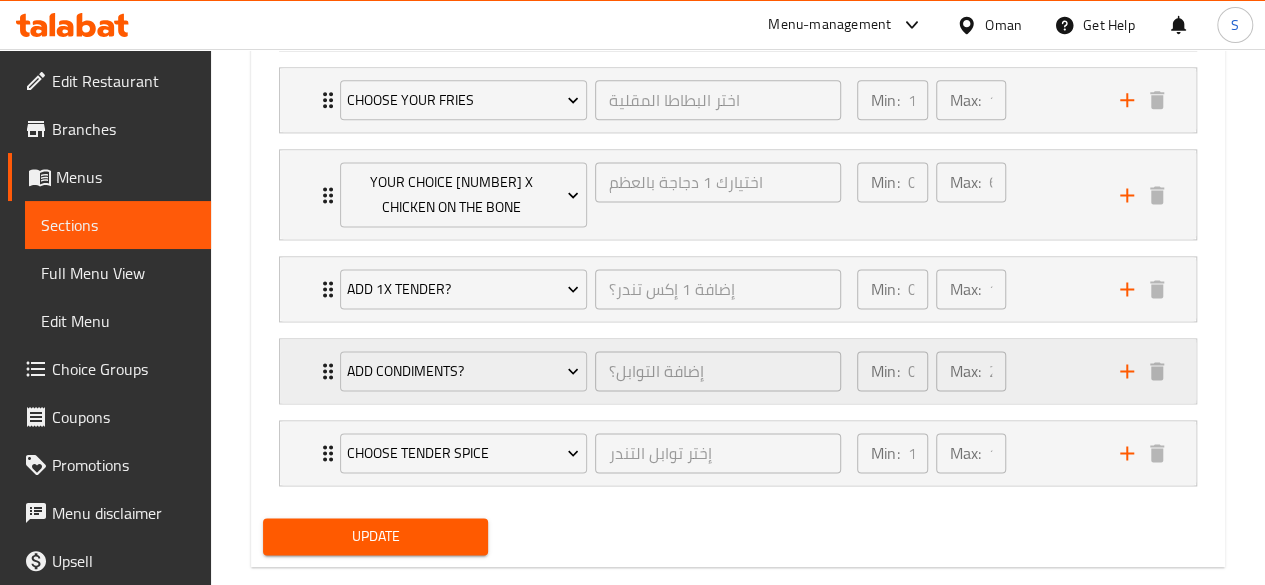 scroll, scrollTop: 1298, scrollLeft: 0, axis: vertical 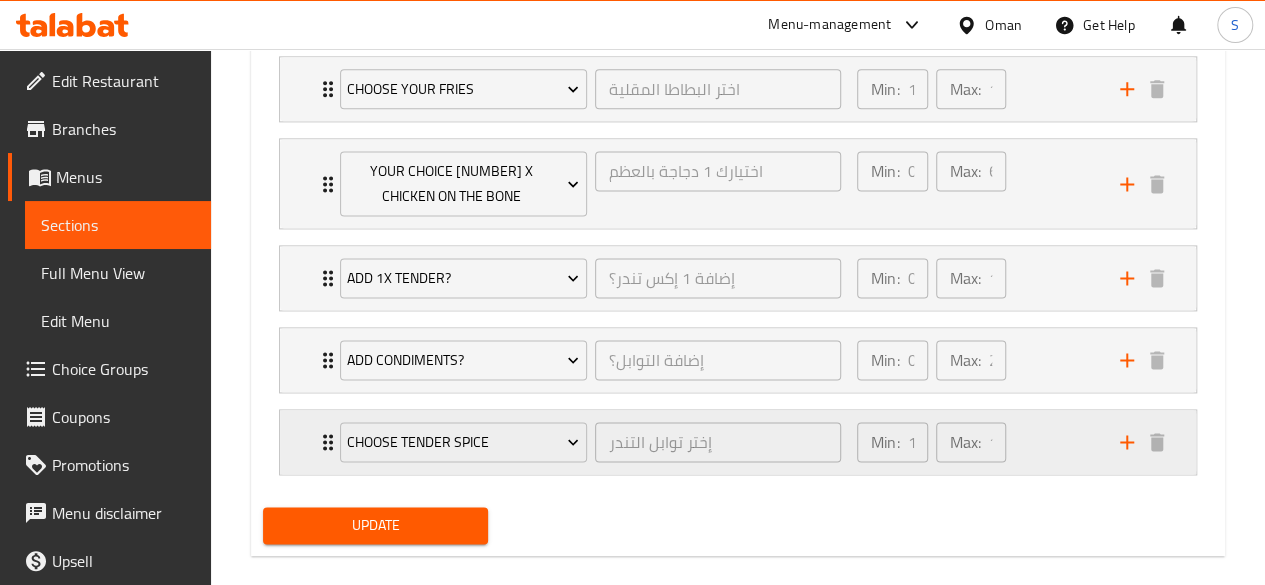 click on "Choose Tender Spice إختر توابل التندر ​" at bounding box center (590, 442) 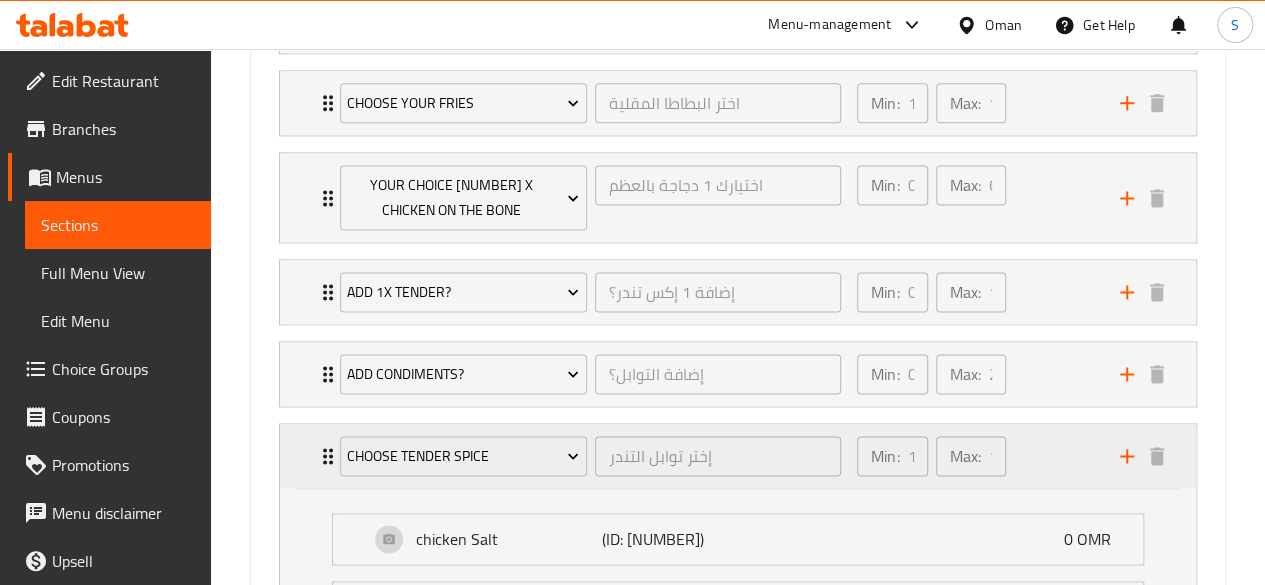 scroll, scrollTop: 1281, scrollLeft: 0, axis: vertical 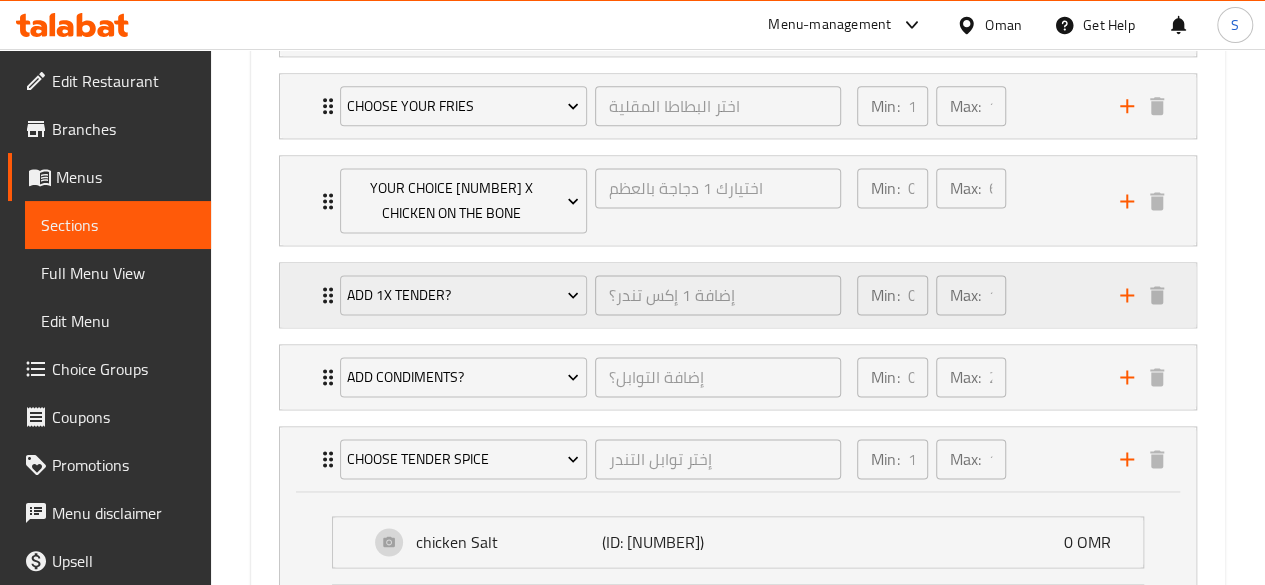 click on "Add 1X Tender? إضافة 1 إكس تندر؟ ​" at bounding box center (590, 295) 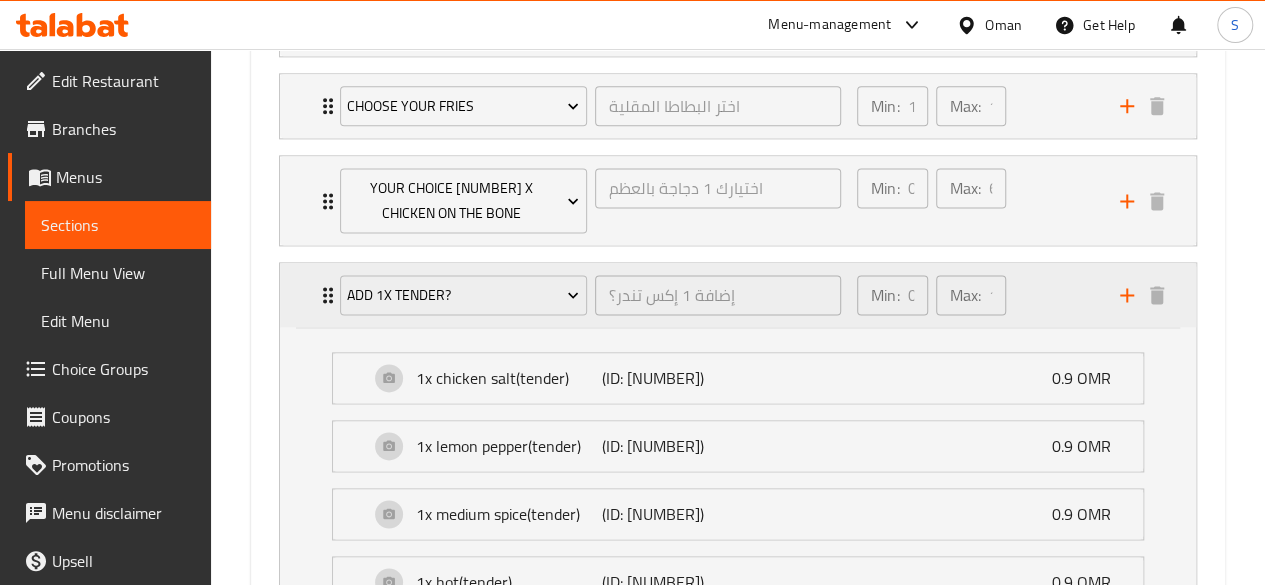 click on "Add 1X Tender? إضافة 1 إكس تندر؟ ​" at bounding box center [590, 295] 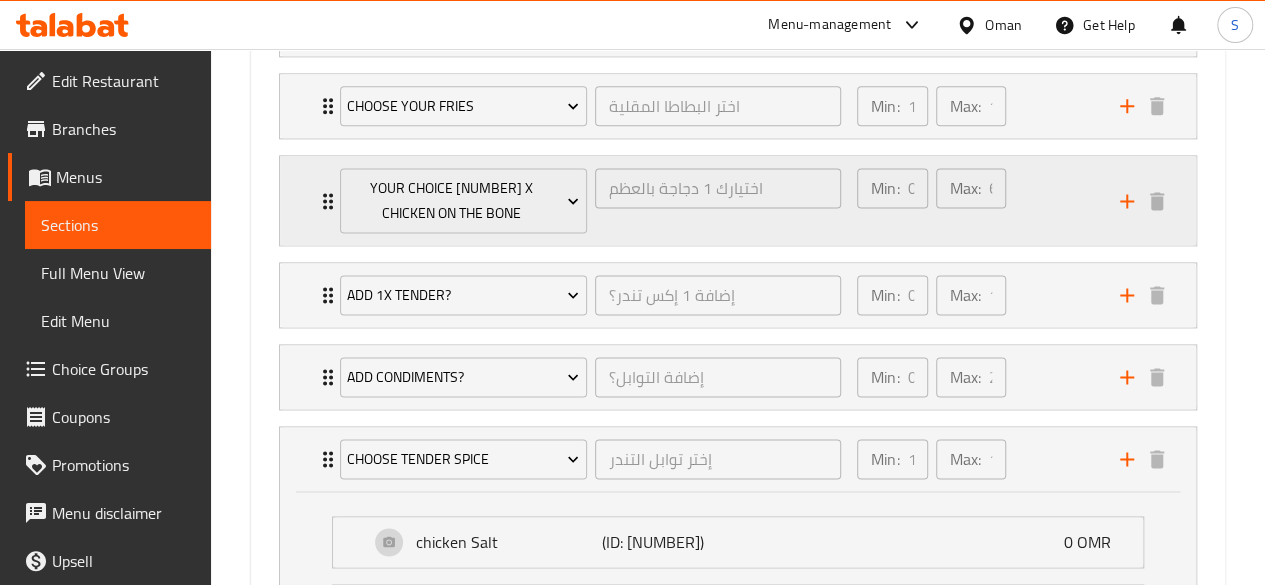 click on "Your Choice [NUMBER] X Chicken on The Bone اختيارك [NUMBER] دجاجة بالعظم ​" at bounding box center [590, 200] 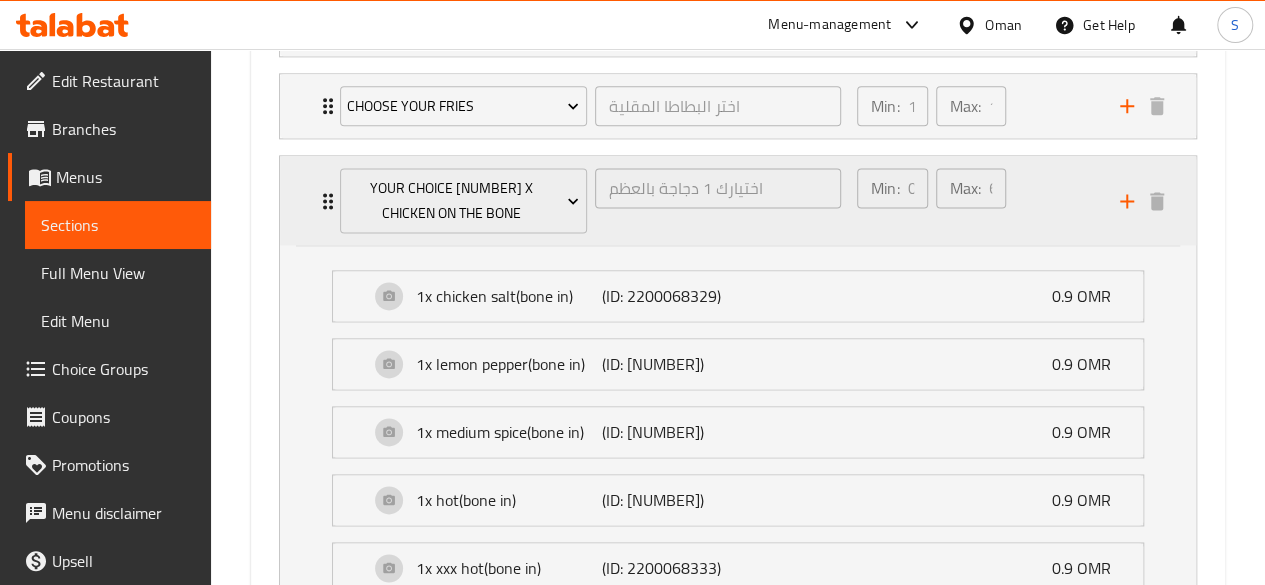 click on "Your Choice [NUMBER] X Chicken on The Bone اختيارك [NUMBER] دجاجة بالعظم ​" at bounding box center (590, 200) 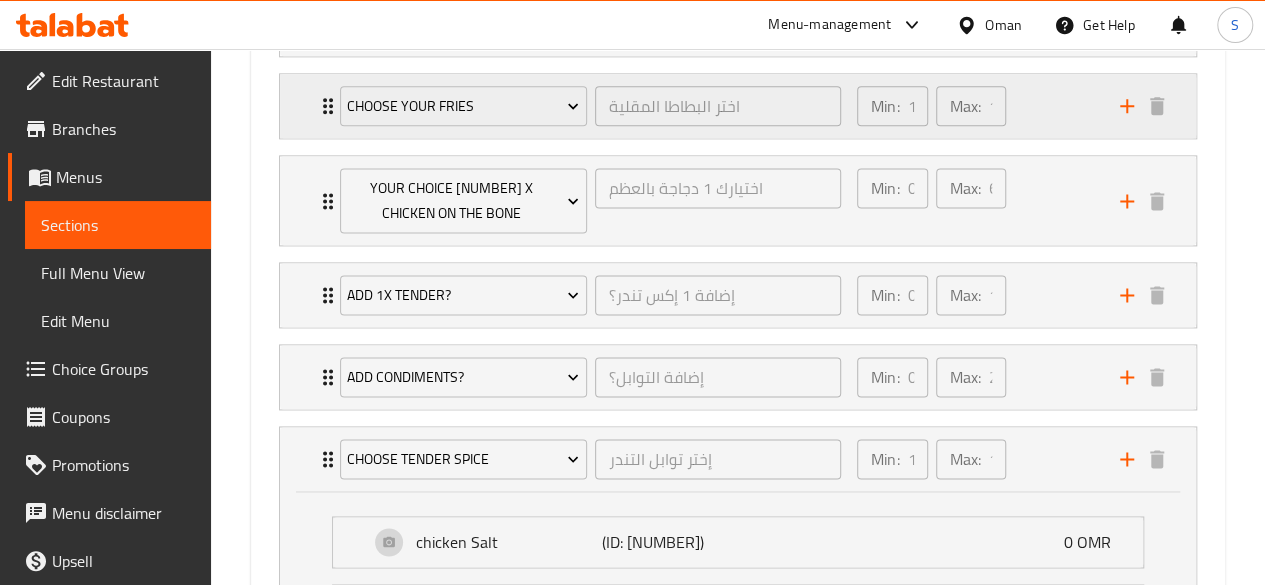 click on "Choose Your Fries اختر البطاطا المقلية ​​" at bounding box center (590, 106) 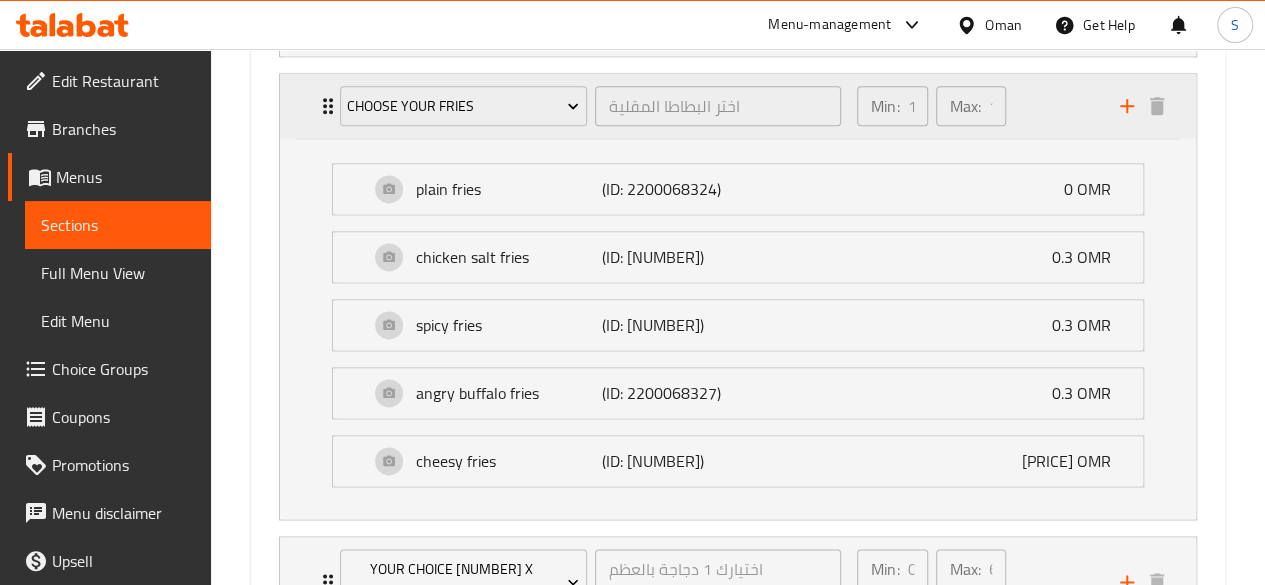 click on "Choose Your Fries اختر البطاطا المقلية ​​" at bounding box center (590, 106) 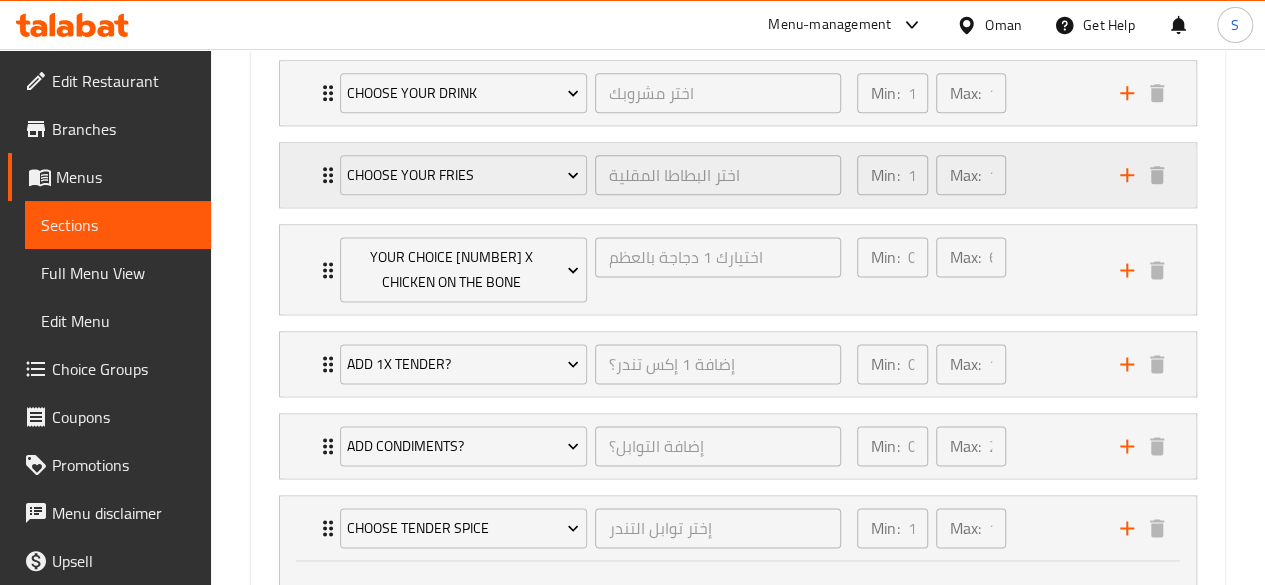 scroll, scrollTop: 1156, scrollLeft: 0, axis: vertical 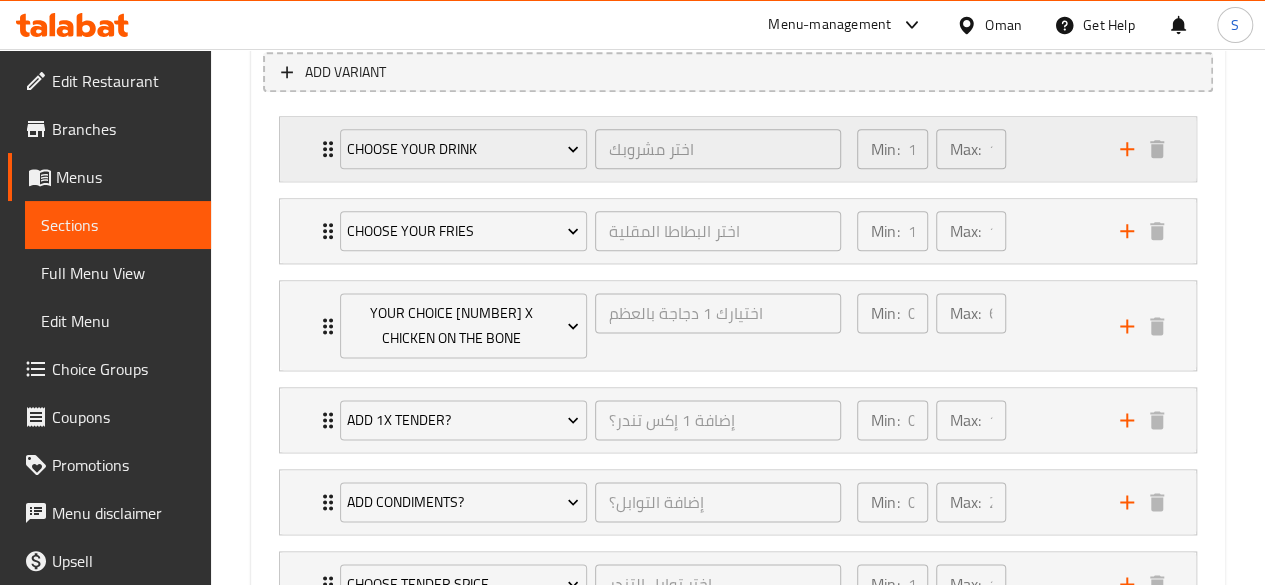 click on "Choose Your Drink اختر مشروبك ​" at bounding box center [590, 149] 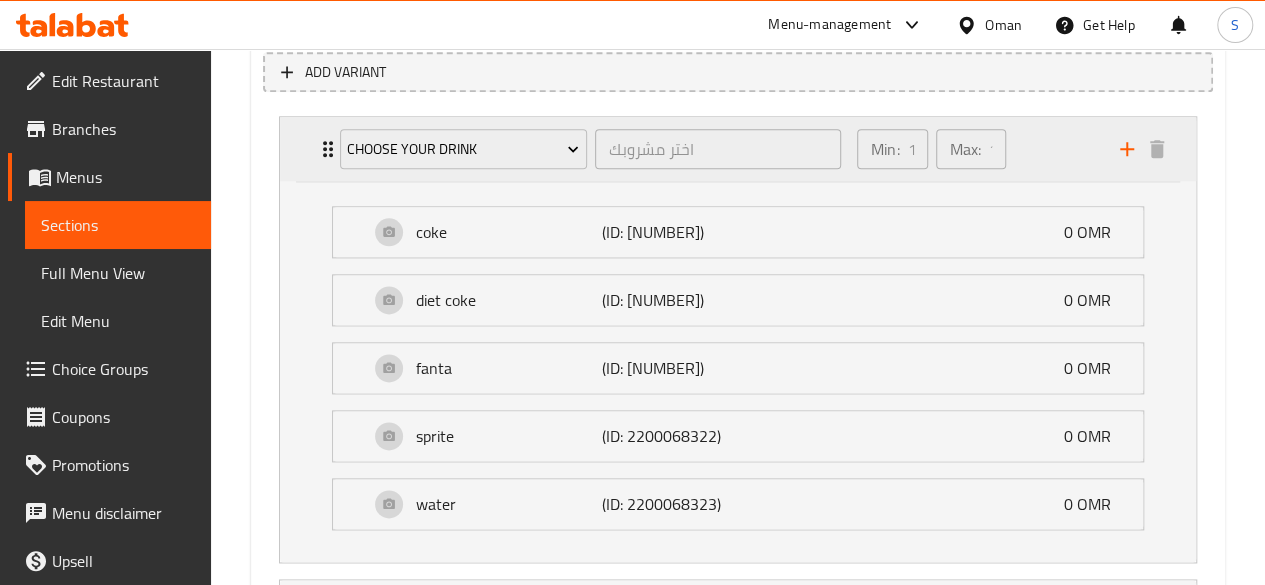 click on "Choose Your Drink اختر مشروبك ​" at bounding box center (590, 149) 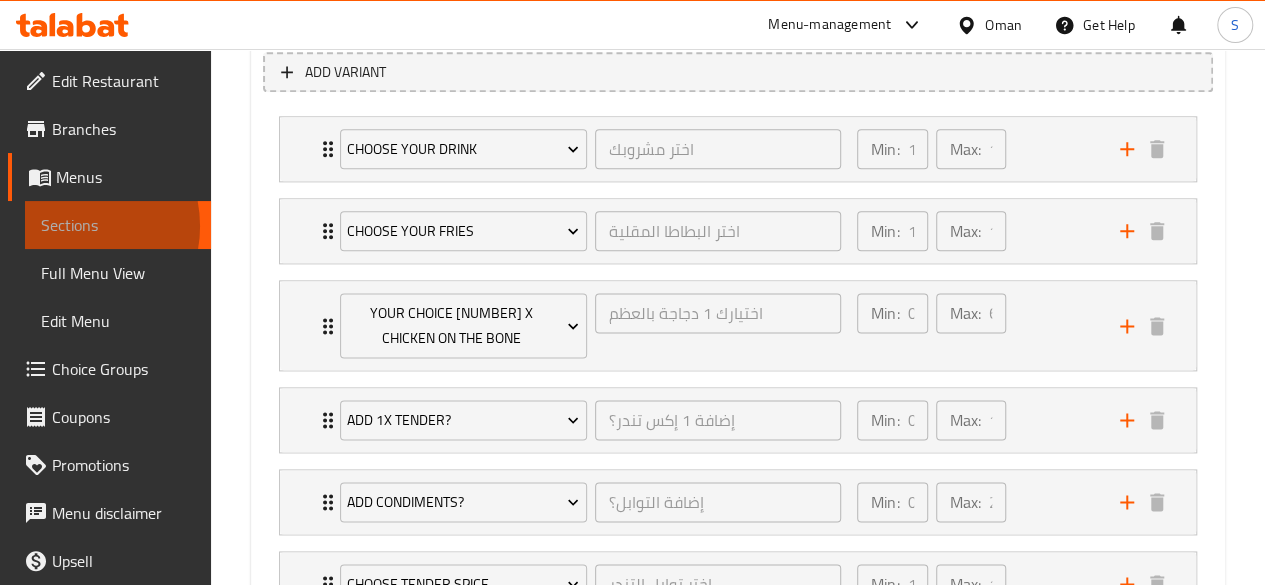 click on "Sections" at bounding box center [118, 225] 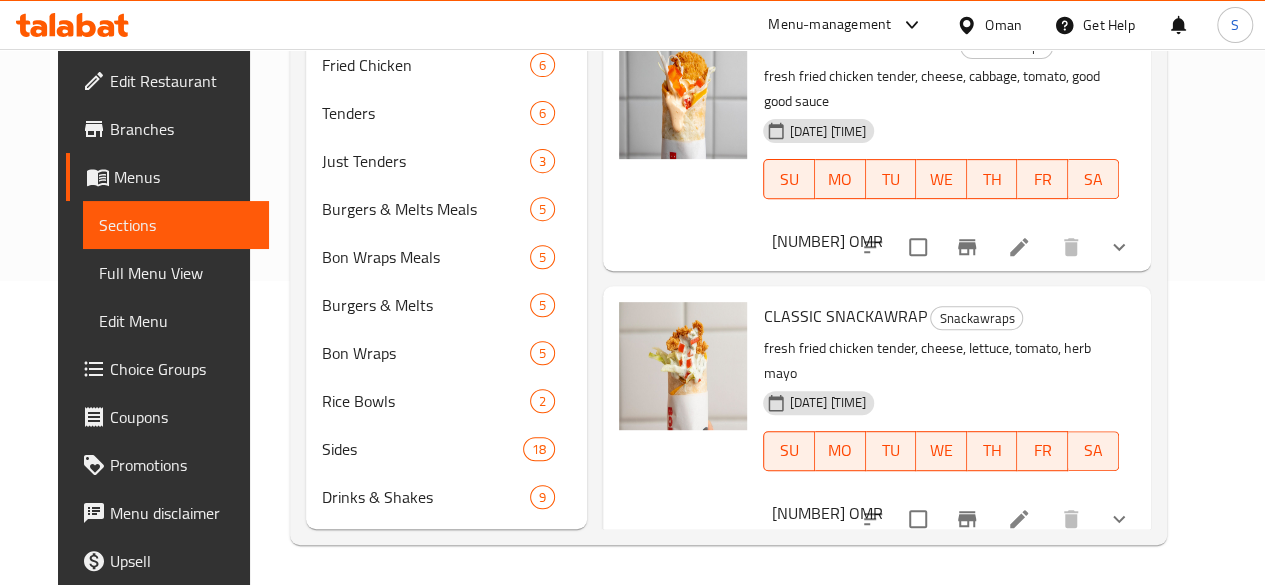 scroll, scrollTop: 333, scrollLeft: 0, axis: vertical 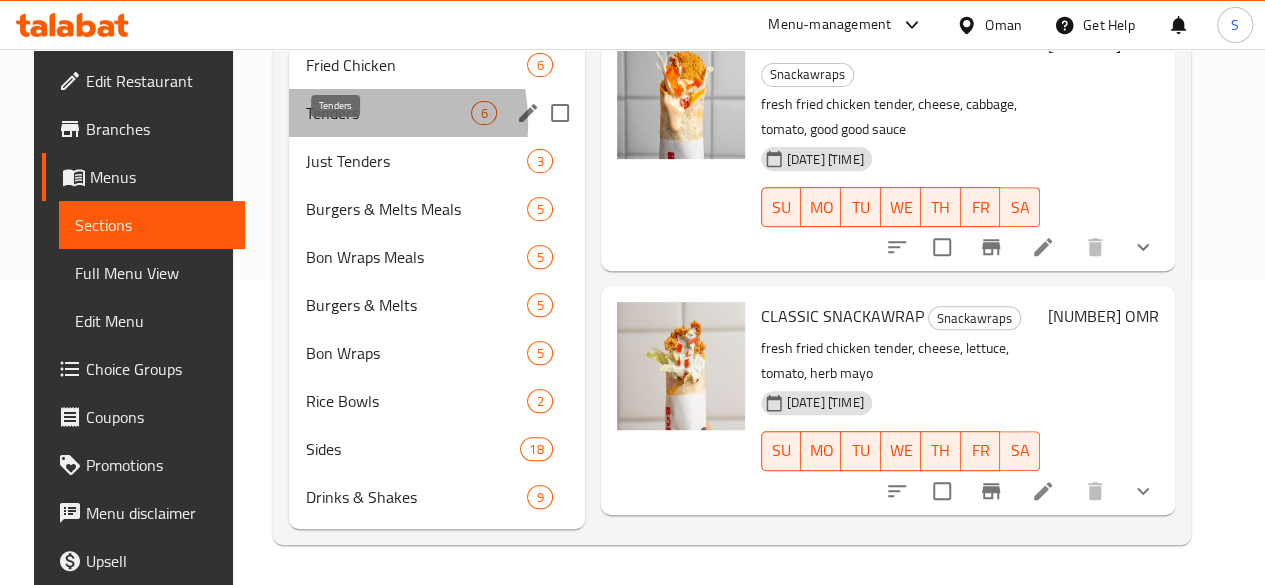 click on "Tenders" at bounding box center (388, 113) 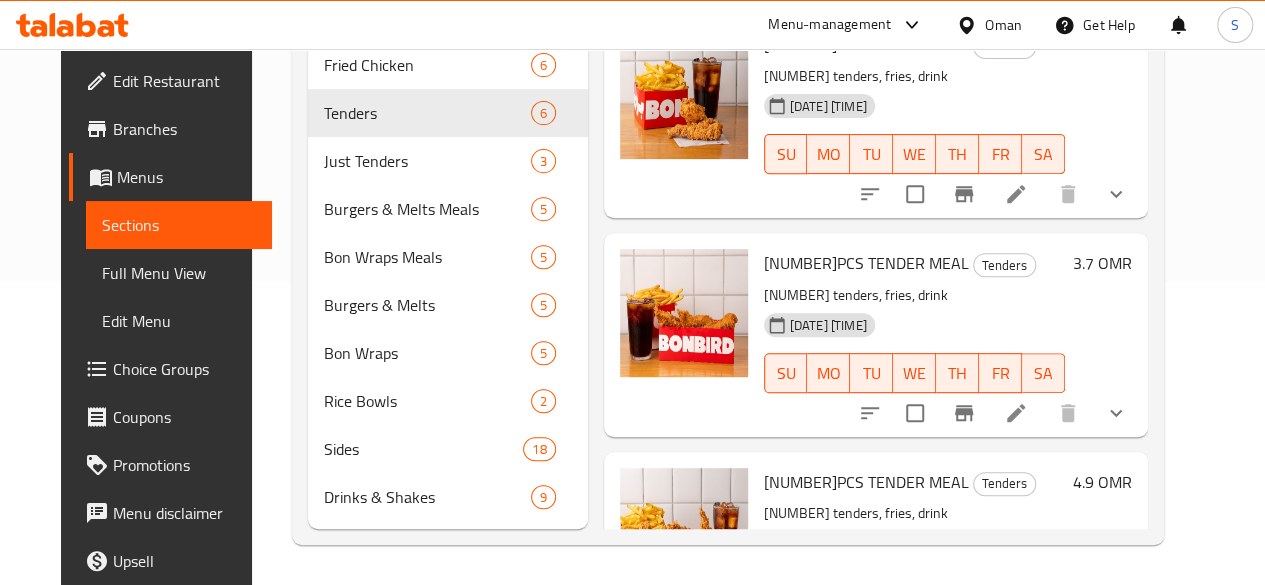 scroll, scrollTop: 226, scrollLeft: 0, axis: vertical 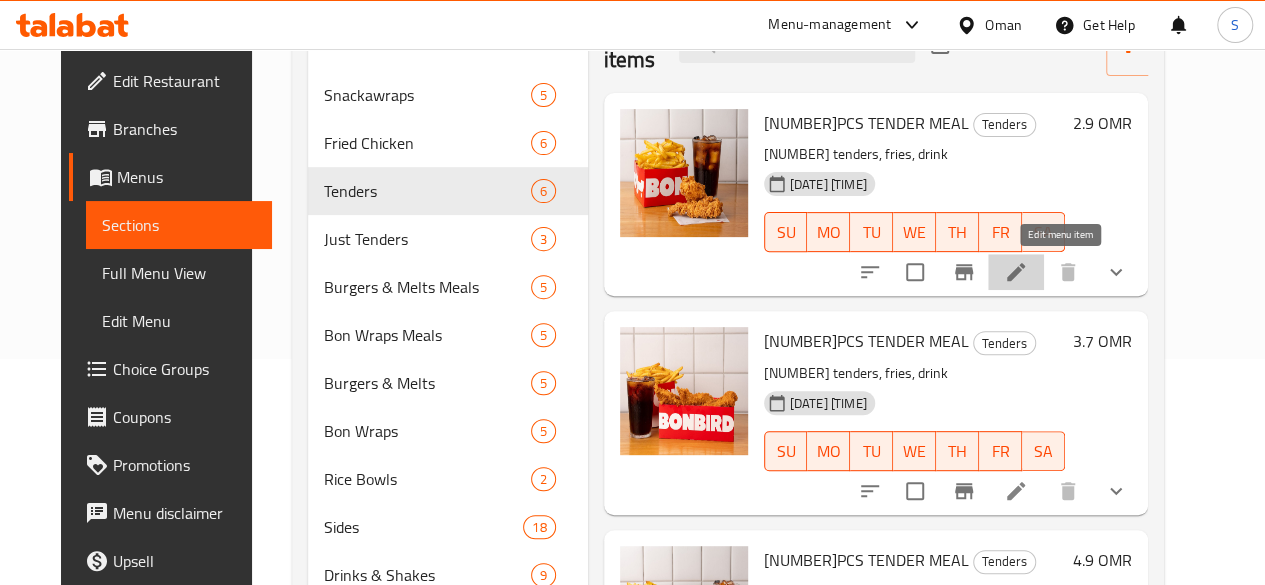 click 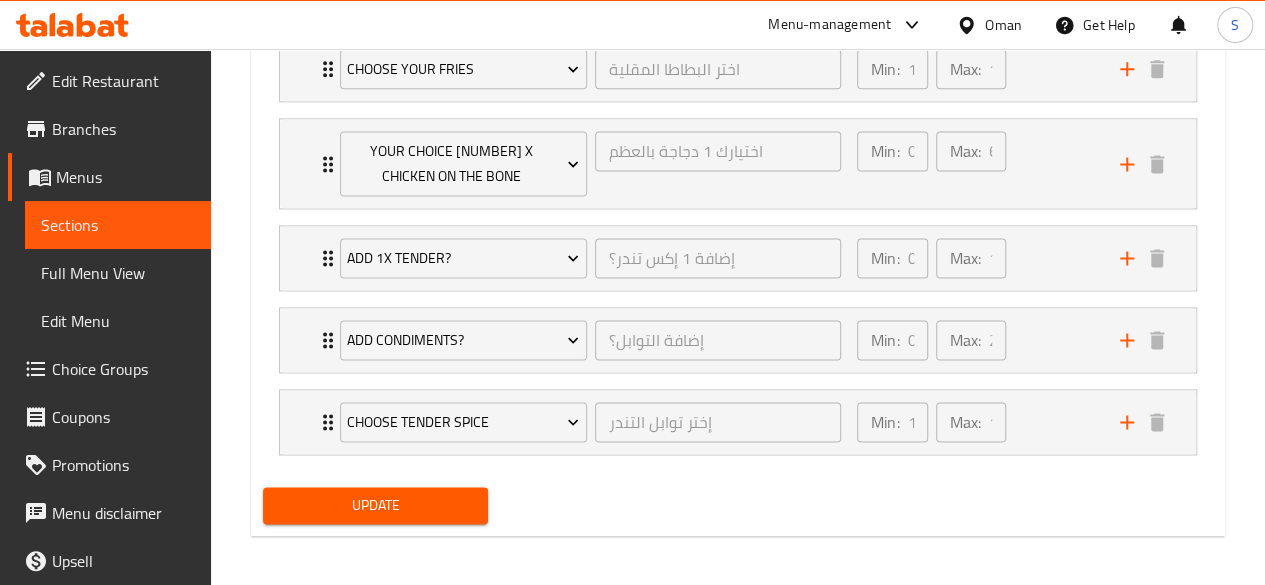 scroll, scrollTop: 1320, scrollLeft: 0, axis: vertical 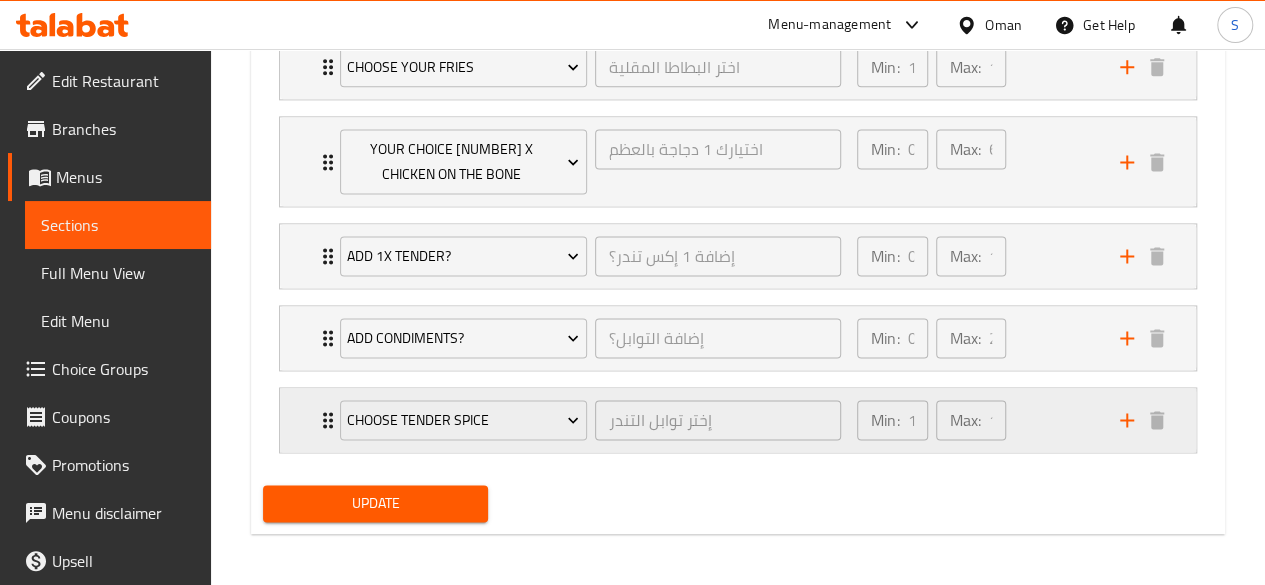 click 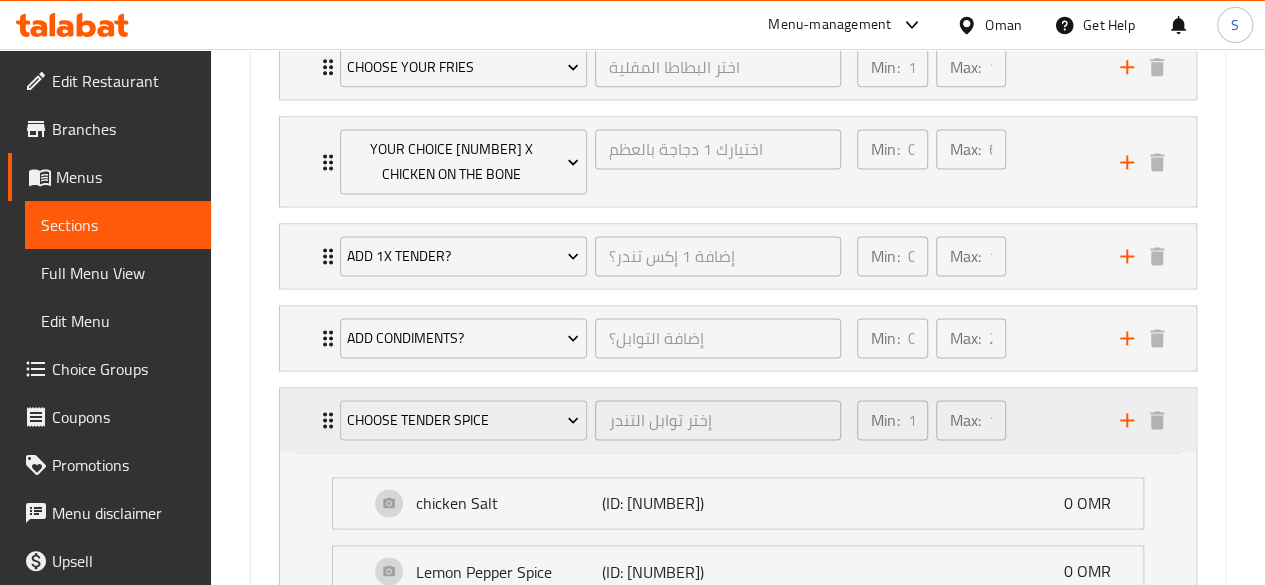 click 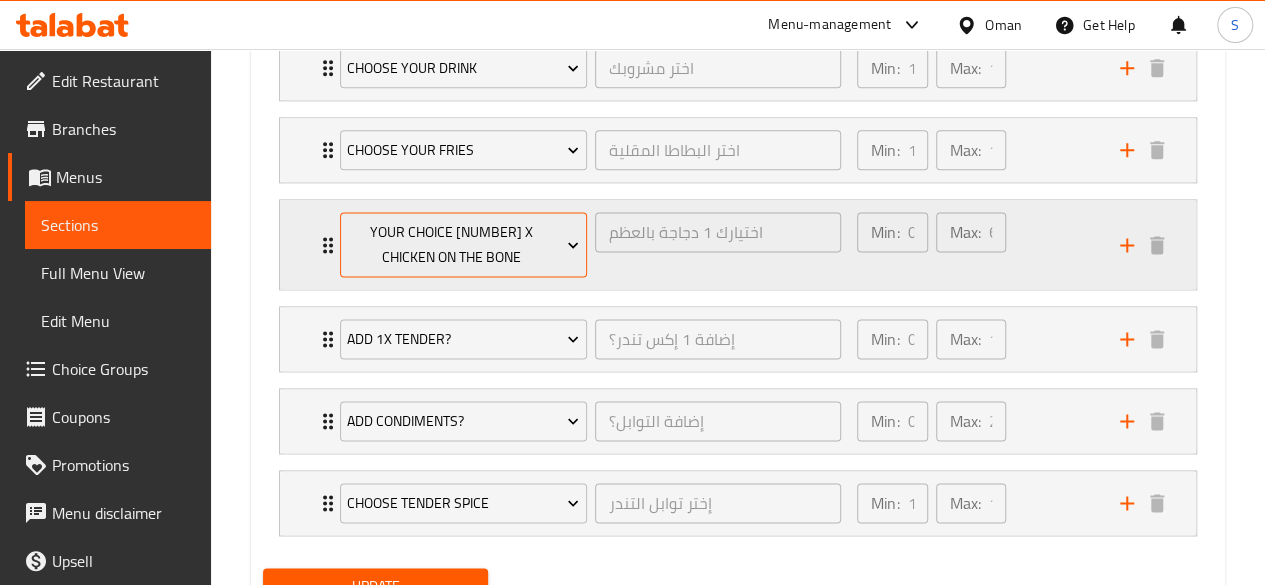 scroll, scrollTop: 1190, scrollLeft: 0, axis: vertical 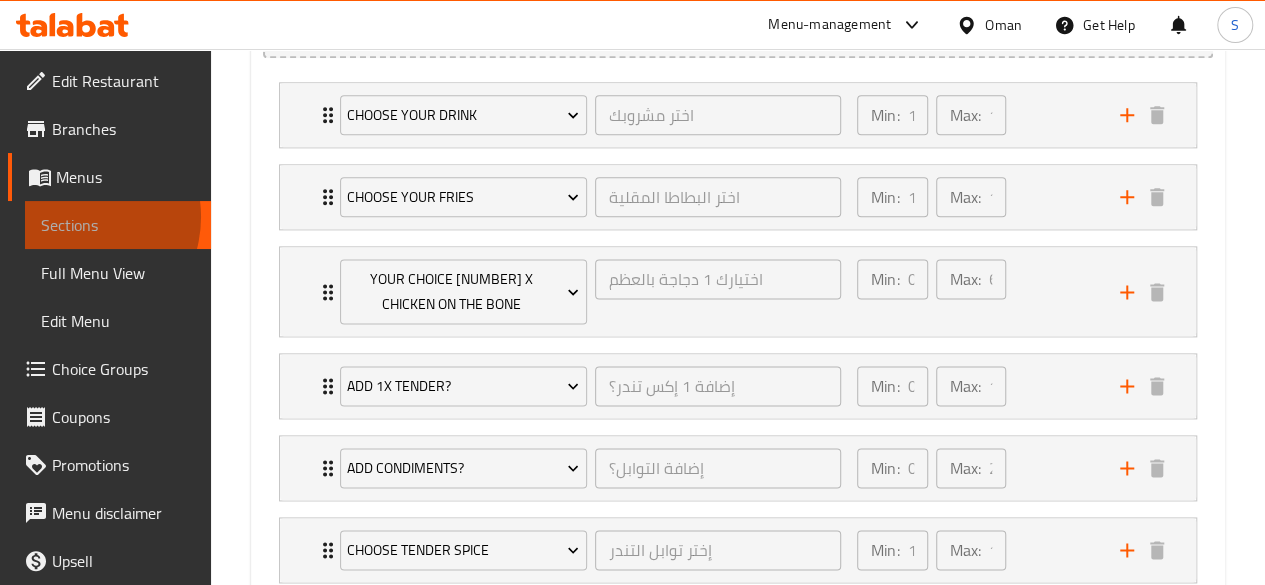 click on "Sections" at bounding box center [118, 225] 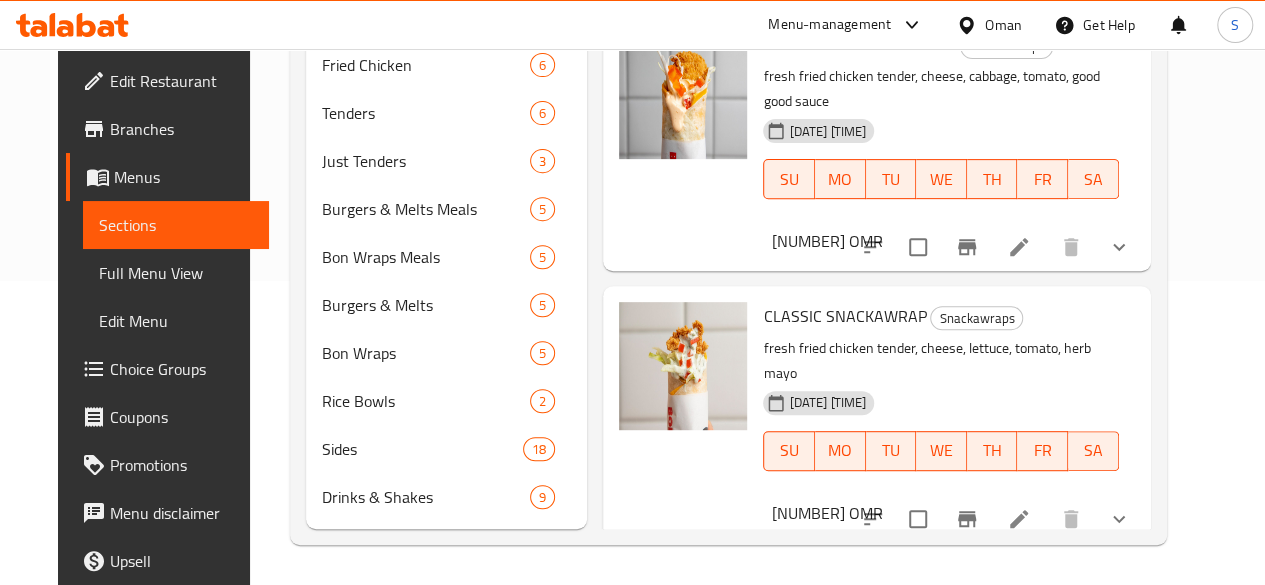 scroll, scrollTop: 333, scrollLeft: 0, axis: vertical 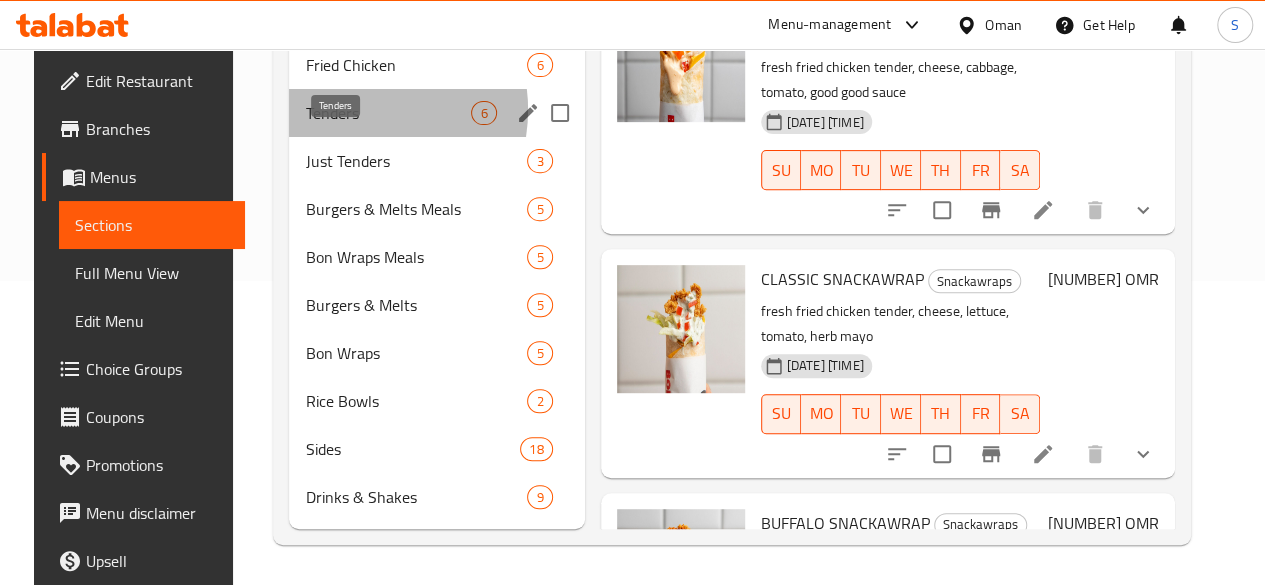 click on "Tenders" at bounding box center (388, 113) 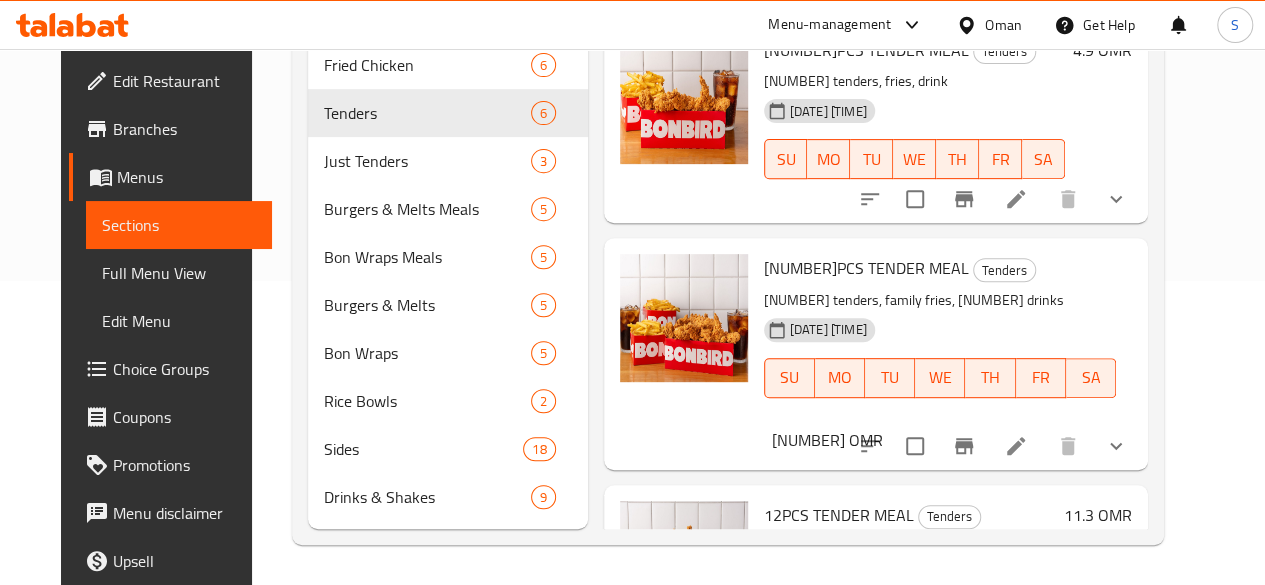 scroll, scrollTop: 673, scrollLeft: 0, axis: vertical 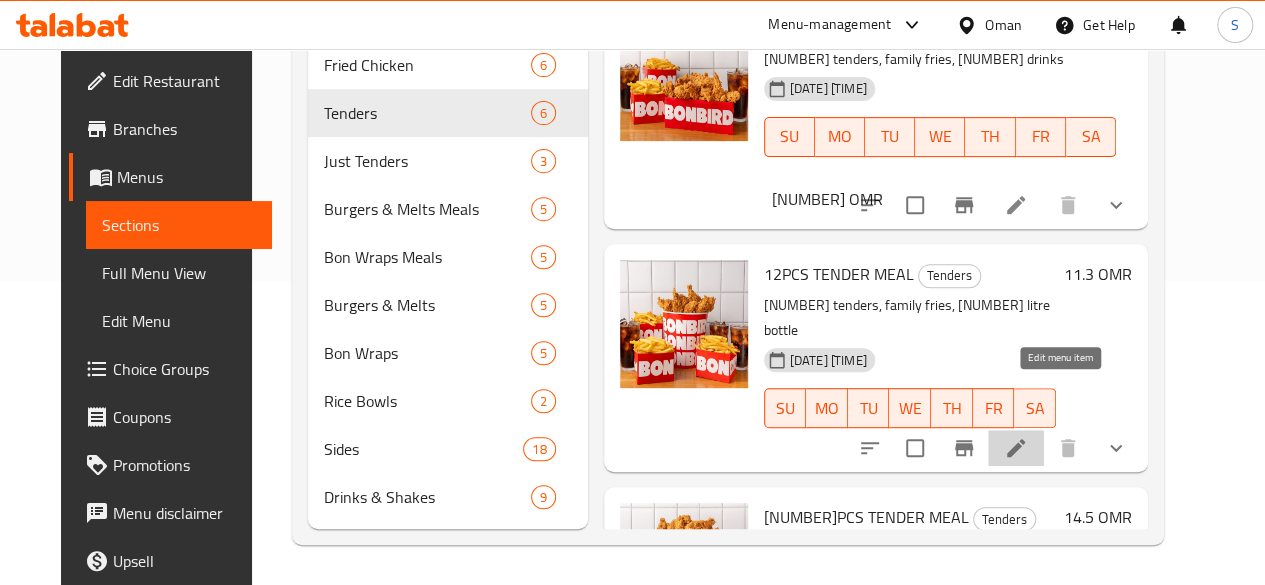 click 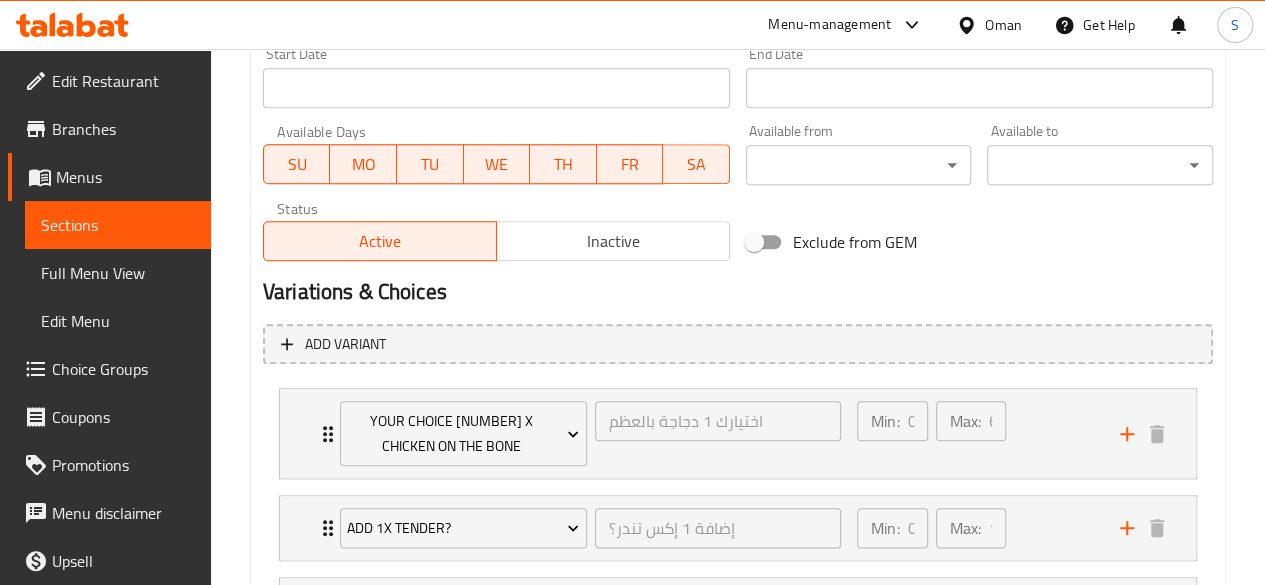 scroll, scrollTop: 880, scrollLeft: 0, axis: vertical 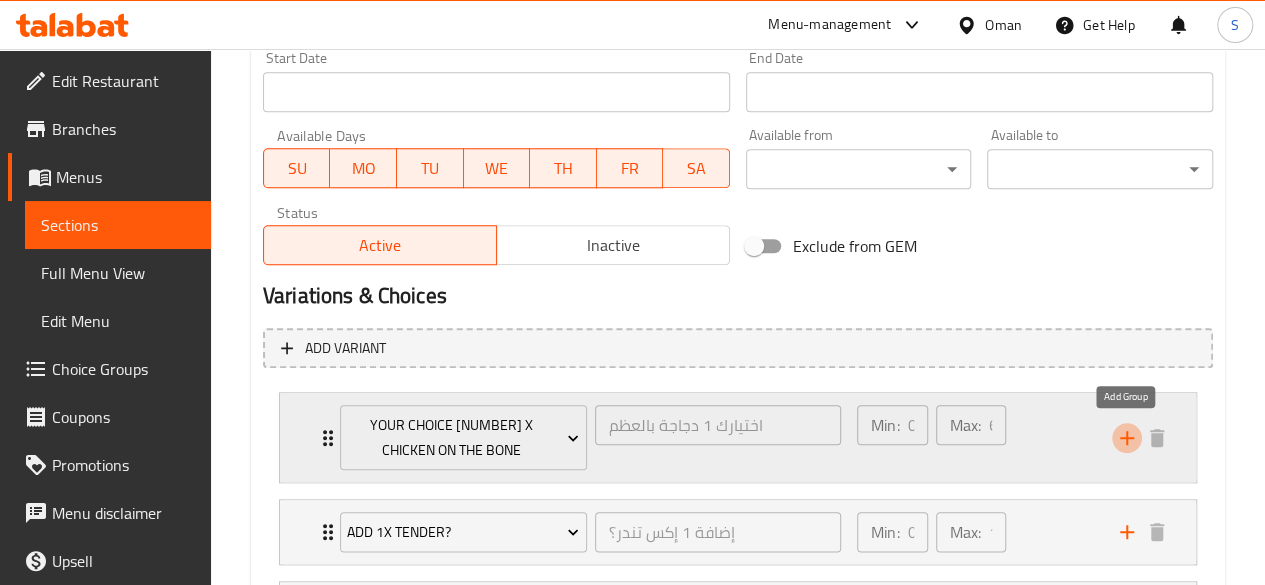 click 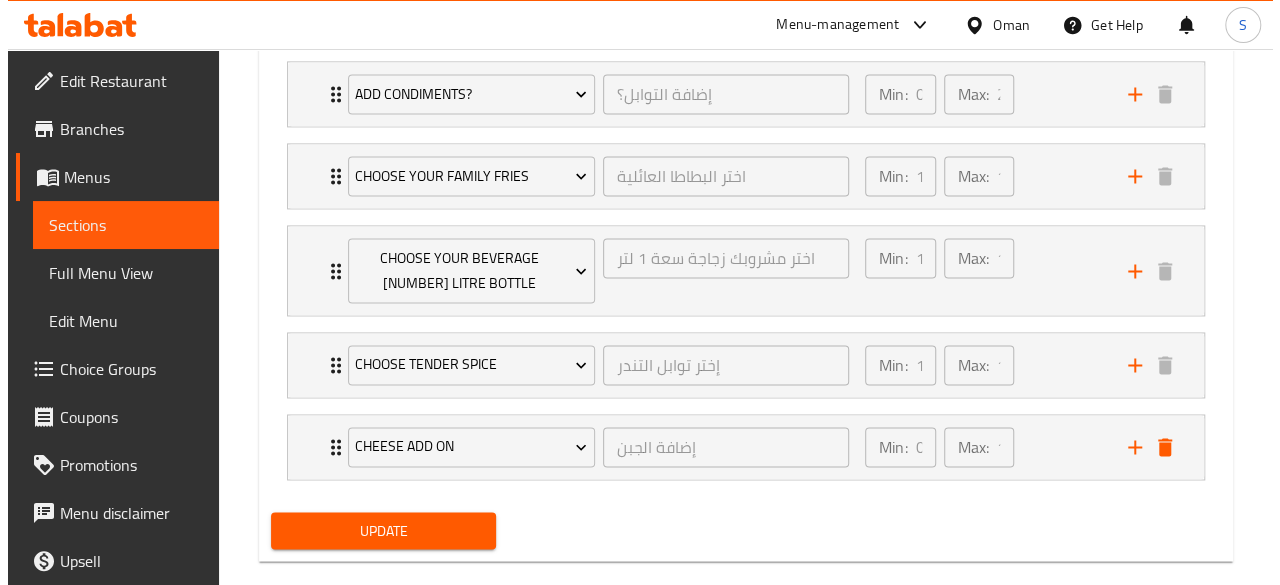 scroll, scrollTop: 1426, scrollLeft: 0, axis: vertical 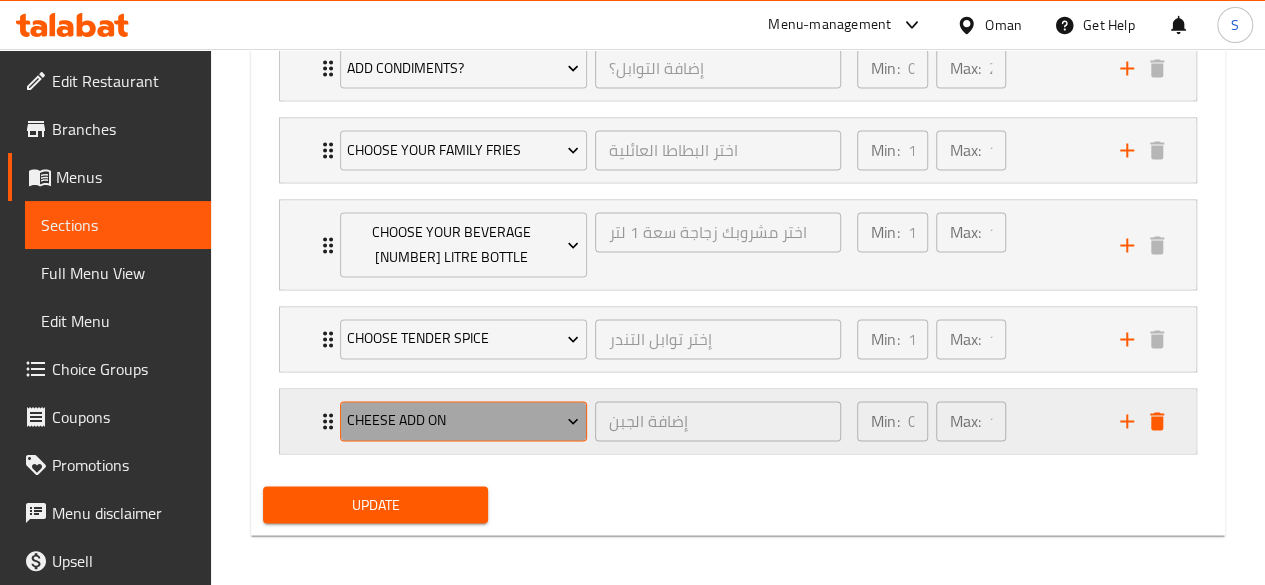 click on "Cheese add on" at bounding box center (463, 420) 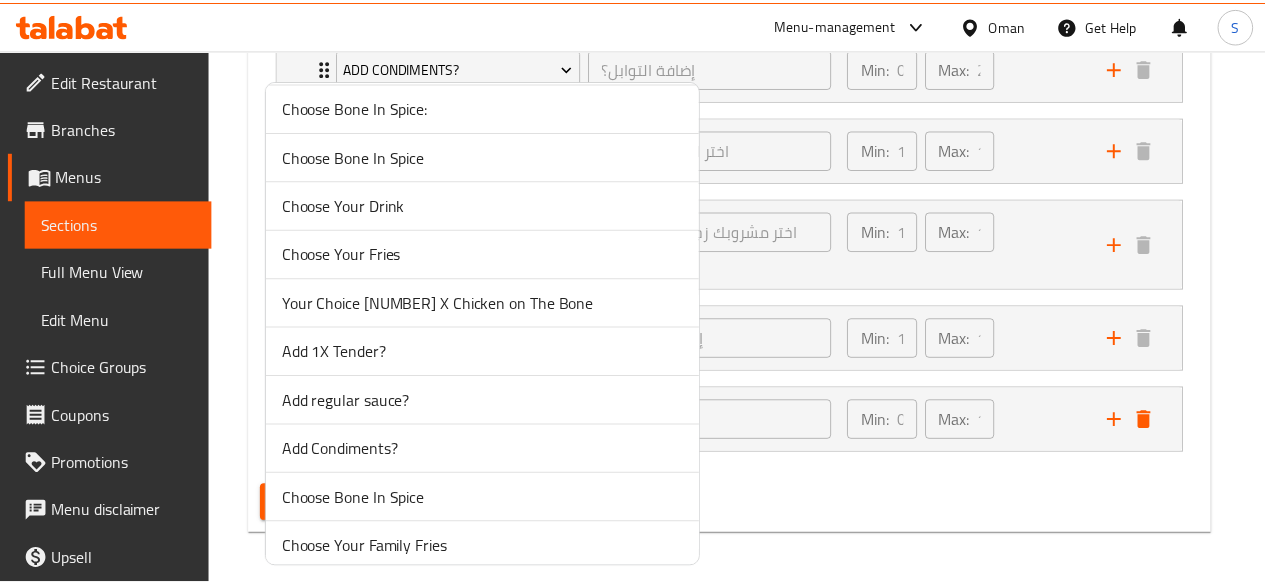 scroll, scrollTop: 351, scrollLeft: 0, axis: vertical 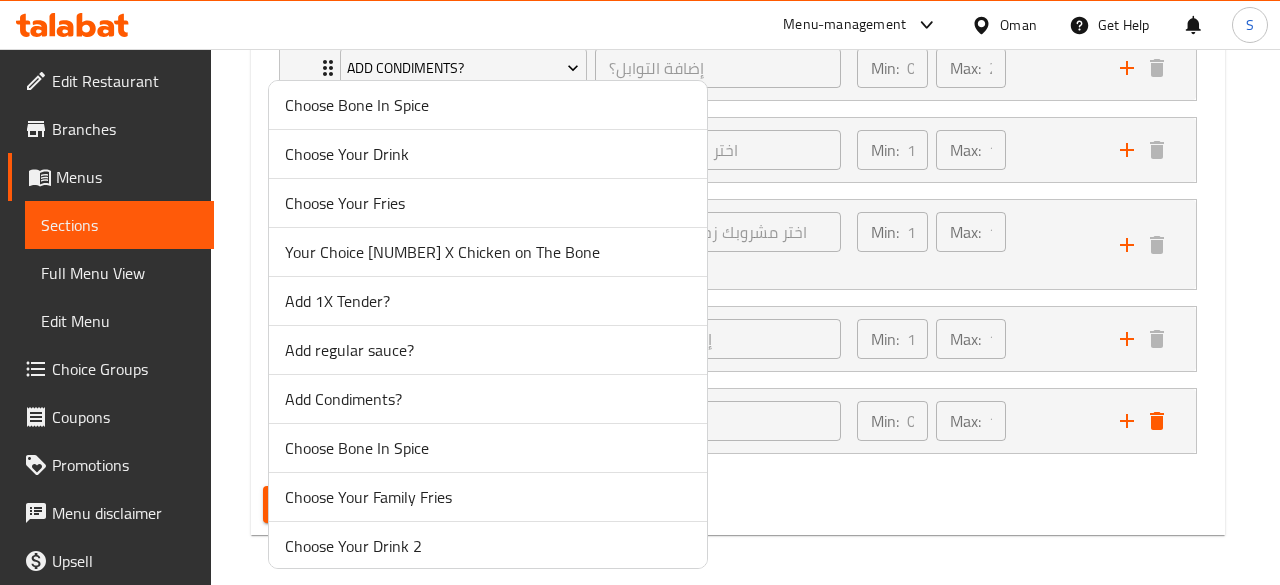 click on "Add regular sauce?" at bounding box center (488, 350) 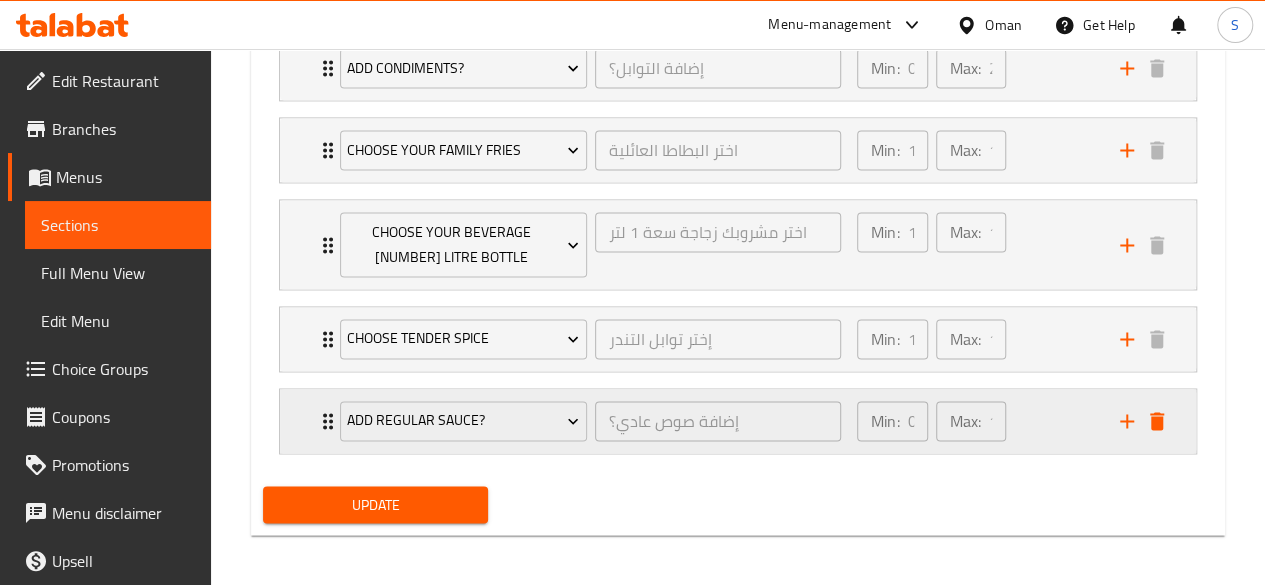 click 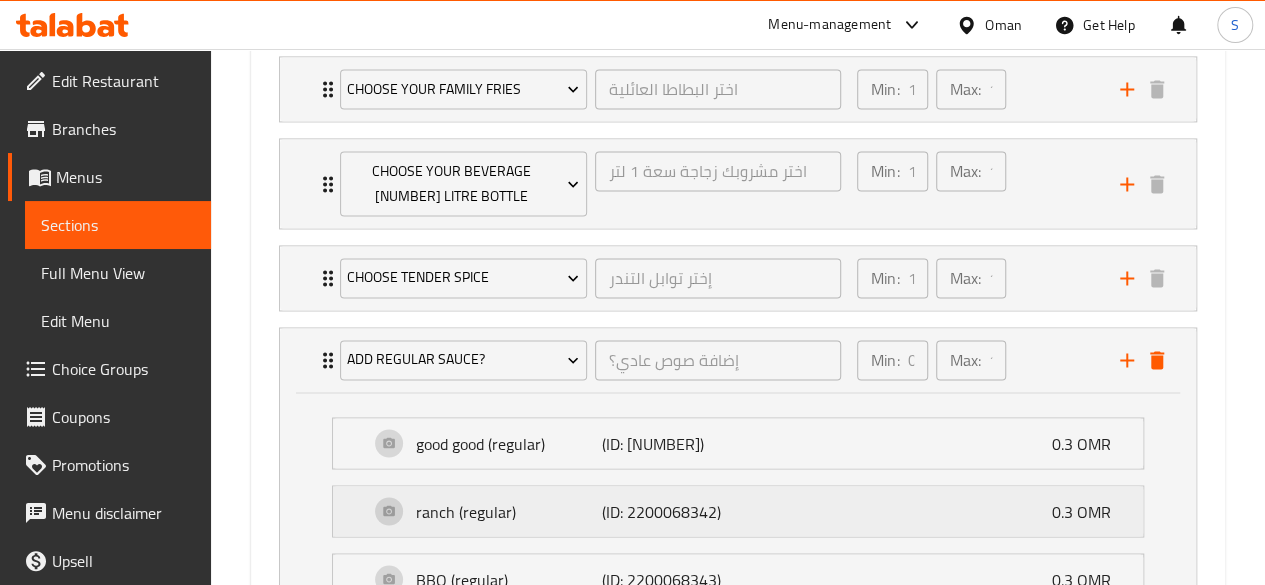 scroll, scrollTop: 1486, scrollLeft: 0, axis: vertical 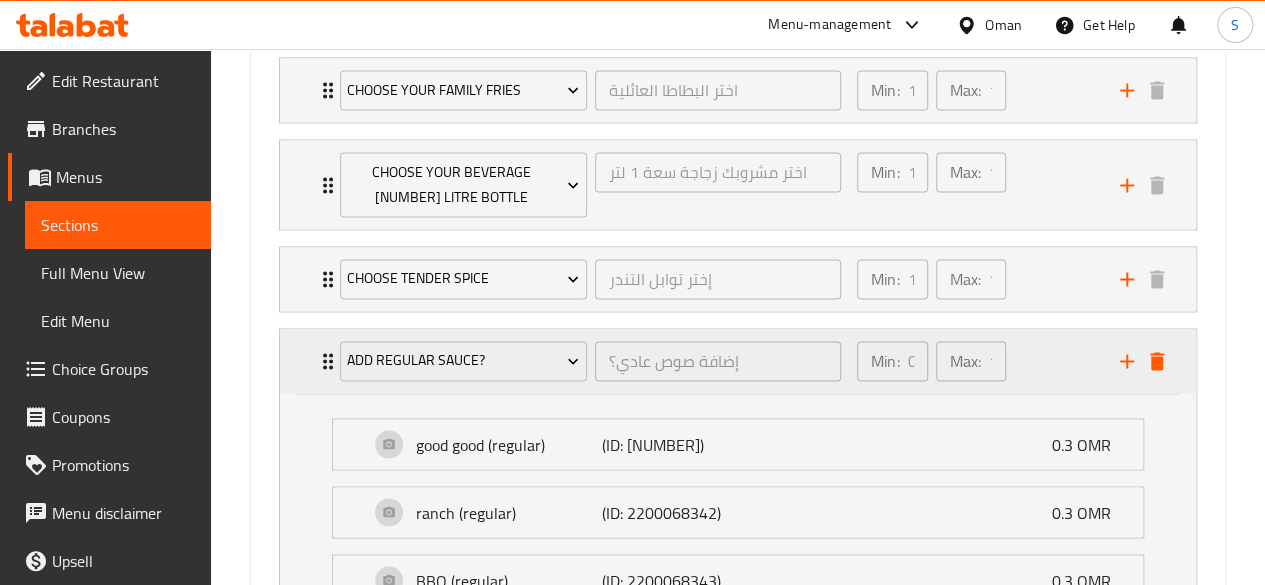 click 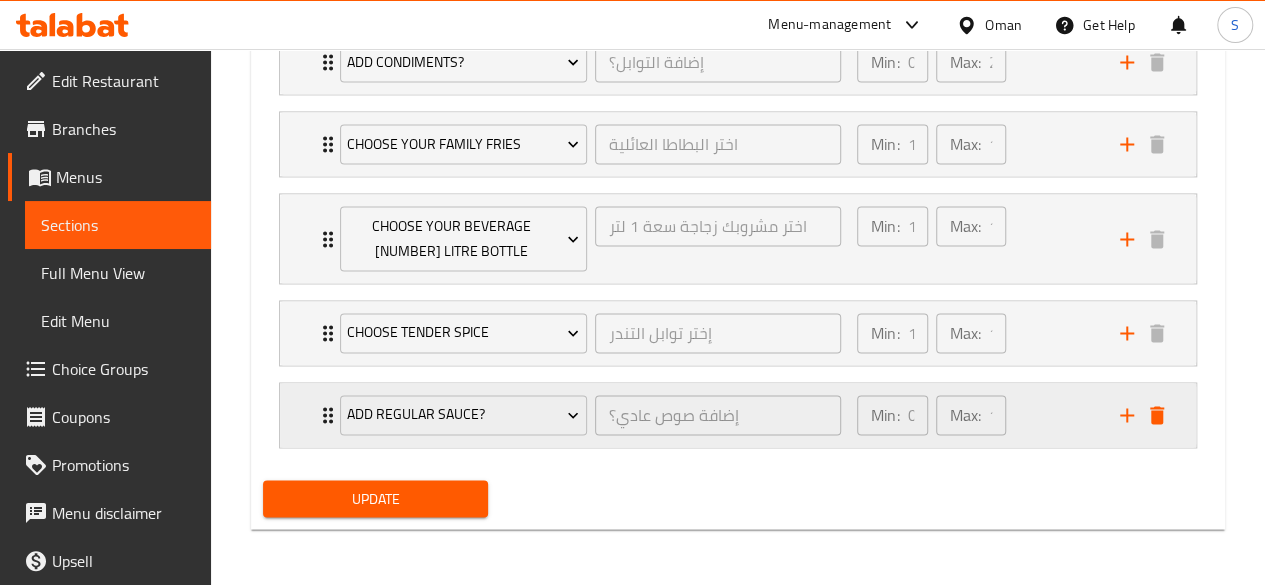 scroll, scrollTop: 1426, scrollLeft: 0, axis: vertical 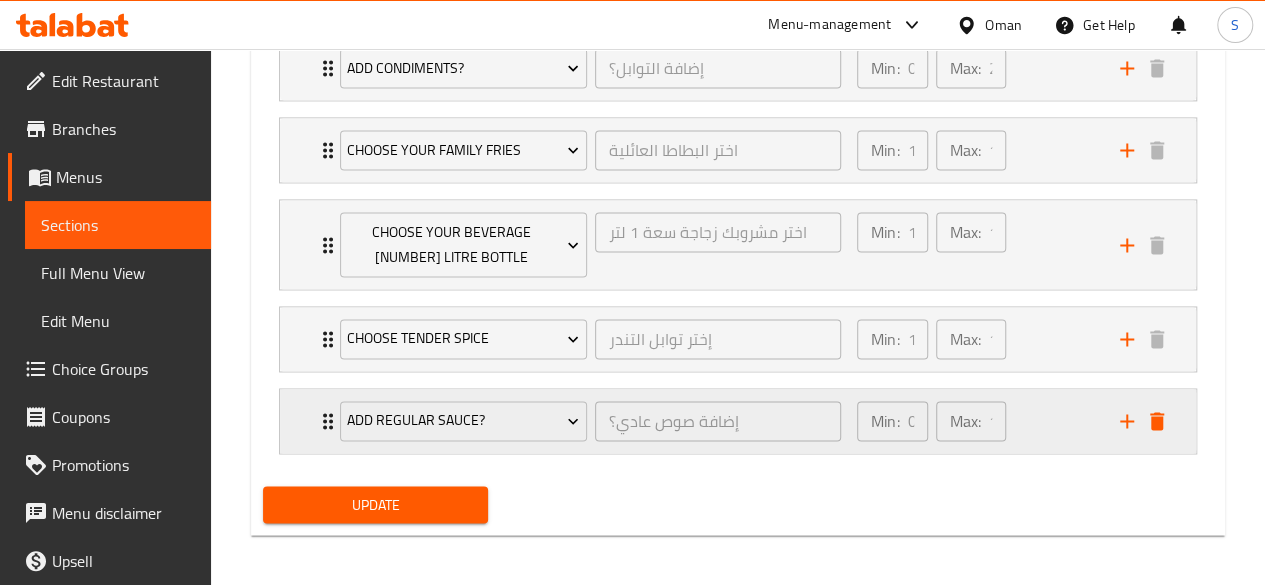 click on "Add regular sauce? إضافة صوص عادي؟ ​" at bounding box center [590, 421] 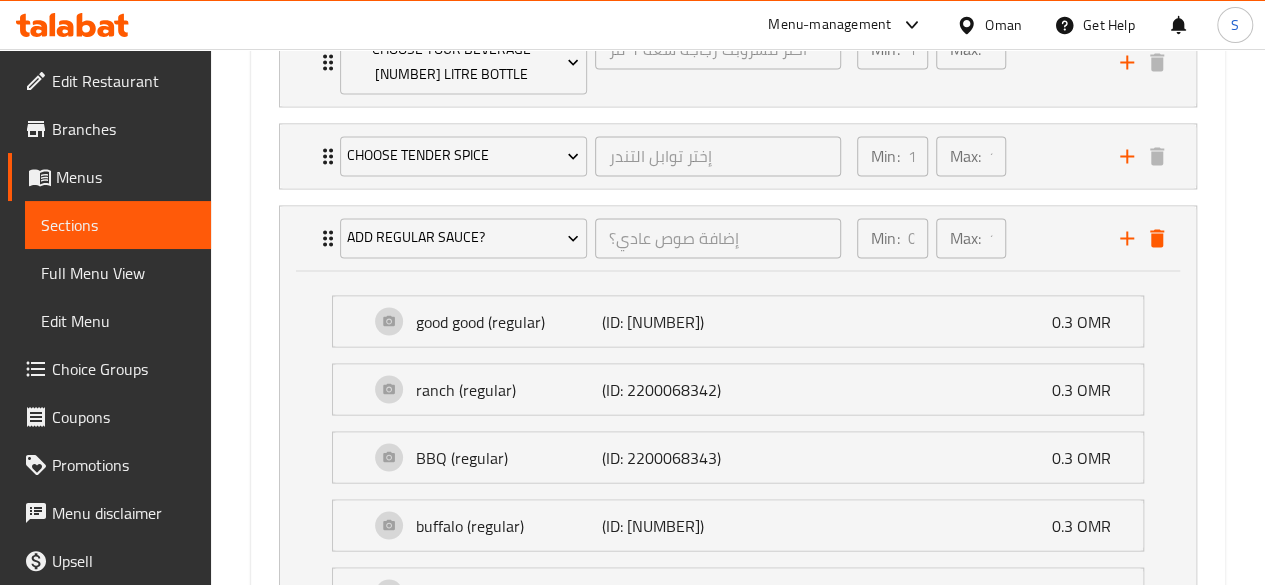 scroll, scrollTop: 2005, scrollLeft: 0, axis: vertical 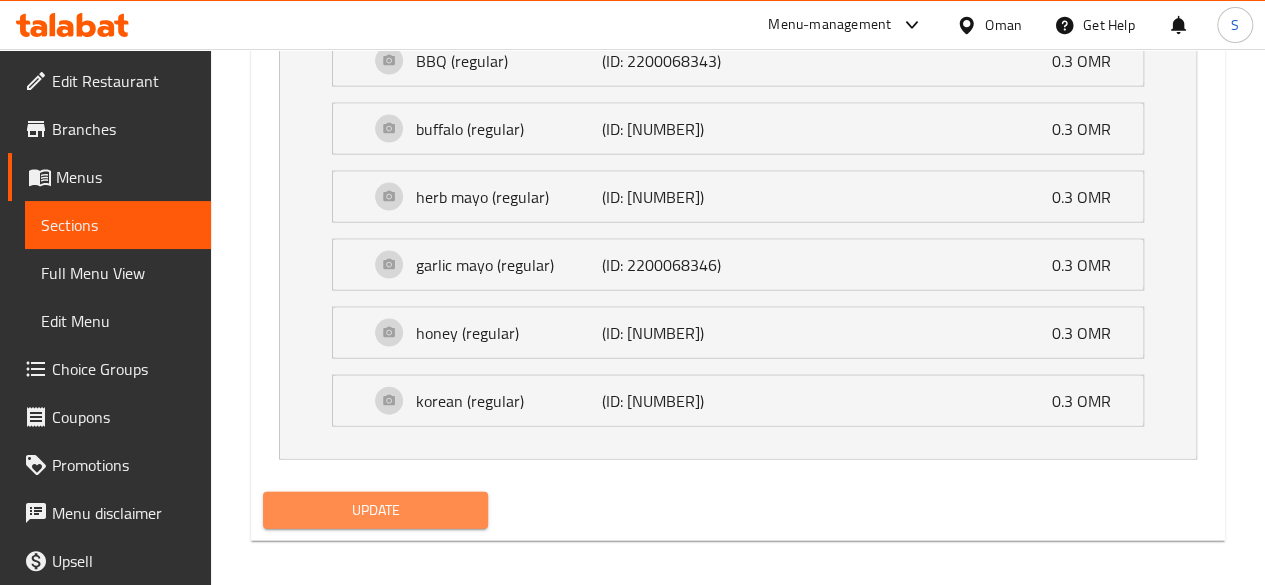 click on "Update" at bounding box center (376, 510) 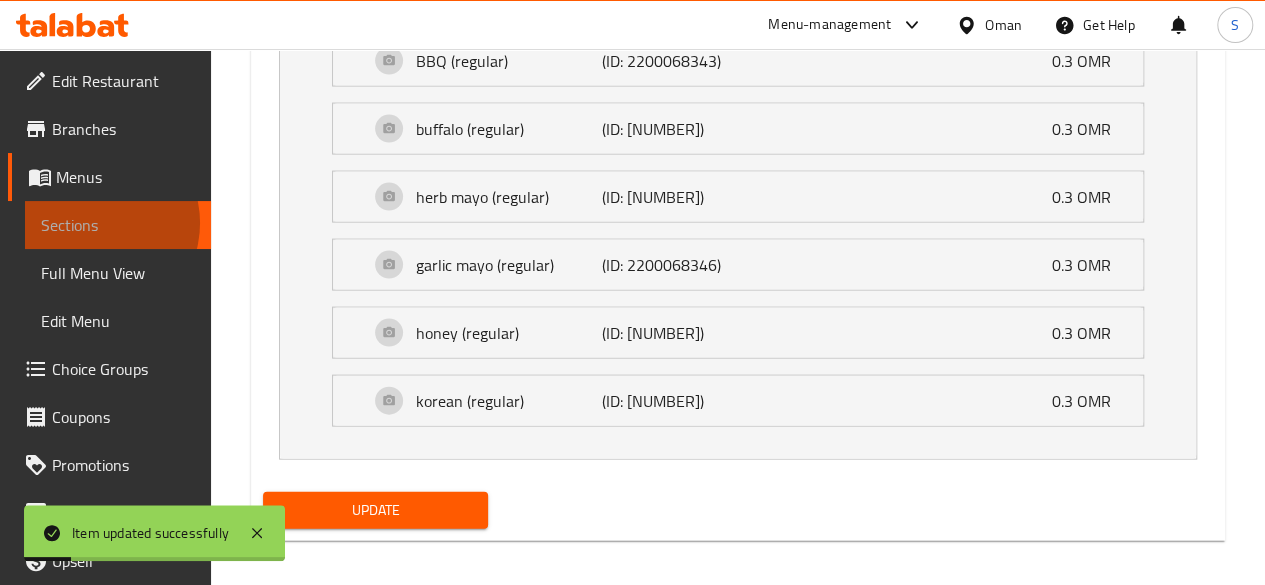 click on "Sections" at bounding box center [118, 225] 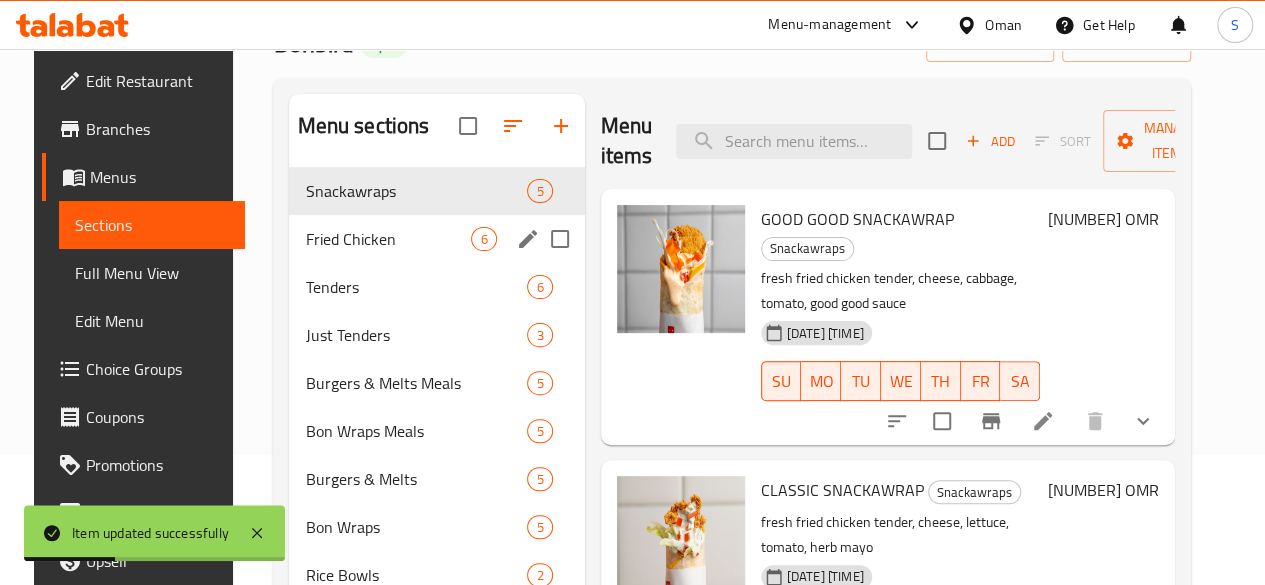 scroll, scrollTop: 129, scrollLeft: 0, axis: vertical 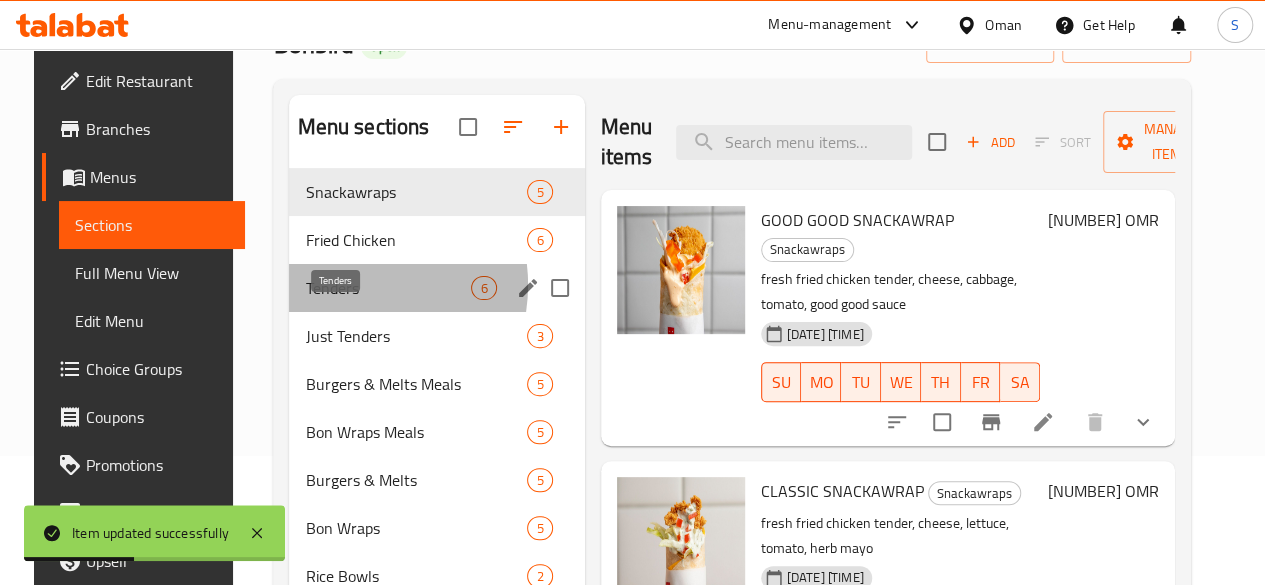 click on "Tenders" at bounding box center (388, 288) 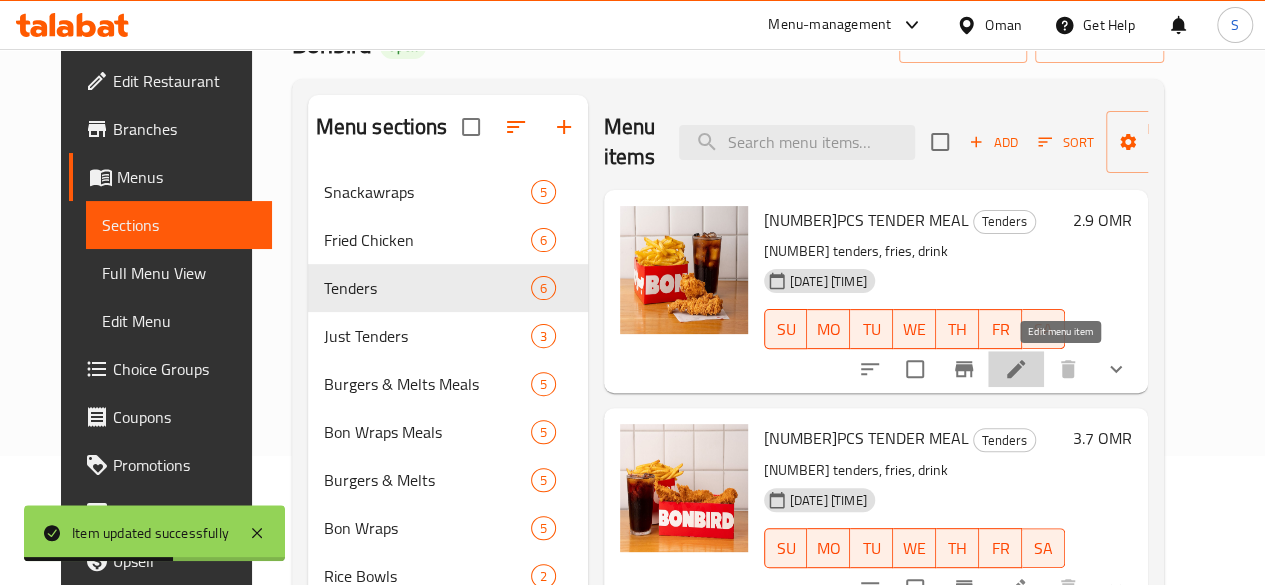 click 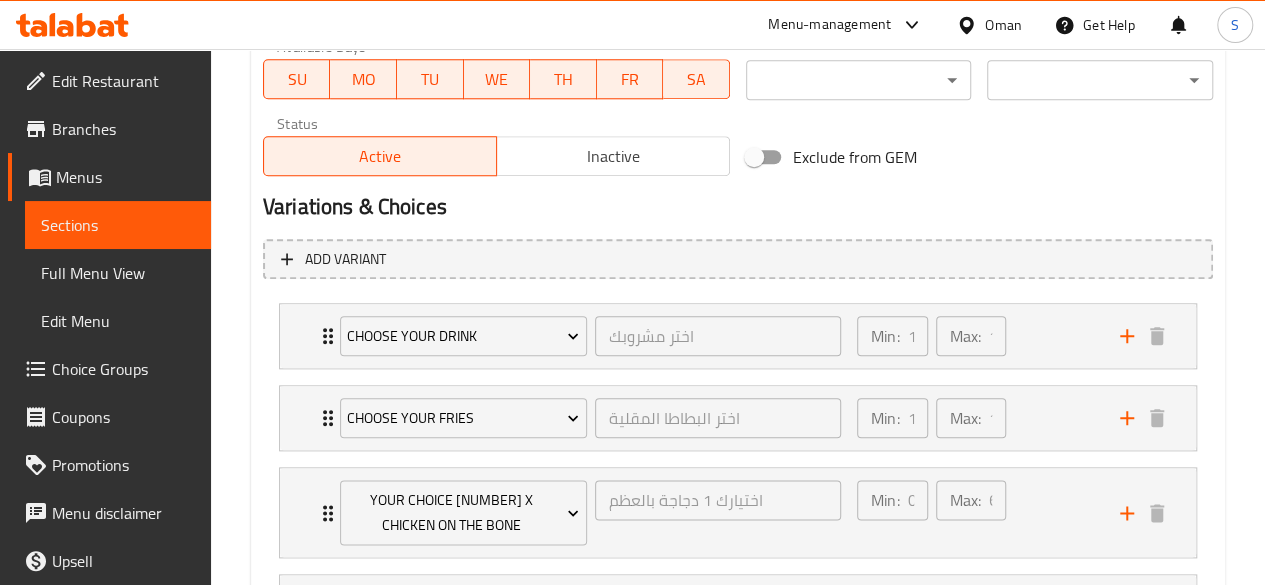 scroll, scrollTop: 964, scrollLeft: 0, axis: vertical 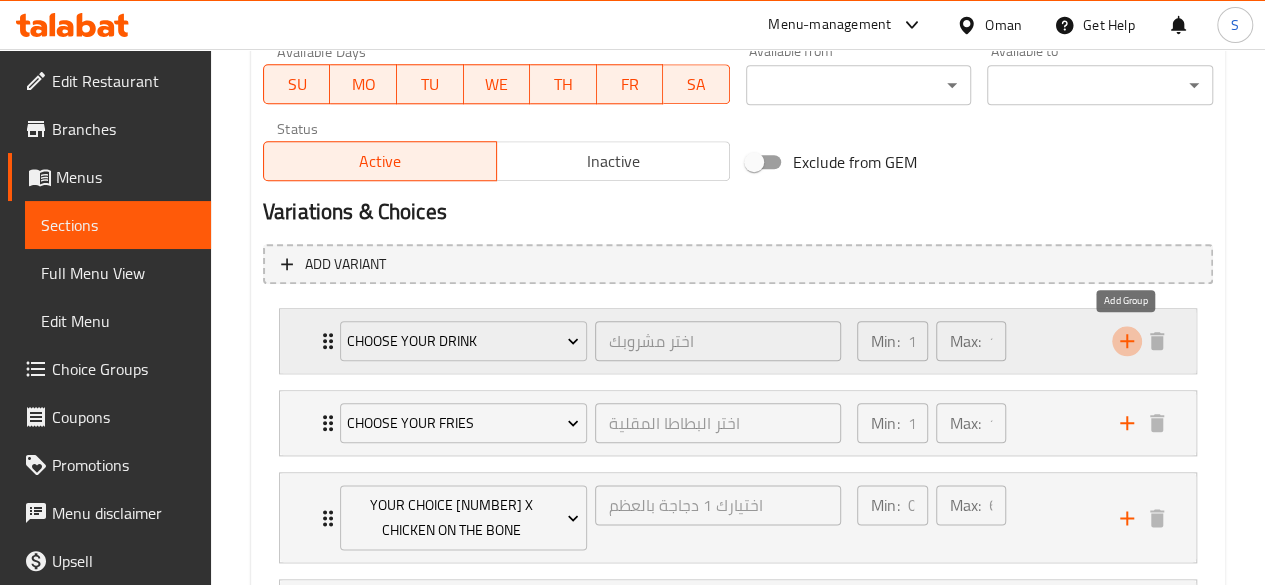 click 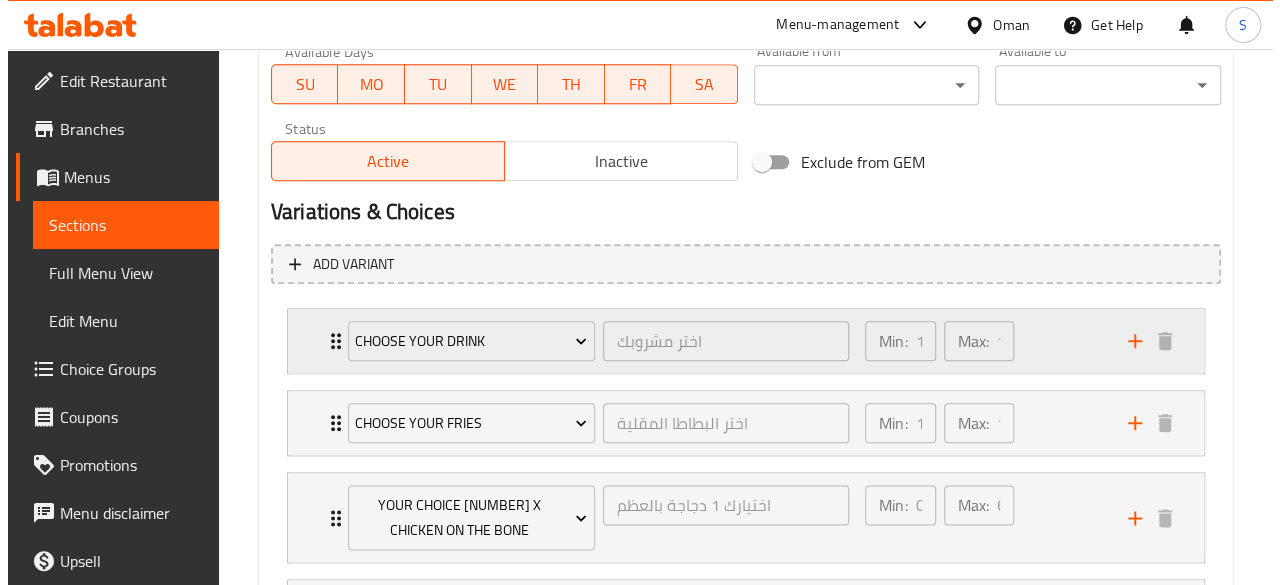 scroll, scrollTop: 1401, scrollLeft: 0, axis: vertical 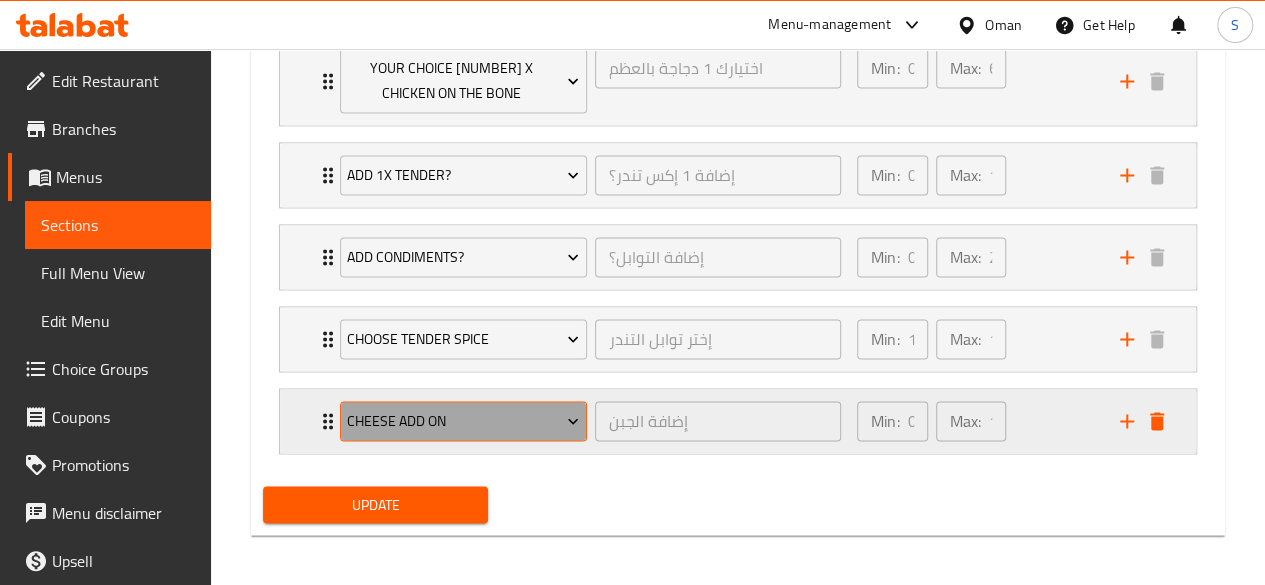 click on "Cheese add on" at bounding box center [463, 421] 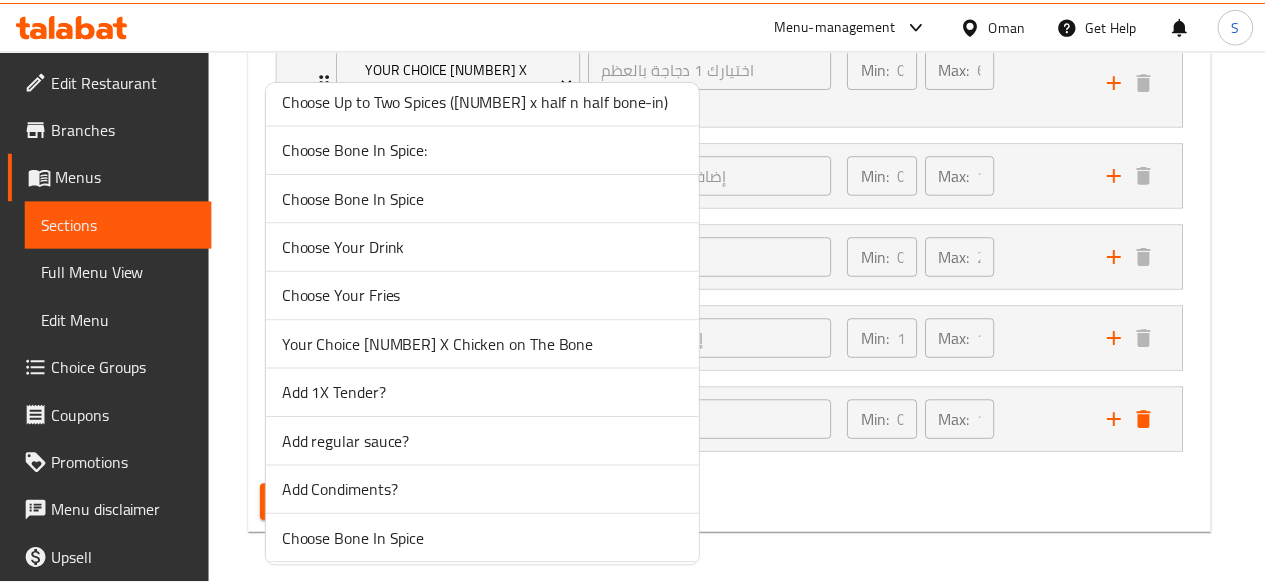 scroll, scrollTop: 276, scrollLeft: 0, axis: vertical 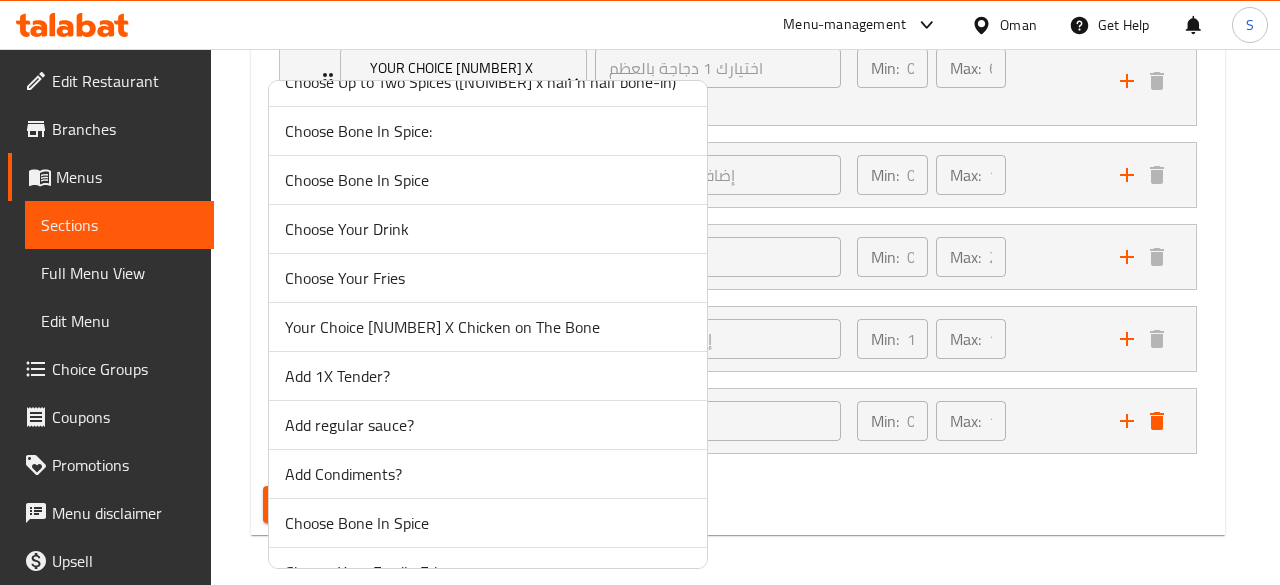 click on "Add regular sauce?" at bounding box center [488, 425] 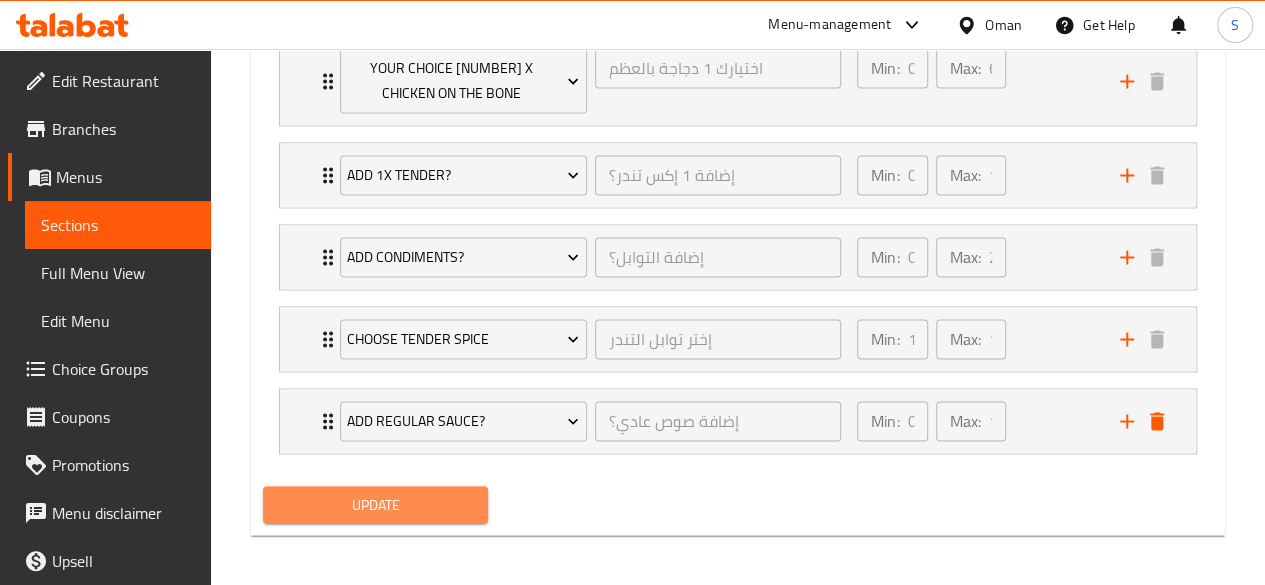 click on "Update" at bounding box center (376, 504) 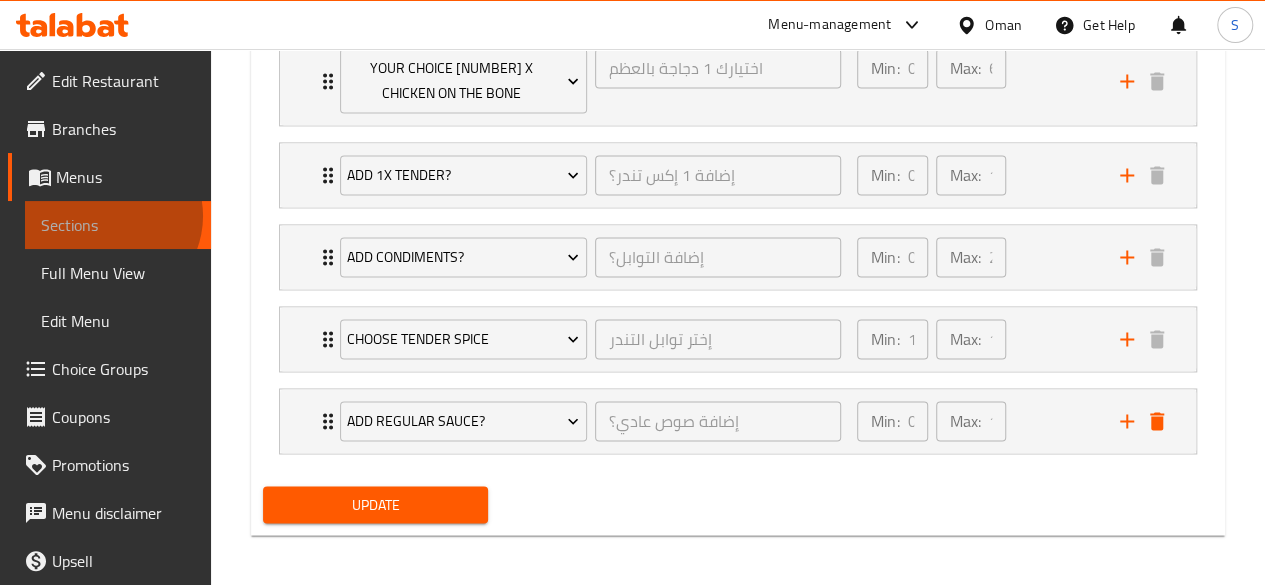 click on "Sections" at bounding box center (118, 225) 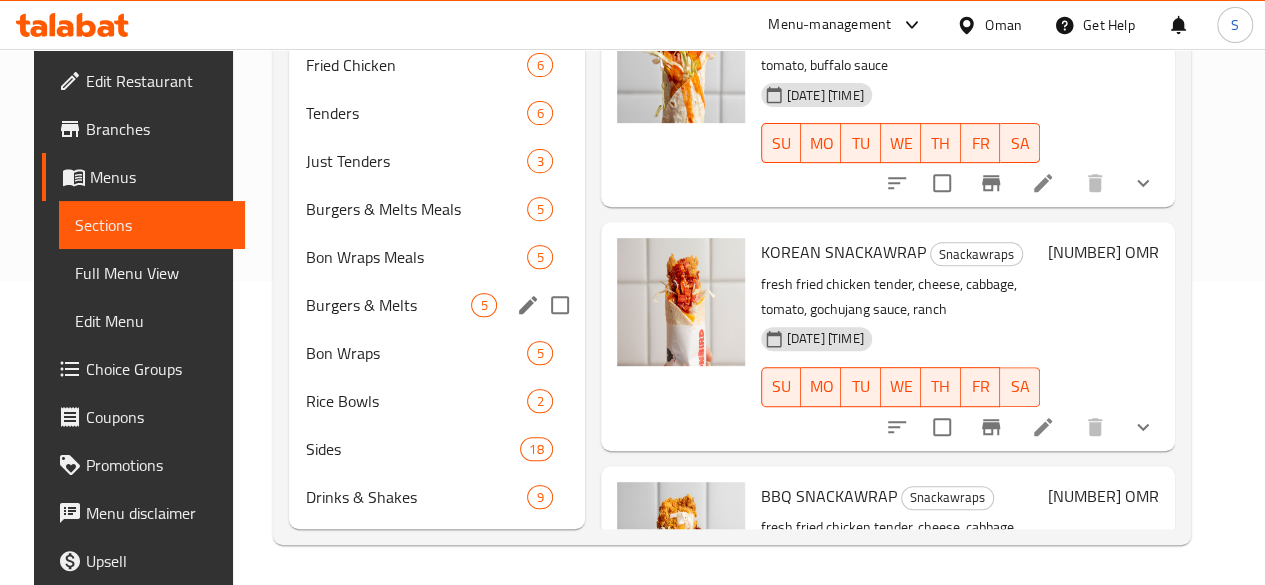 scroll, scrollTop: 552, scrollLeft: 0, axis: vertical 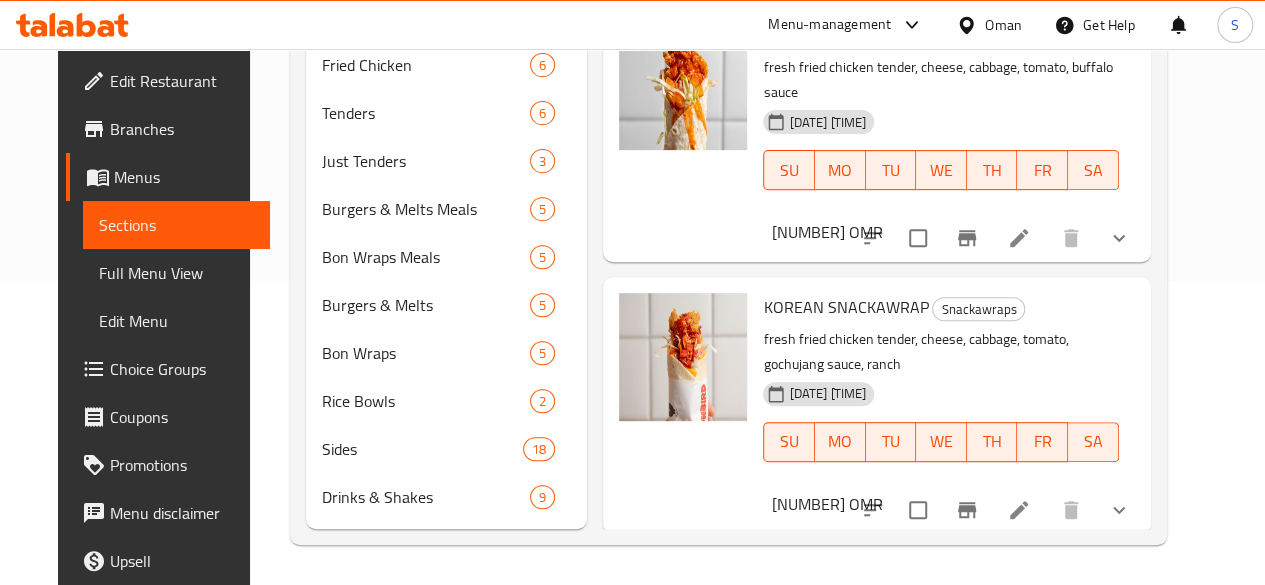 click 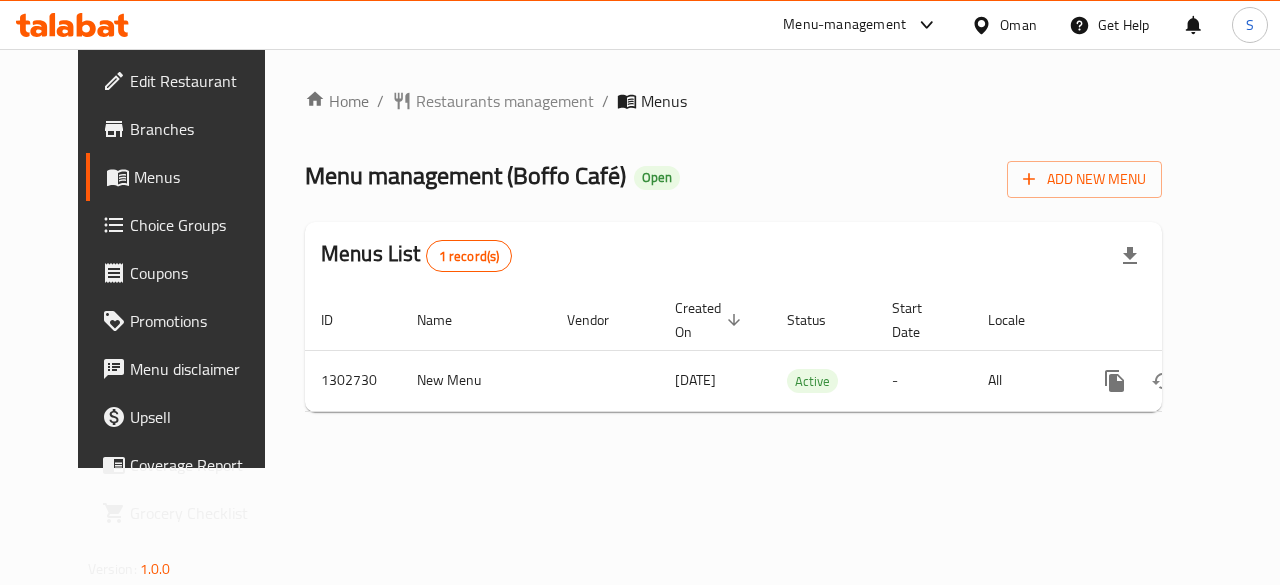 scroll, scrollTop: 0, scrollLeft: 0, axis: both 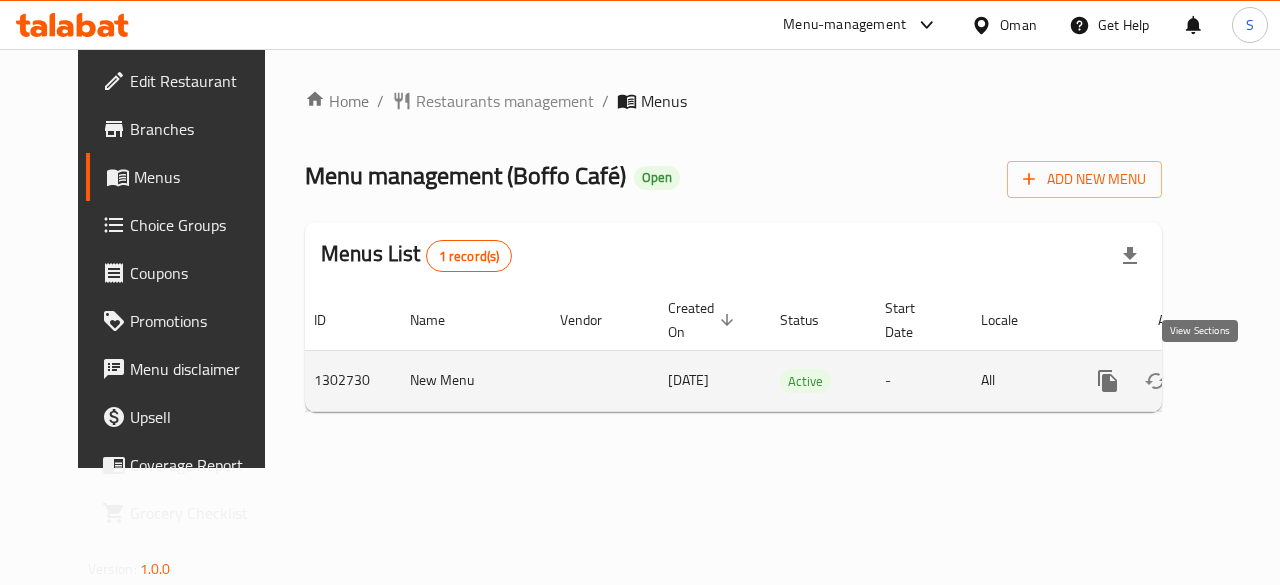 click 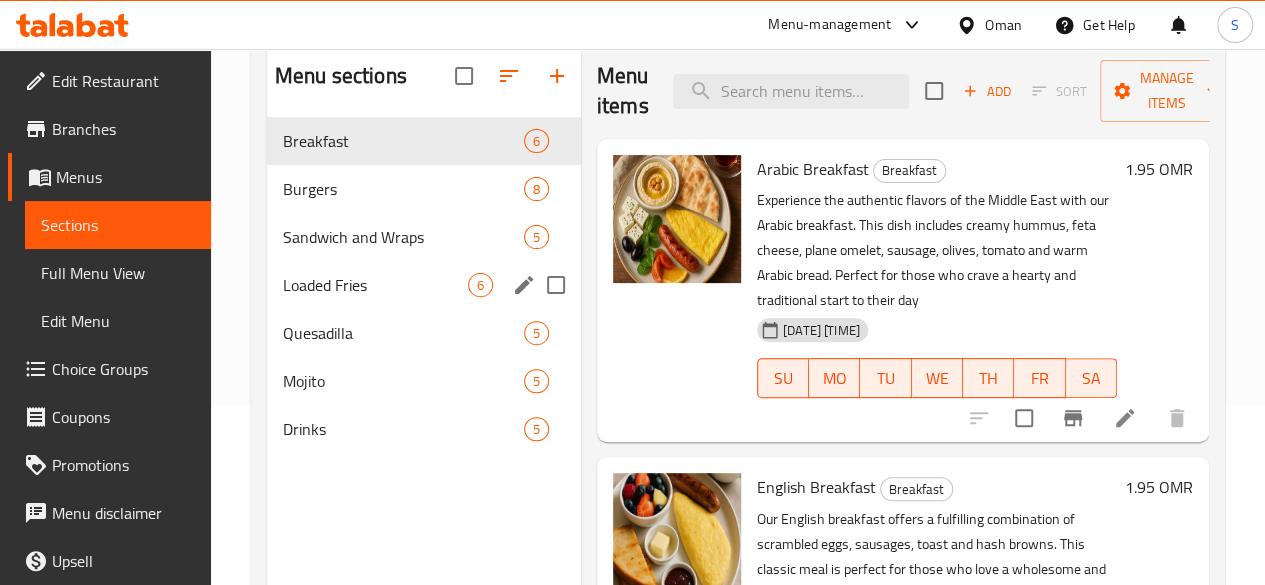scroll, scrollTop: 280, scrollLeft: 0, axis: vertical 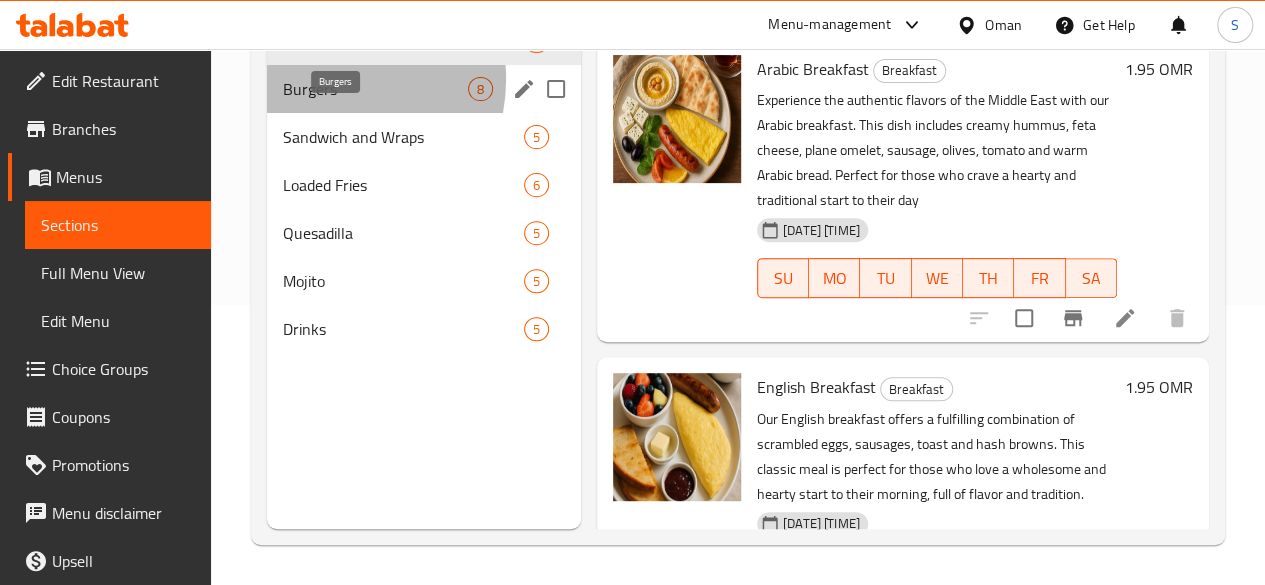 click on "Burgers" at bounding box center (375, 89) 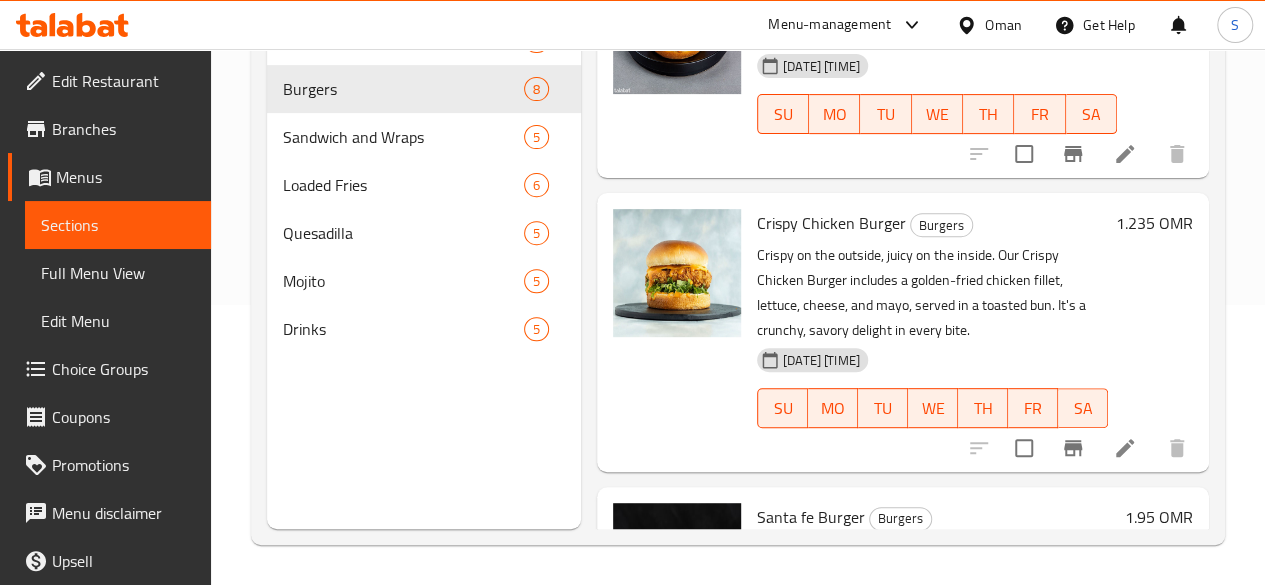 scroll, scrollTop: 1667, scrollLeft: 0, axis: vertical 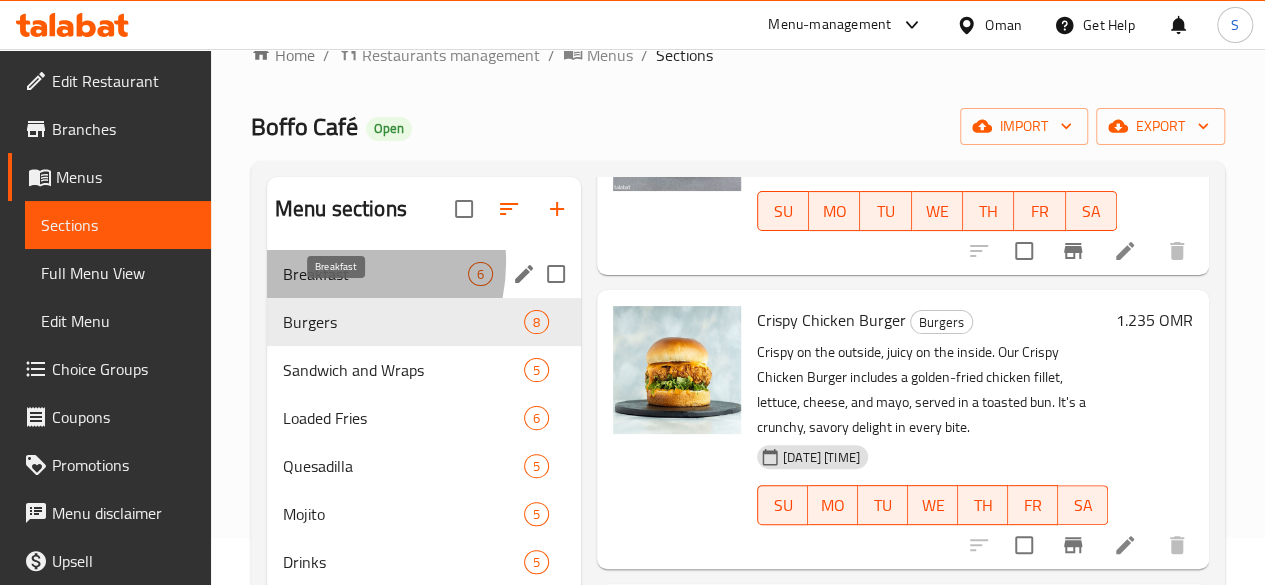 click on "Breakfast" at bounding box center [375, 274] 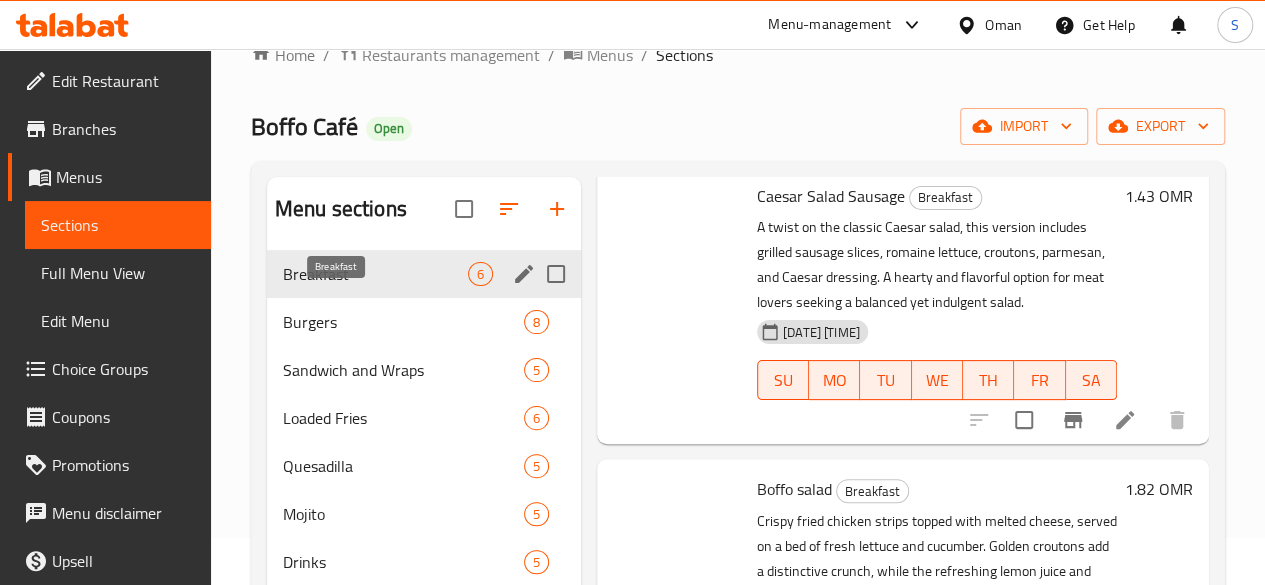 scroll, scrollTop: 1280, scrollLeft: 0, axis: vertical 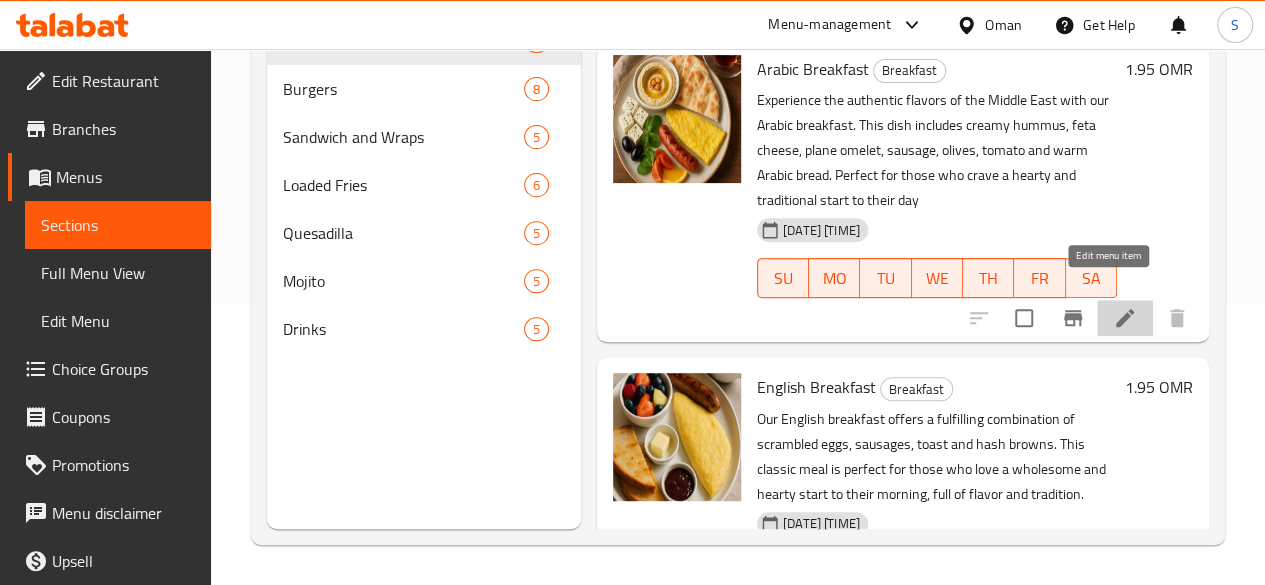 click 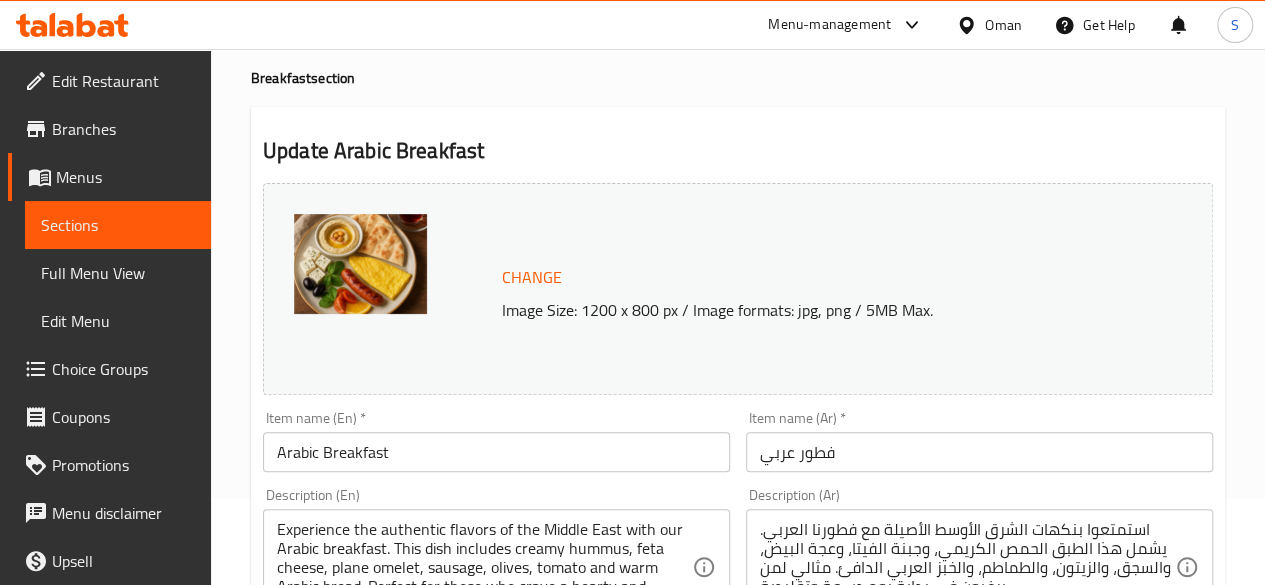 scroll, scrollTop: 0, scrollLeft: 0, axis: both 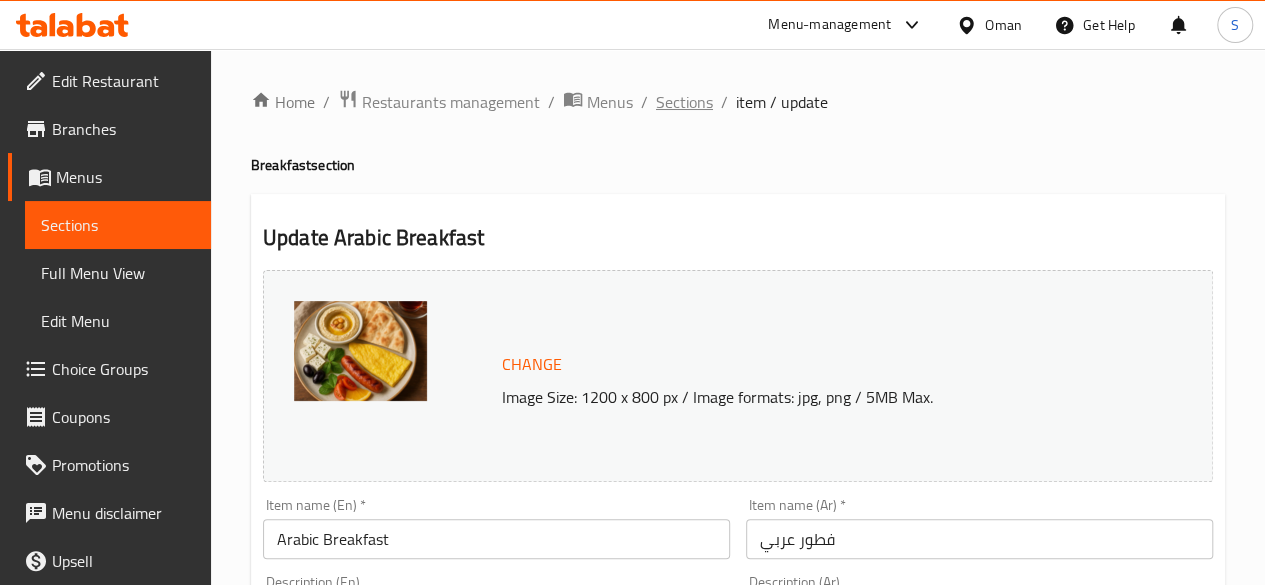 click on "Sections" at bounding box center (684, 102) 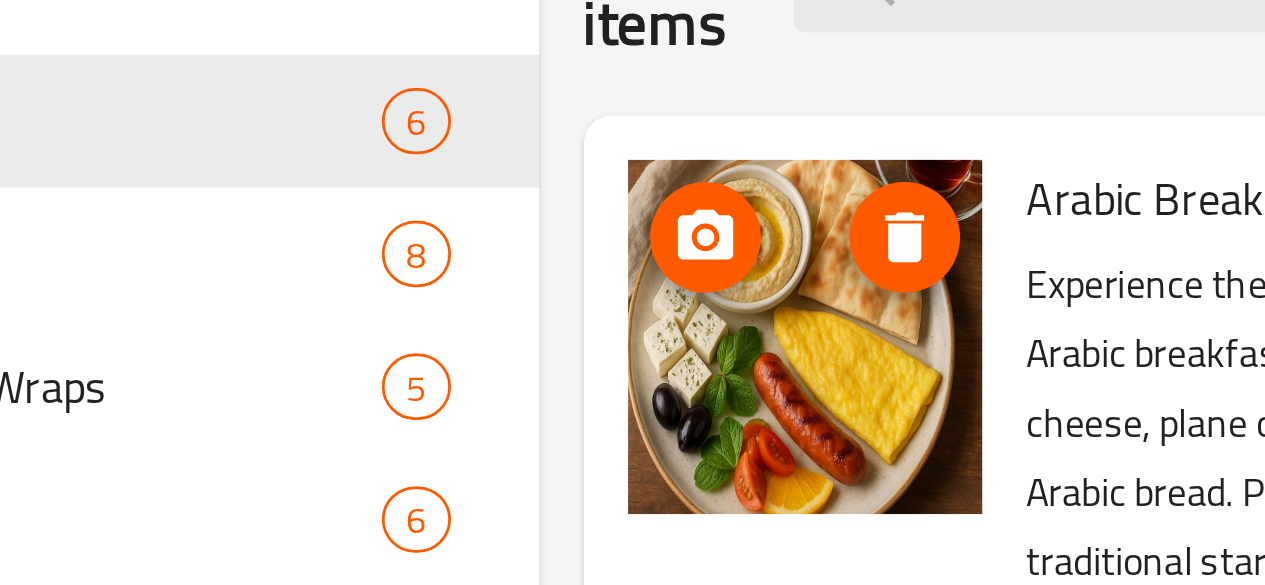 scroll, scrollTop: 8, scrollLeft: 0, axis: vertical 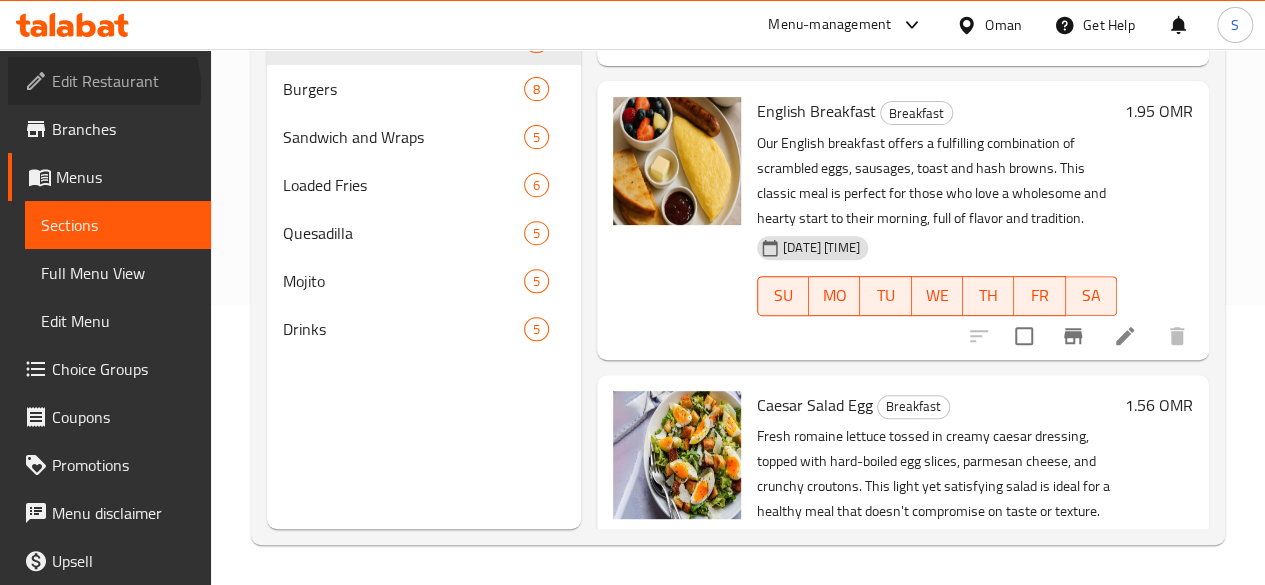 click on "Edit Restaurant" at bounding box center (123, 81) 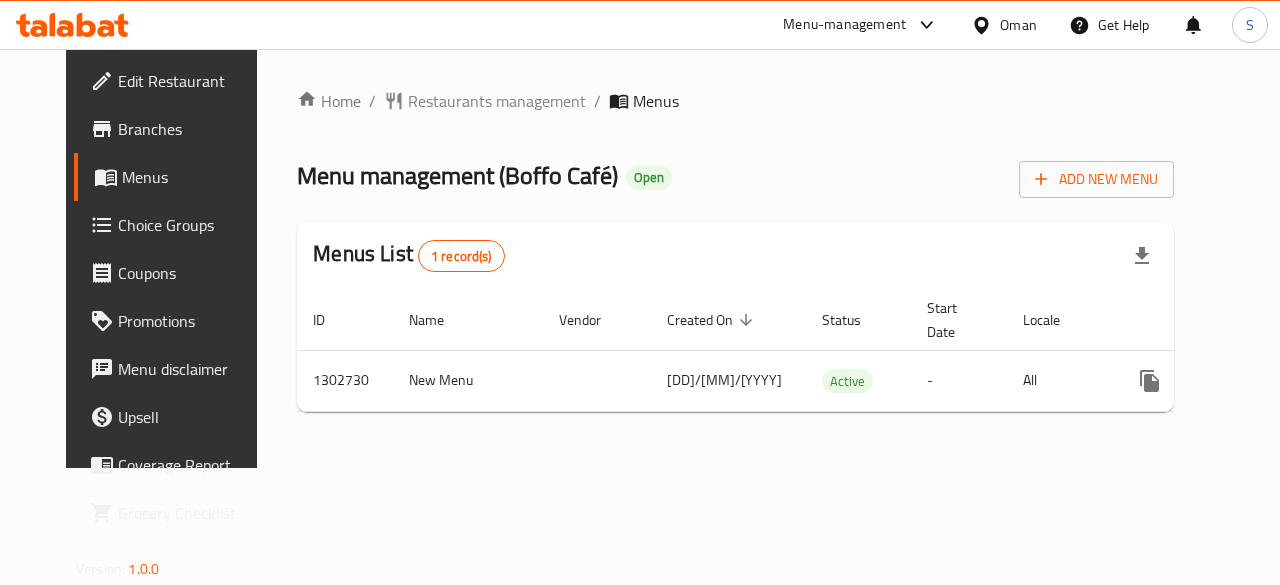 scroll, scrollTop: 0, scrollLeft: 0, axis: both 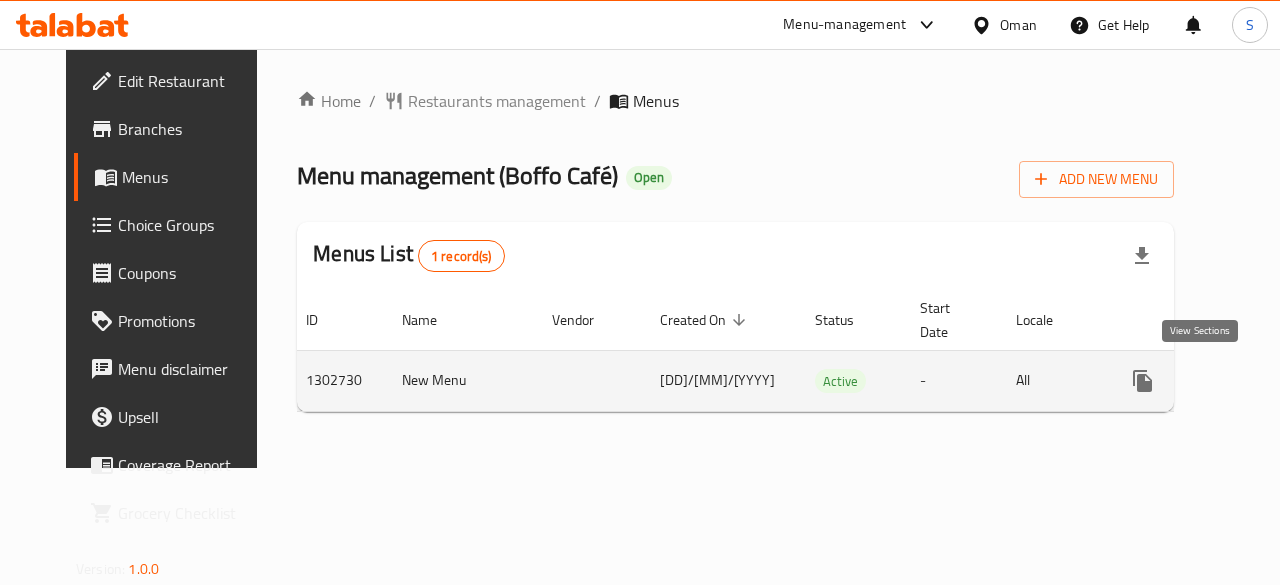 click 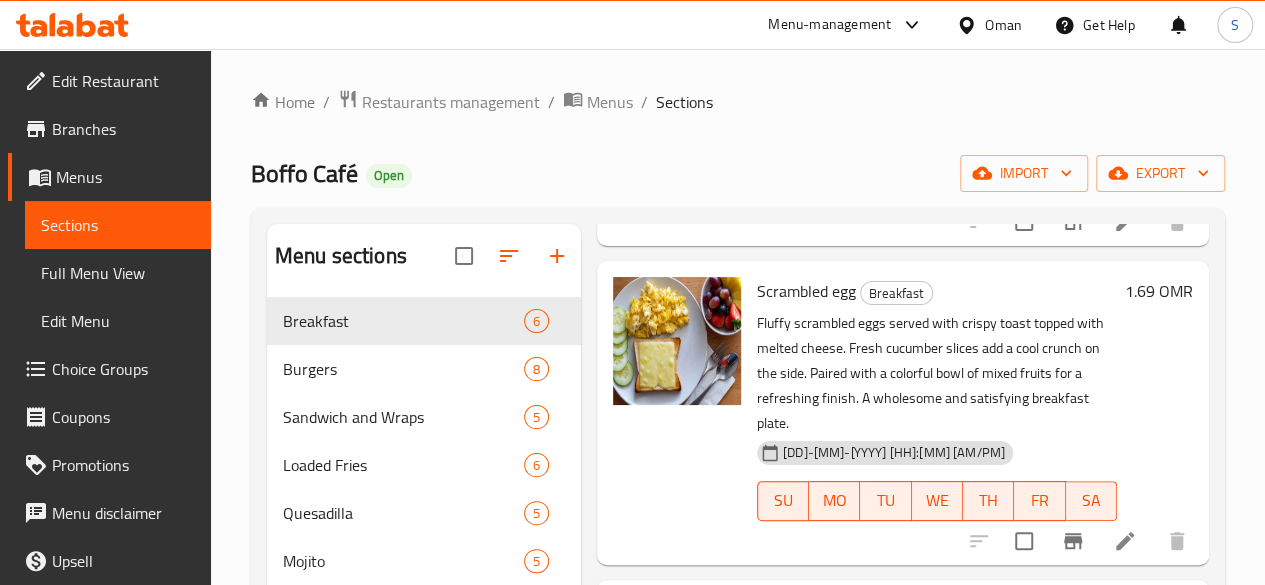 scroll, scrollTop: 967, scrollLeft: 0, axis: vertical 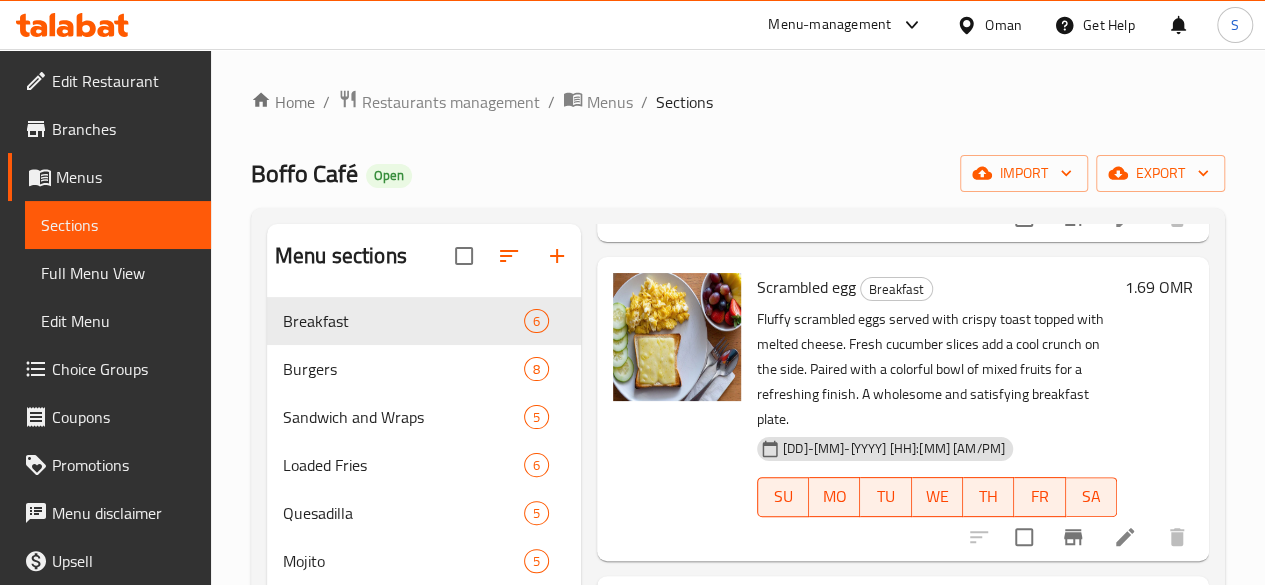 click 